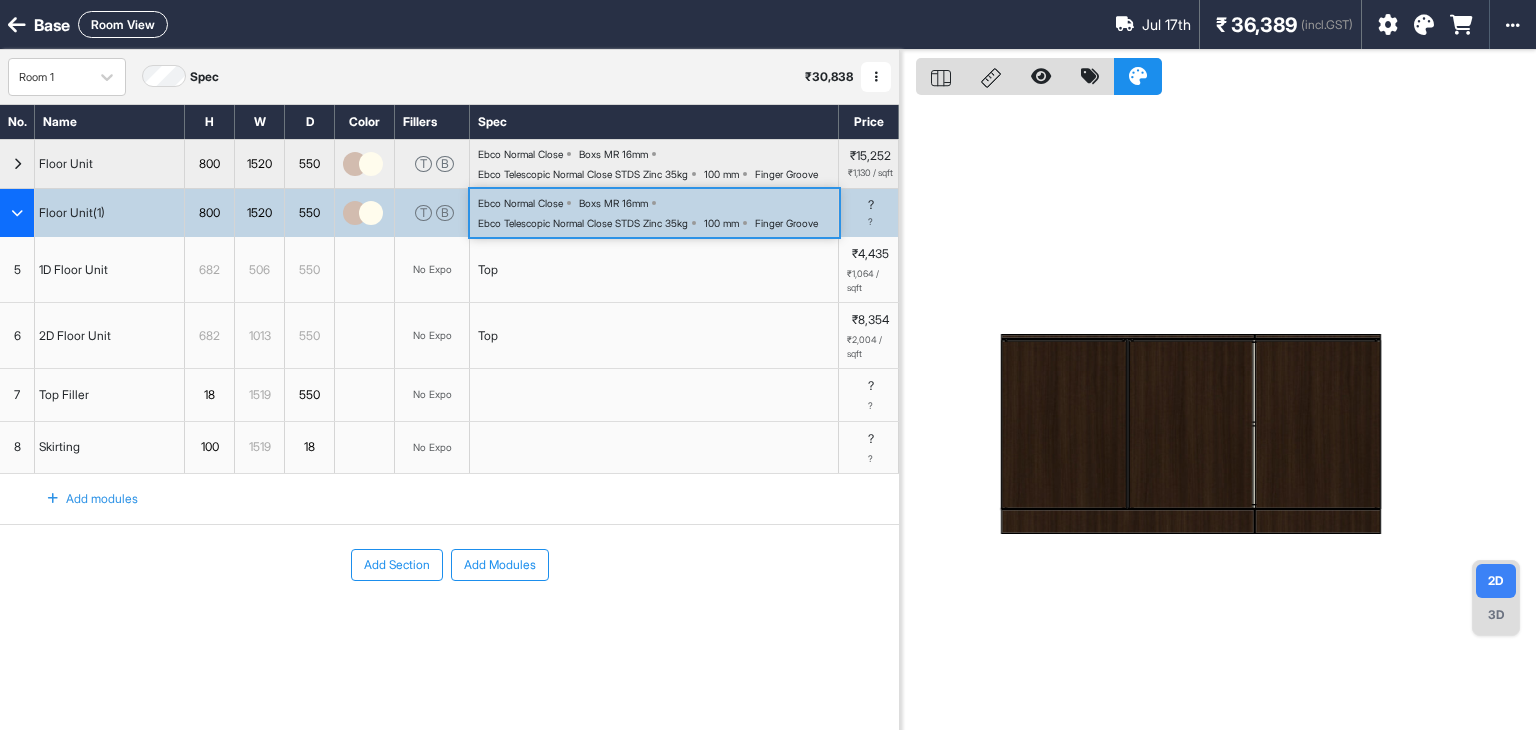 scroll, scrollTop: 0, scrollLeft: 0, axis: both 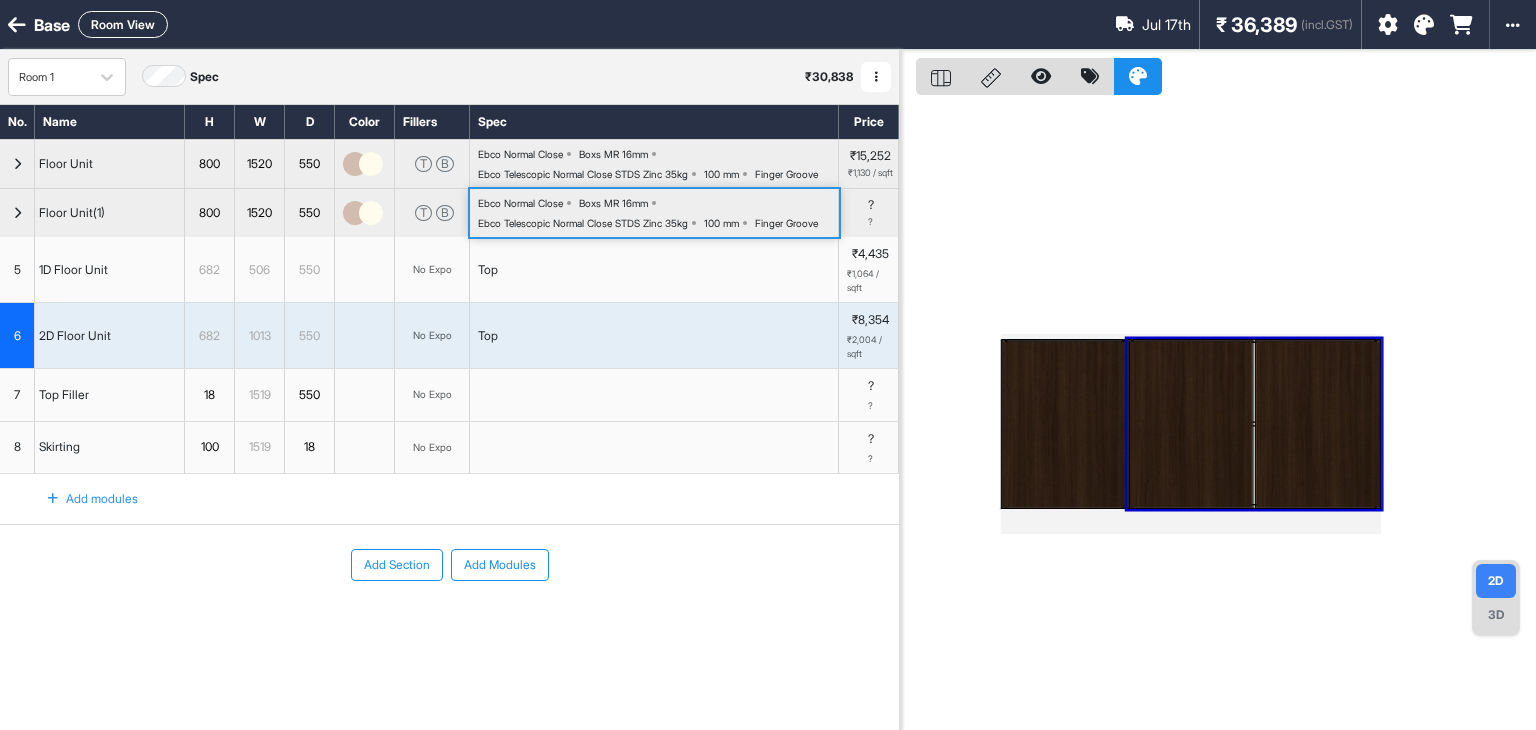 click at bounding box center (1064, 424) 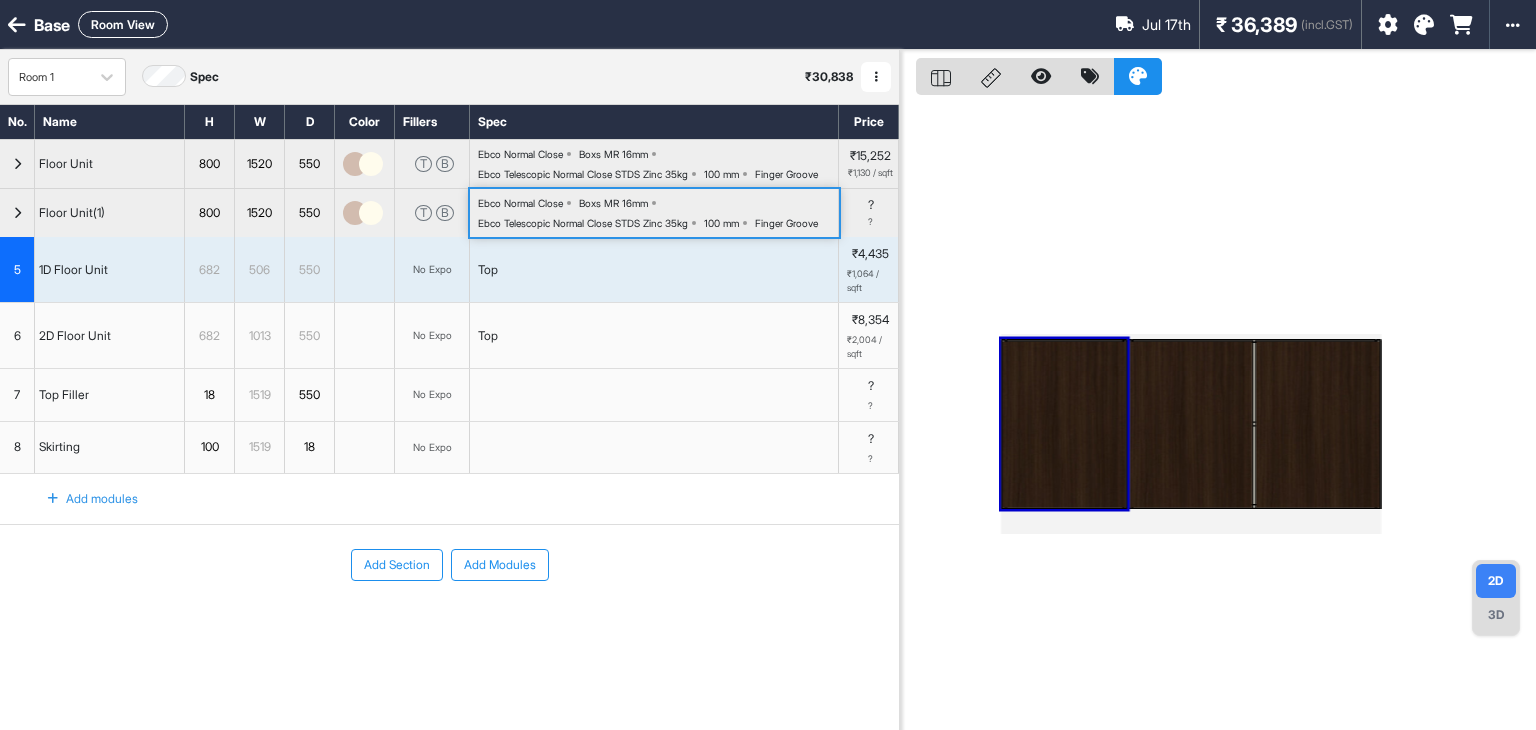 click at bounding box center (1064, 424) 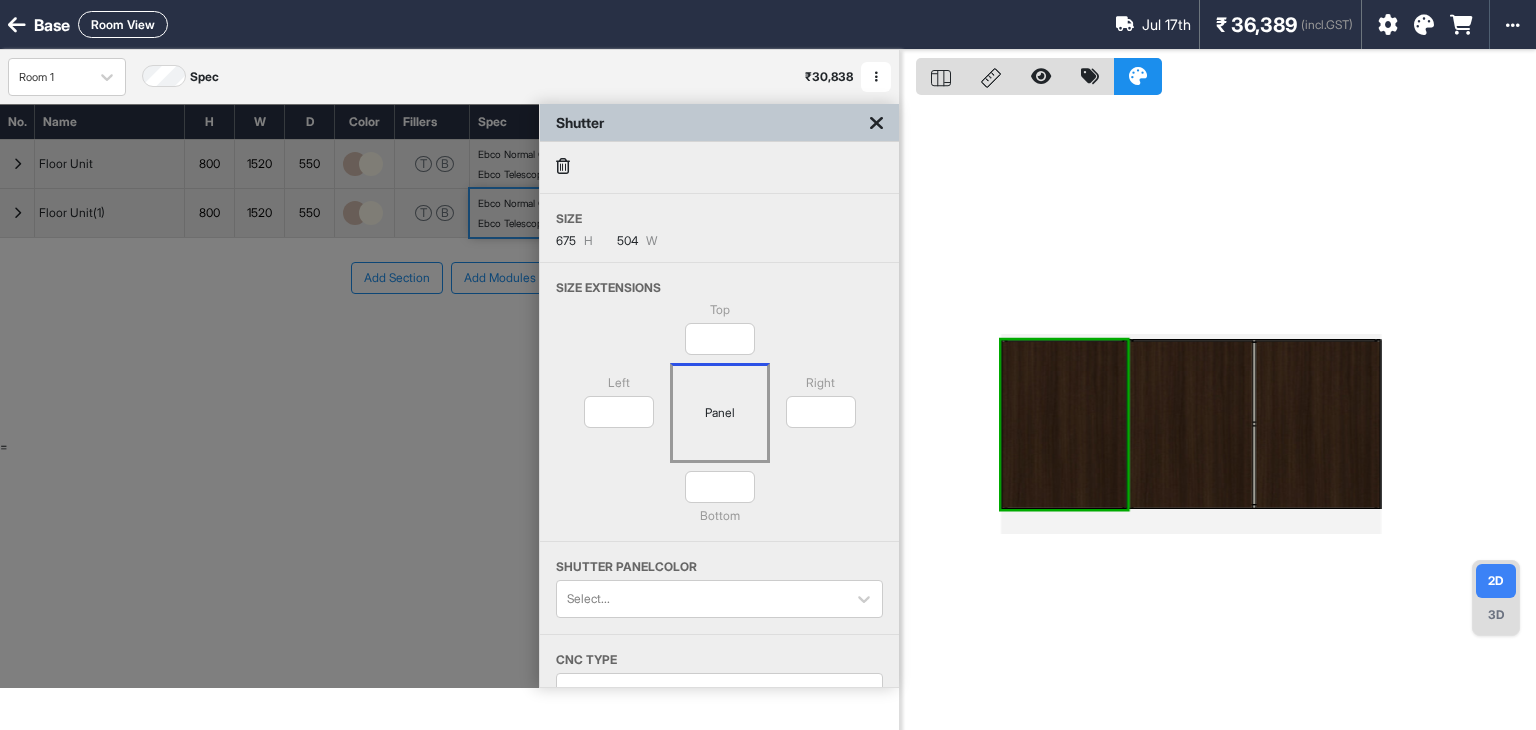 click at bounding box center [1064, 424] 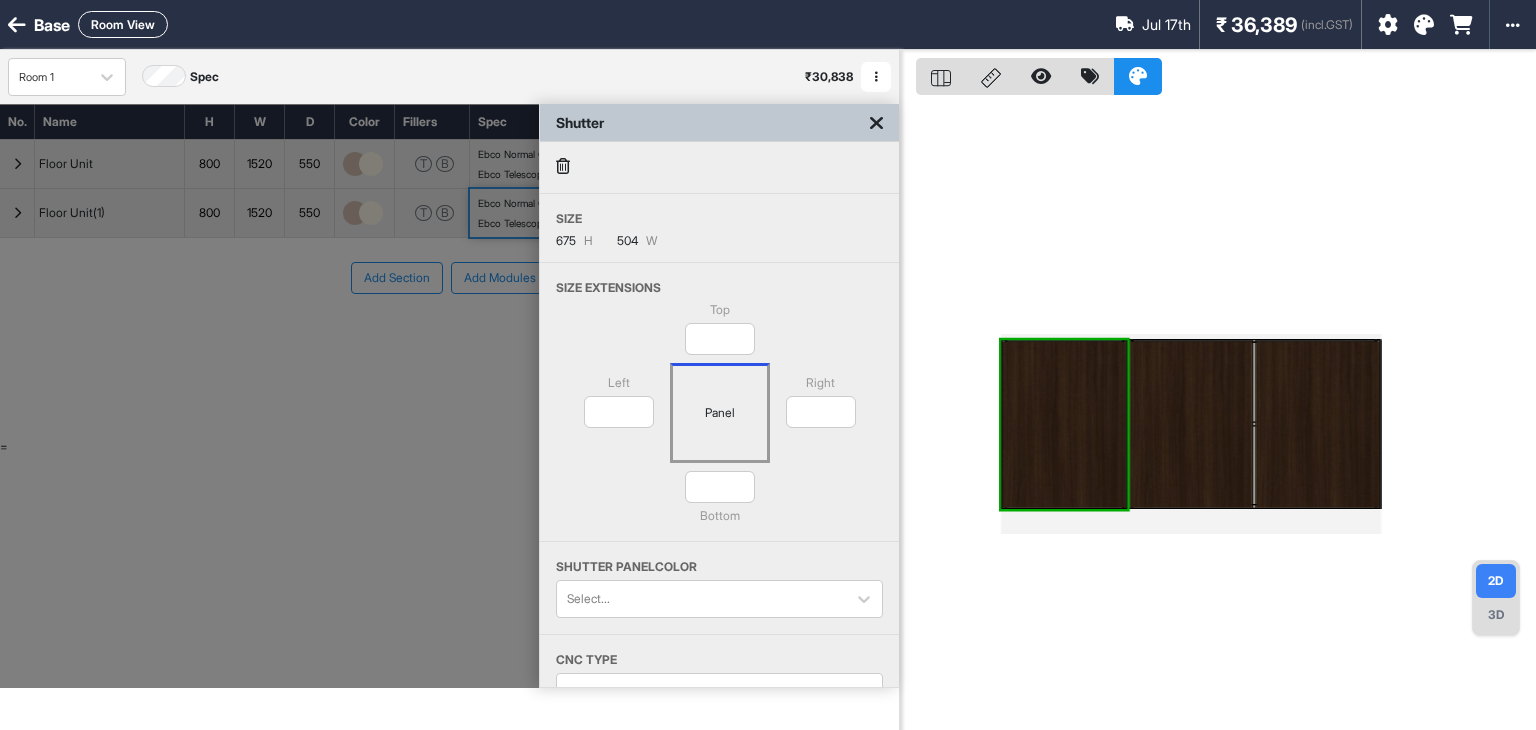 click at bounding box center [876, 123] 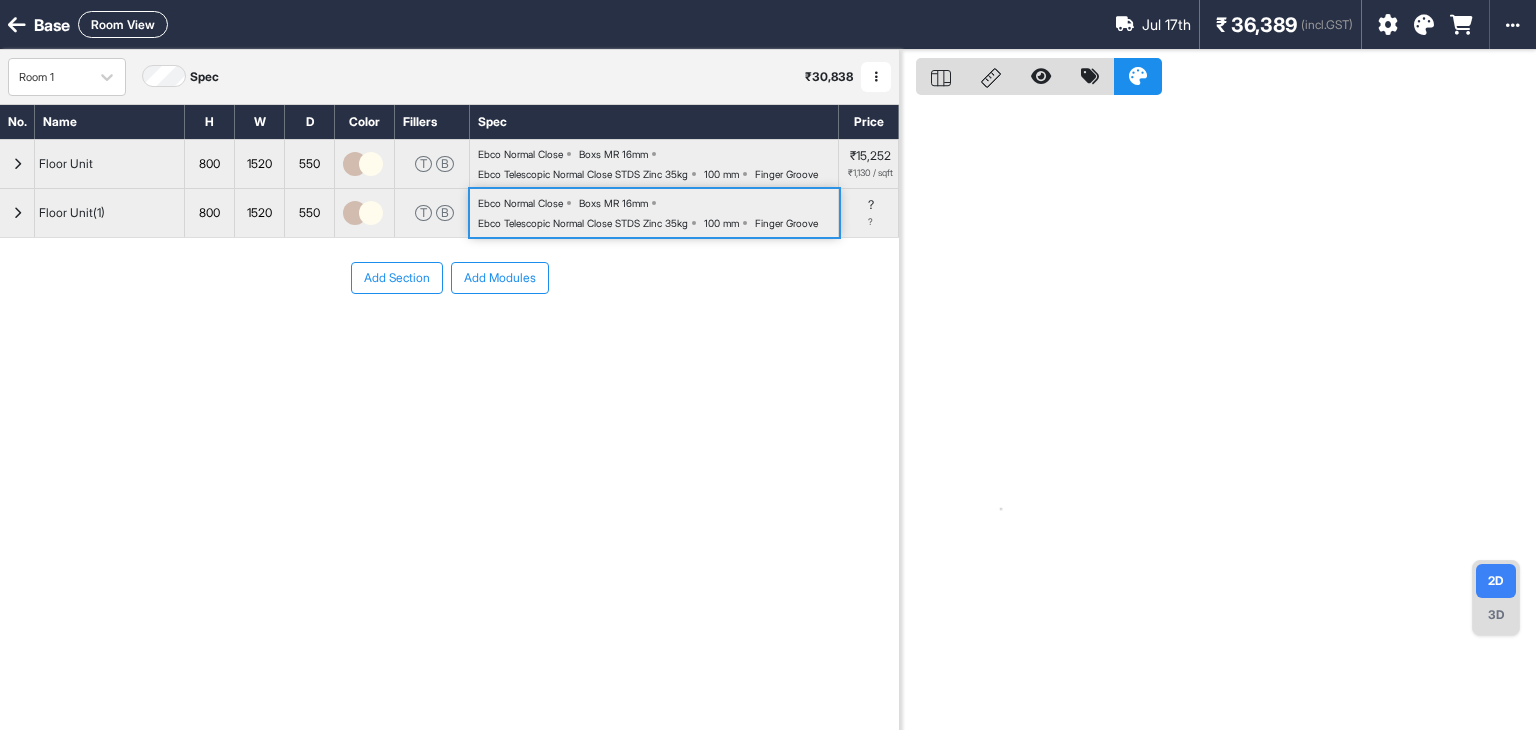 click at bounding box center (17, 164) 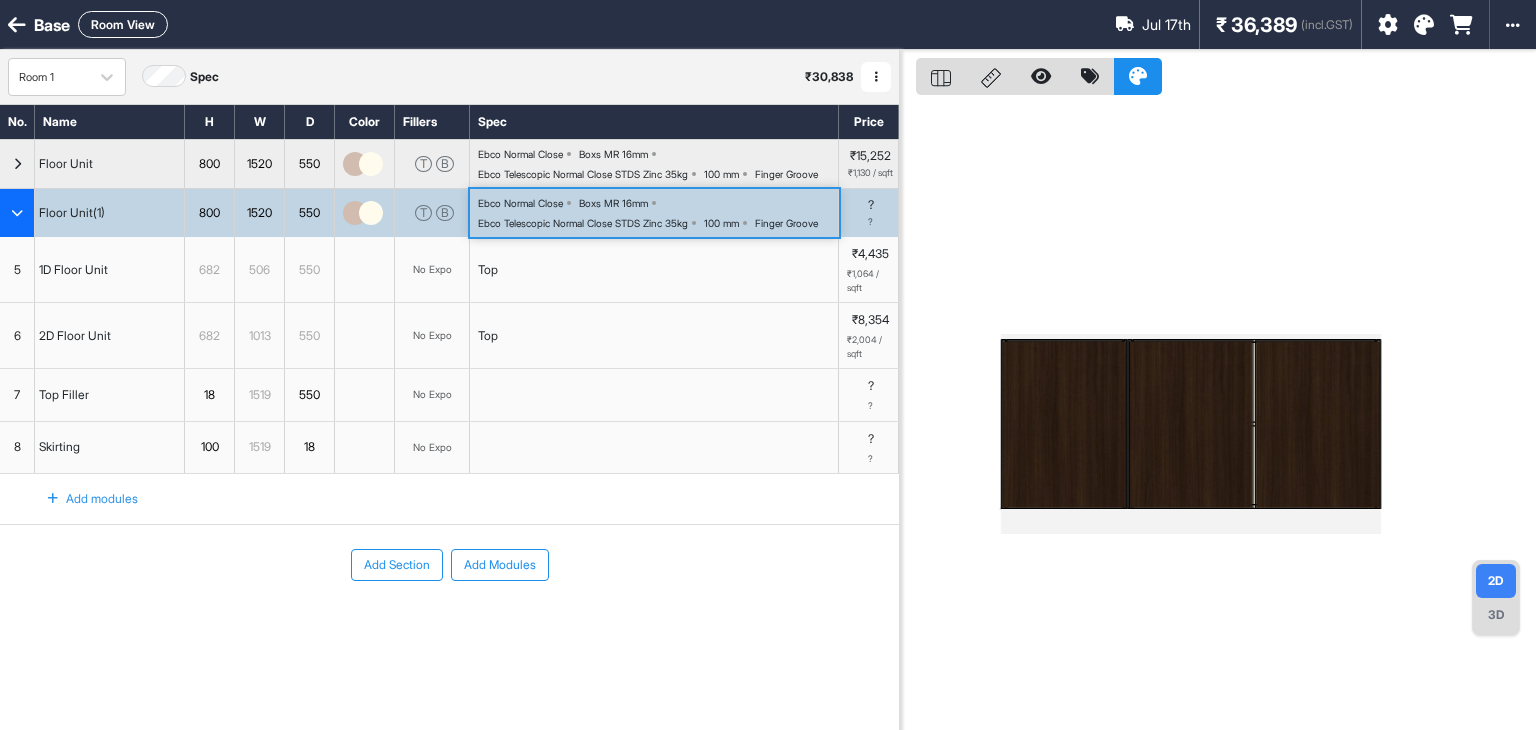 click on "Ebco Normal Close Boxs MR 16mm Ebco Telescopic Normal Close STDS Zinc 35kg 100 mm Finger Groove" at bounding box center (658, 213) 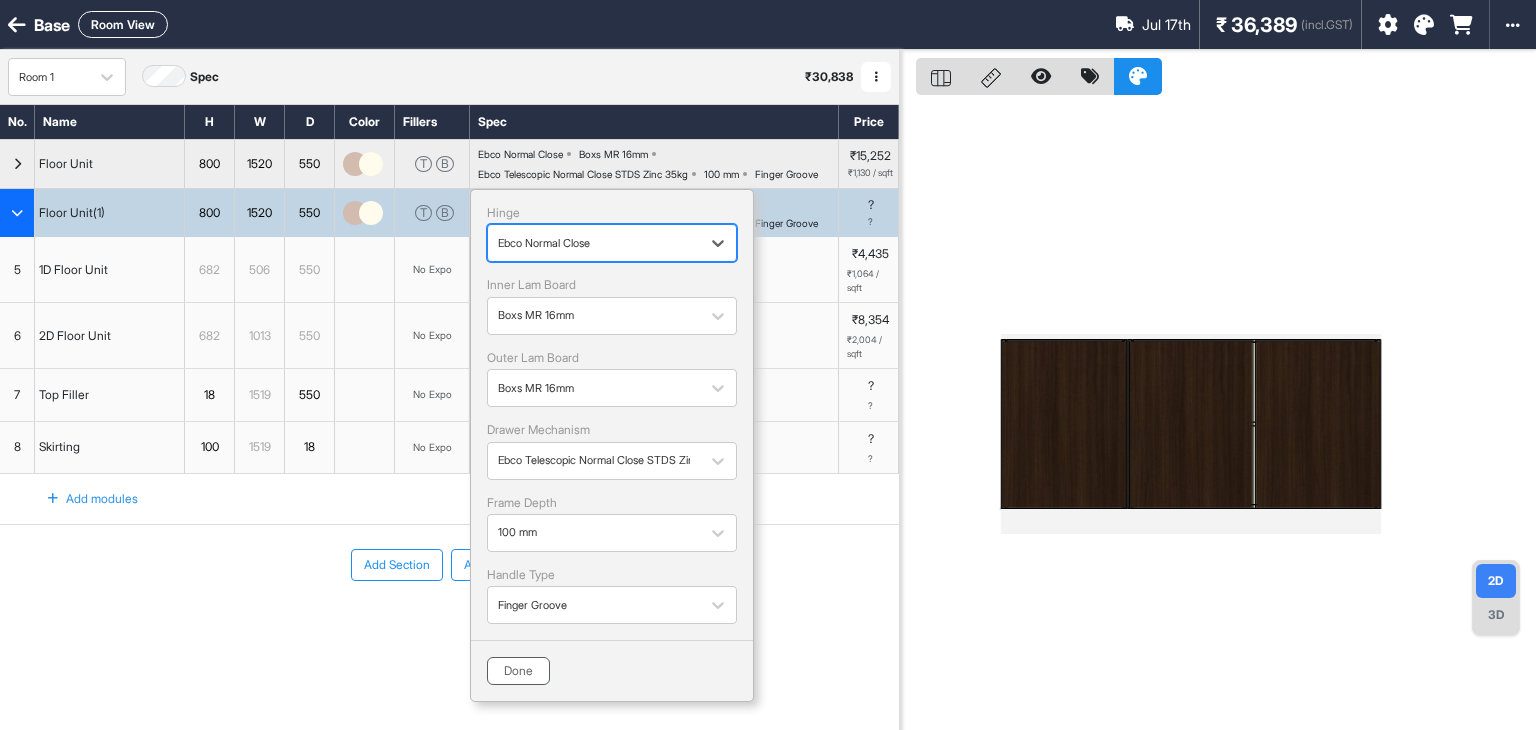 click on "Done" at bounding box center (518, 671) 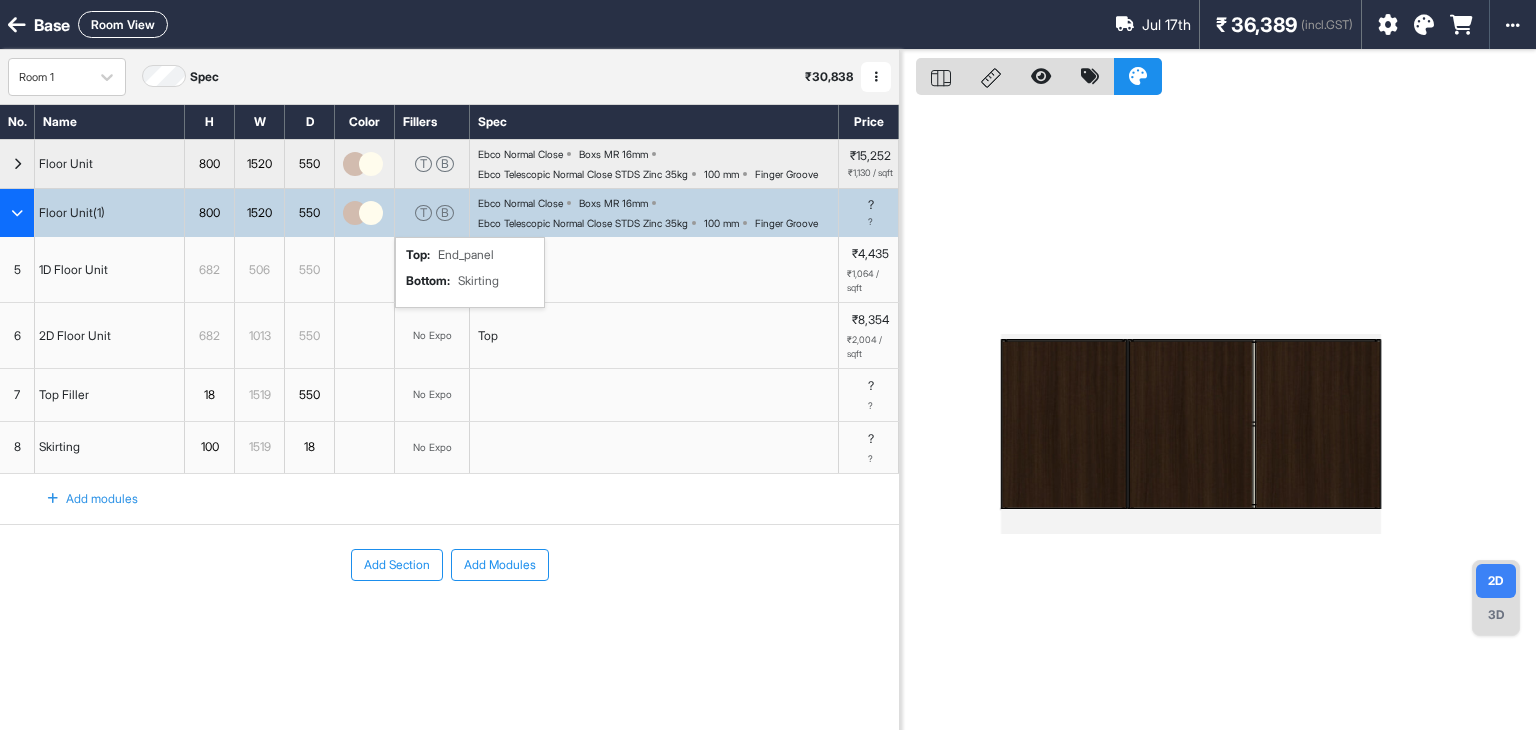 click on "T B" at bounding box center (432, 213) 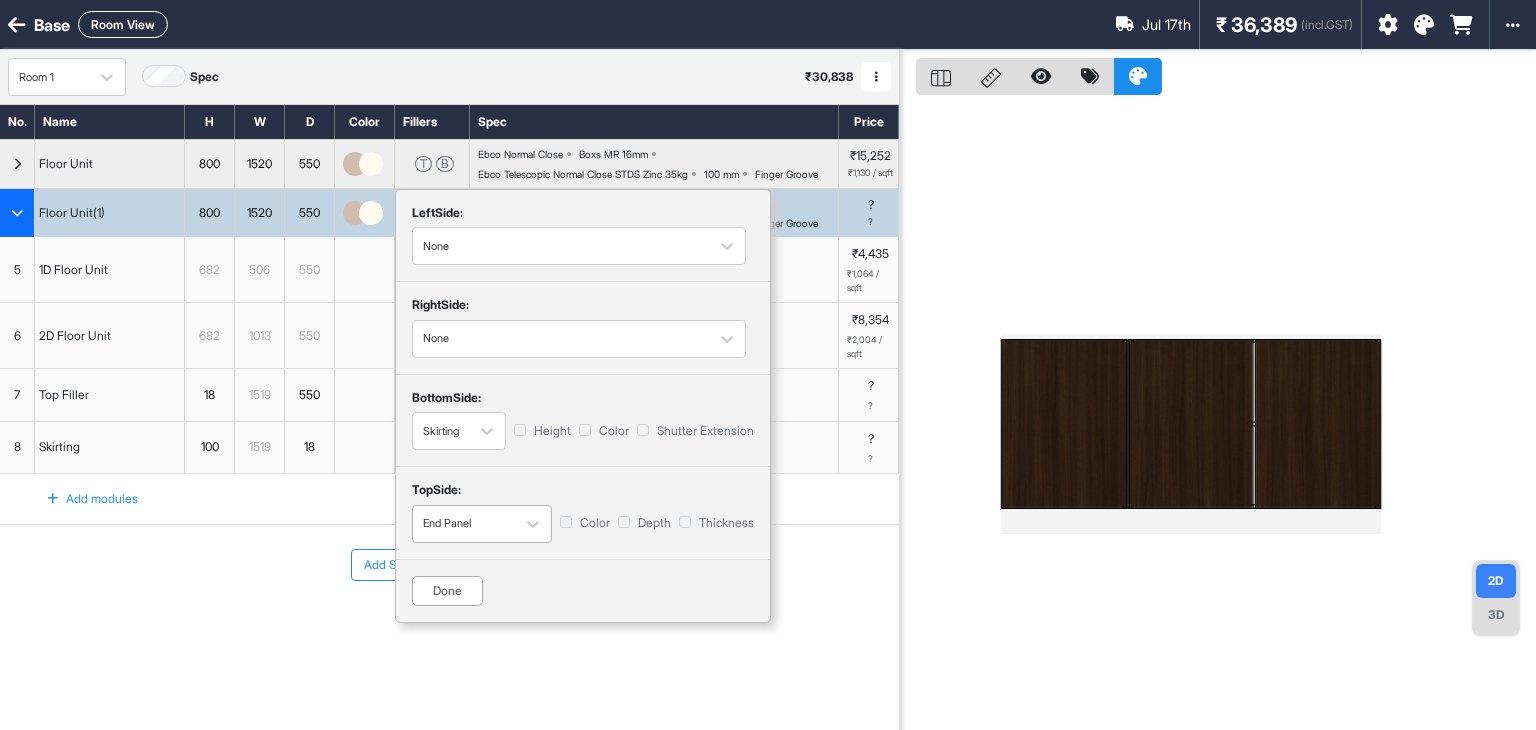 click at bounding box center (561, 246) 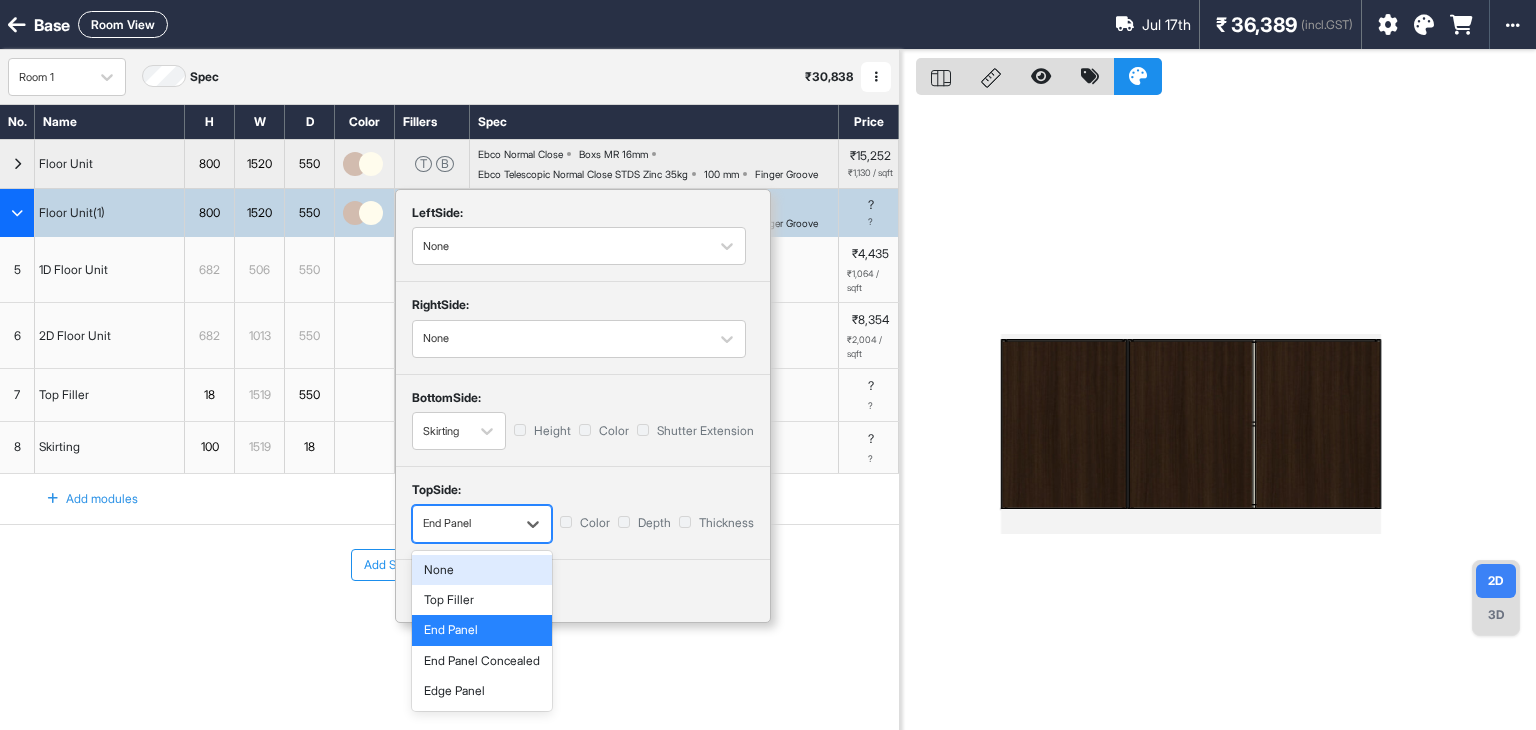 click on "None" at bounding box center [482, 570] 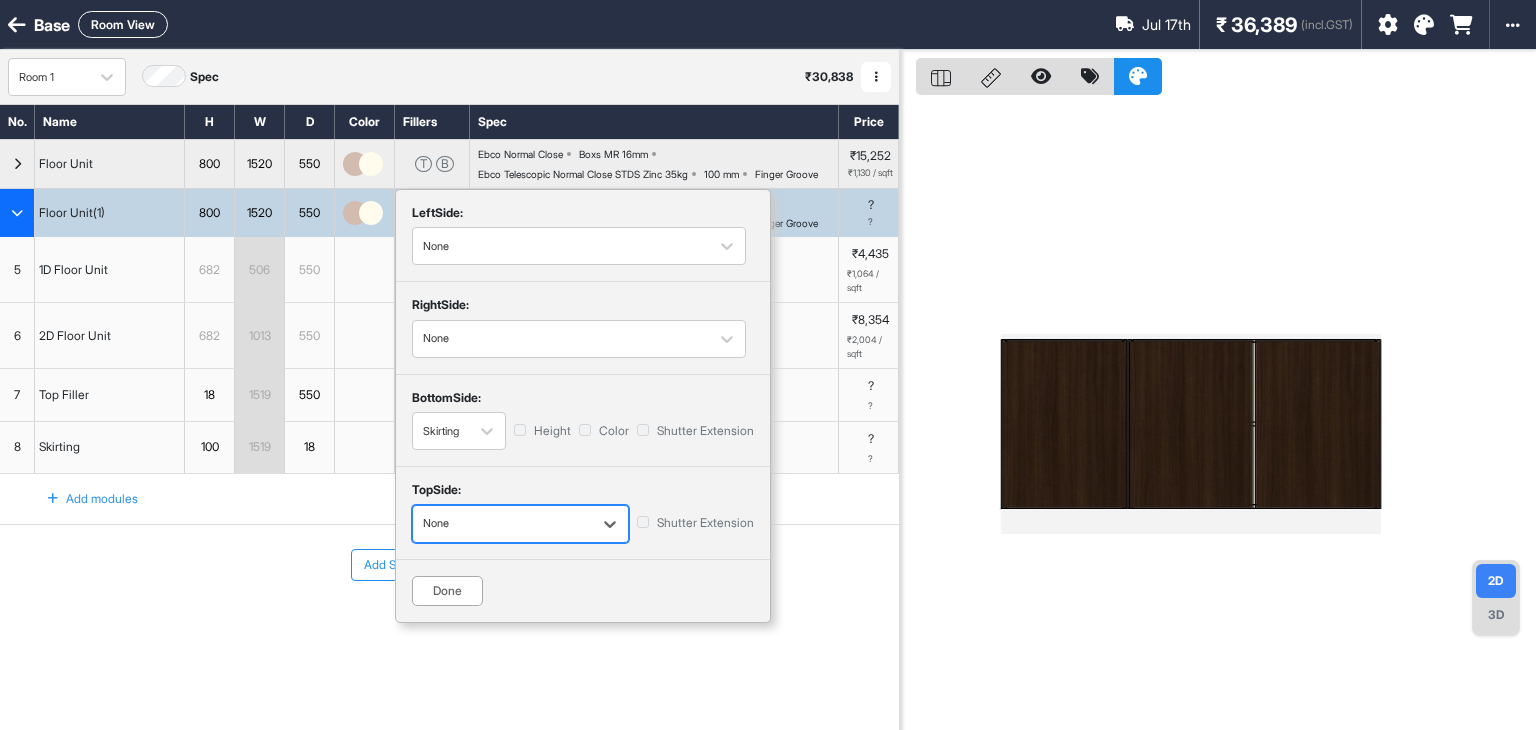 click on "Done" at bounding box center (447, 591) 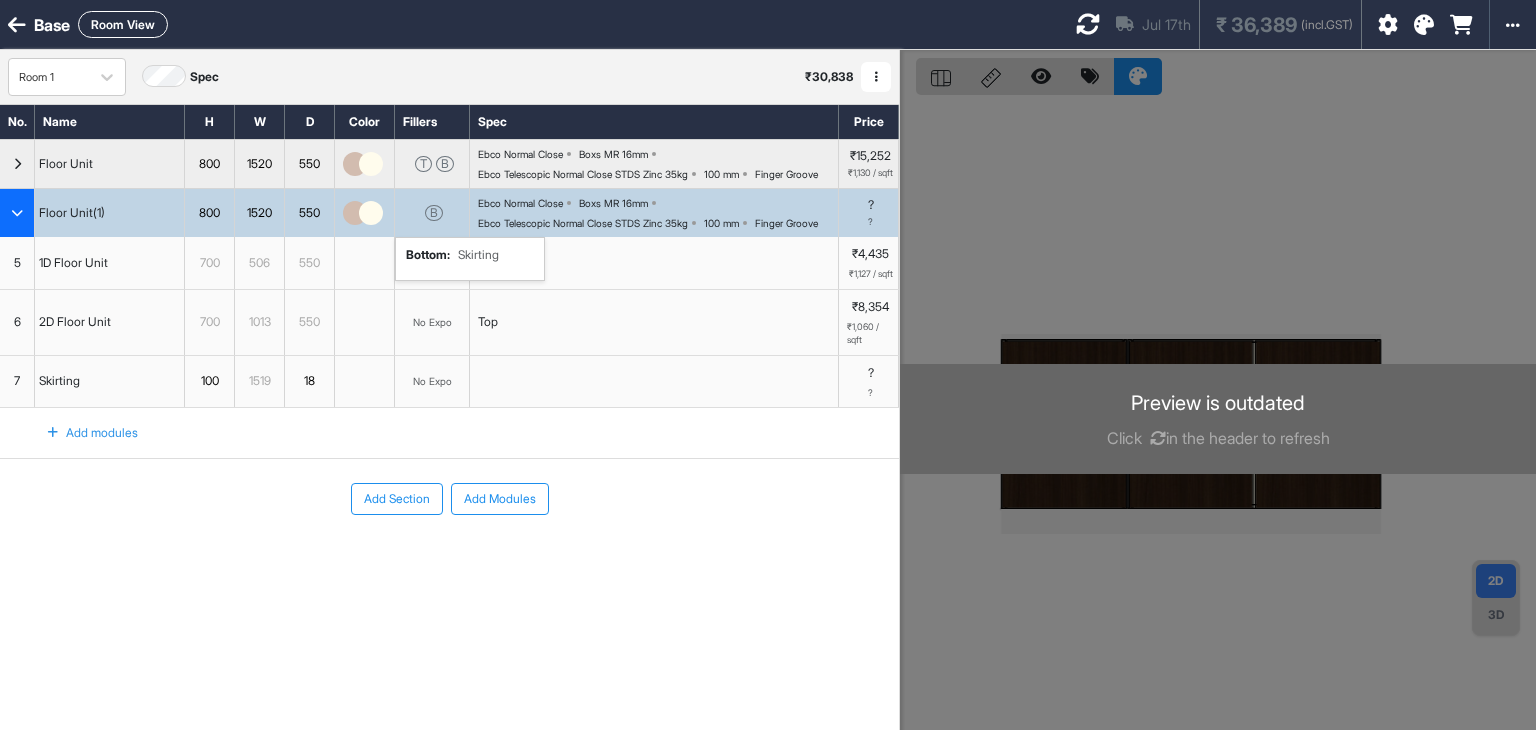 click at bounding box center [1088, 24] 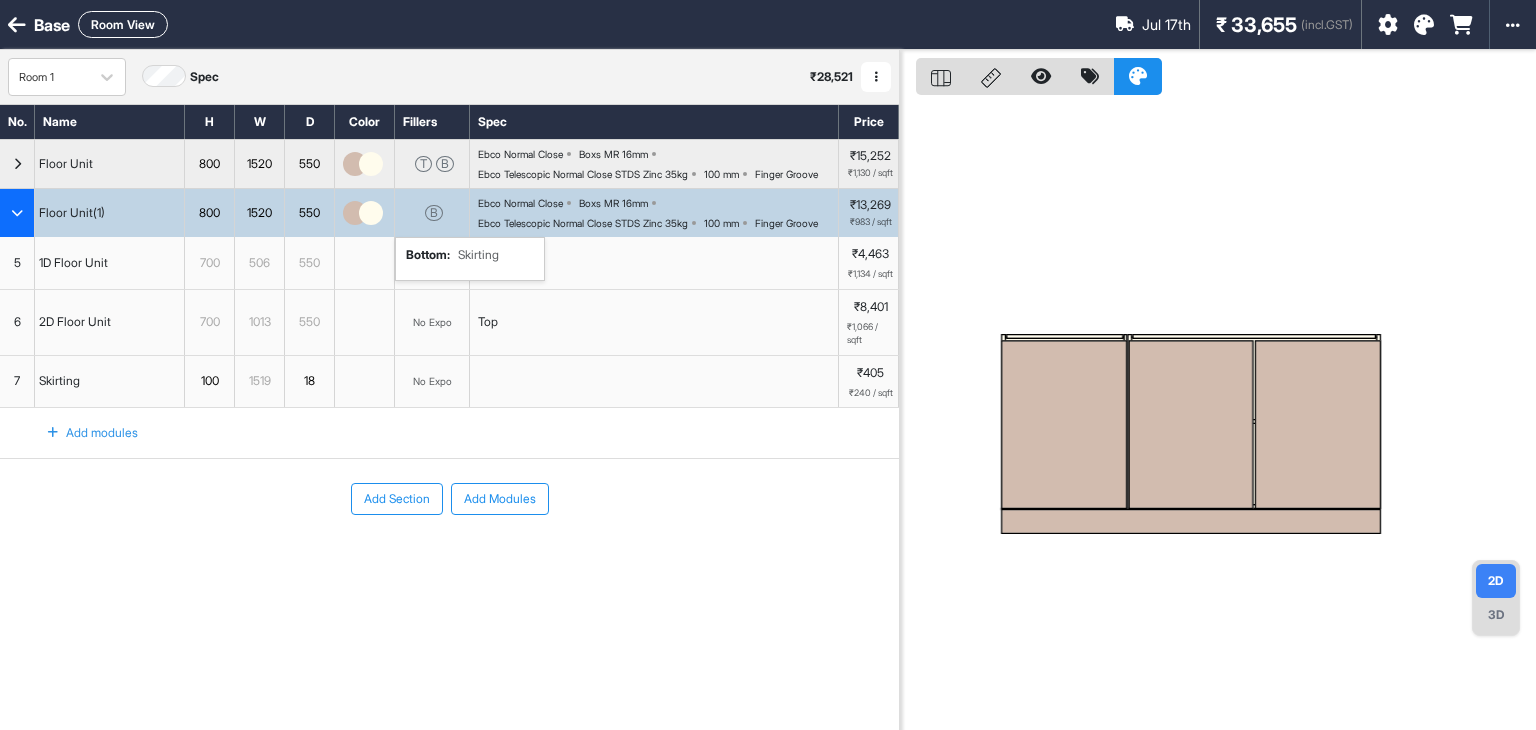 click at bounding box center (1064, 424) 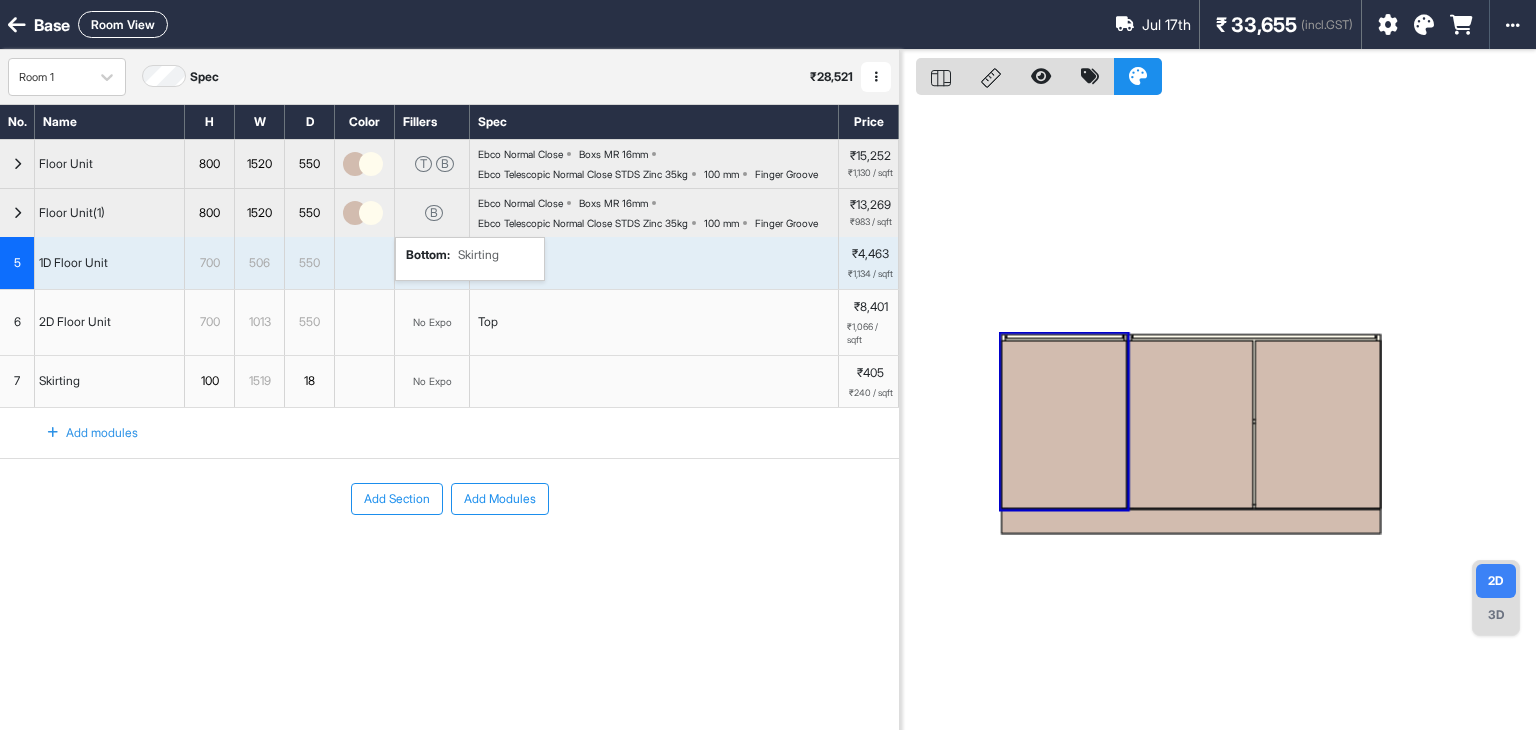 click at bounding box center [1064, 424] 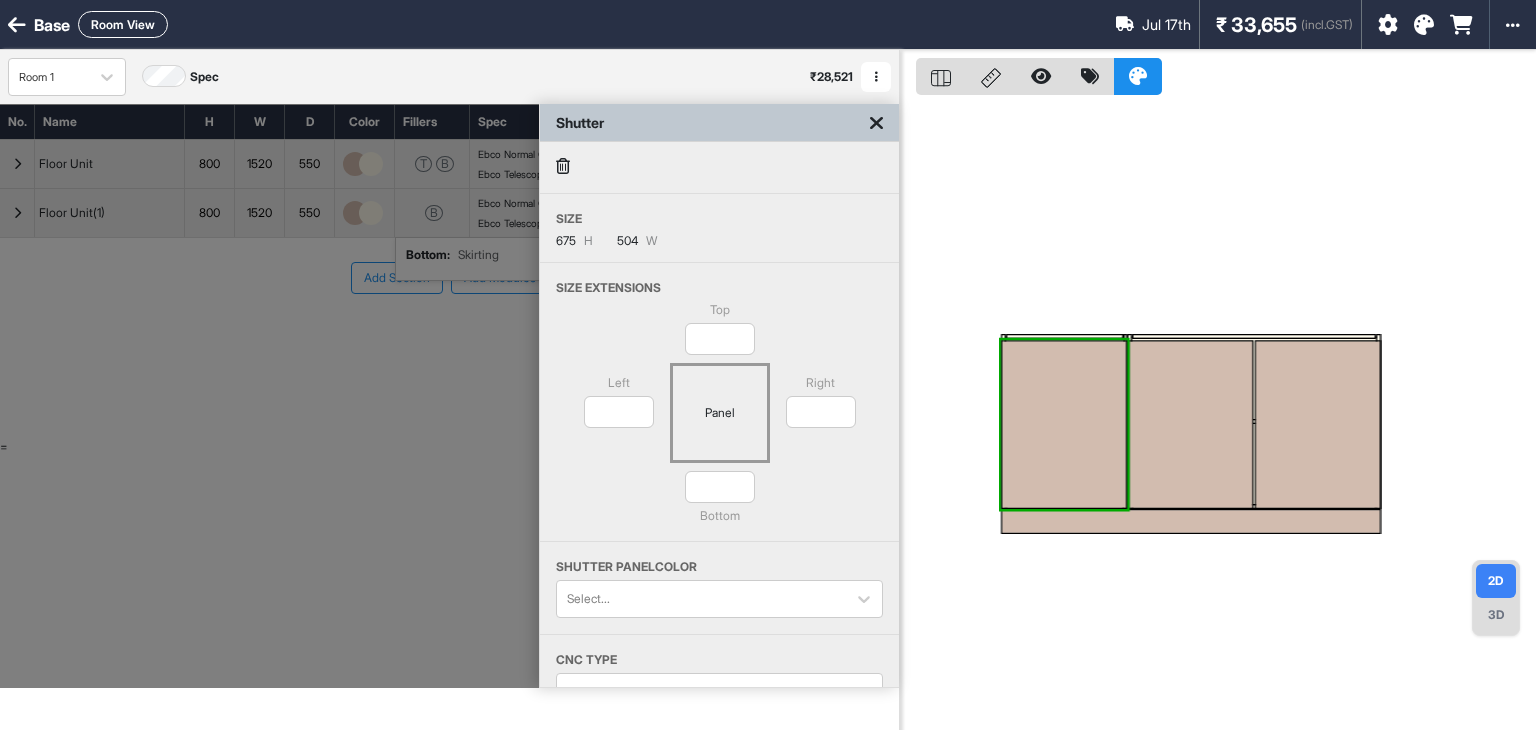 click at bounding box center [876, 123] 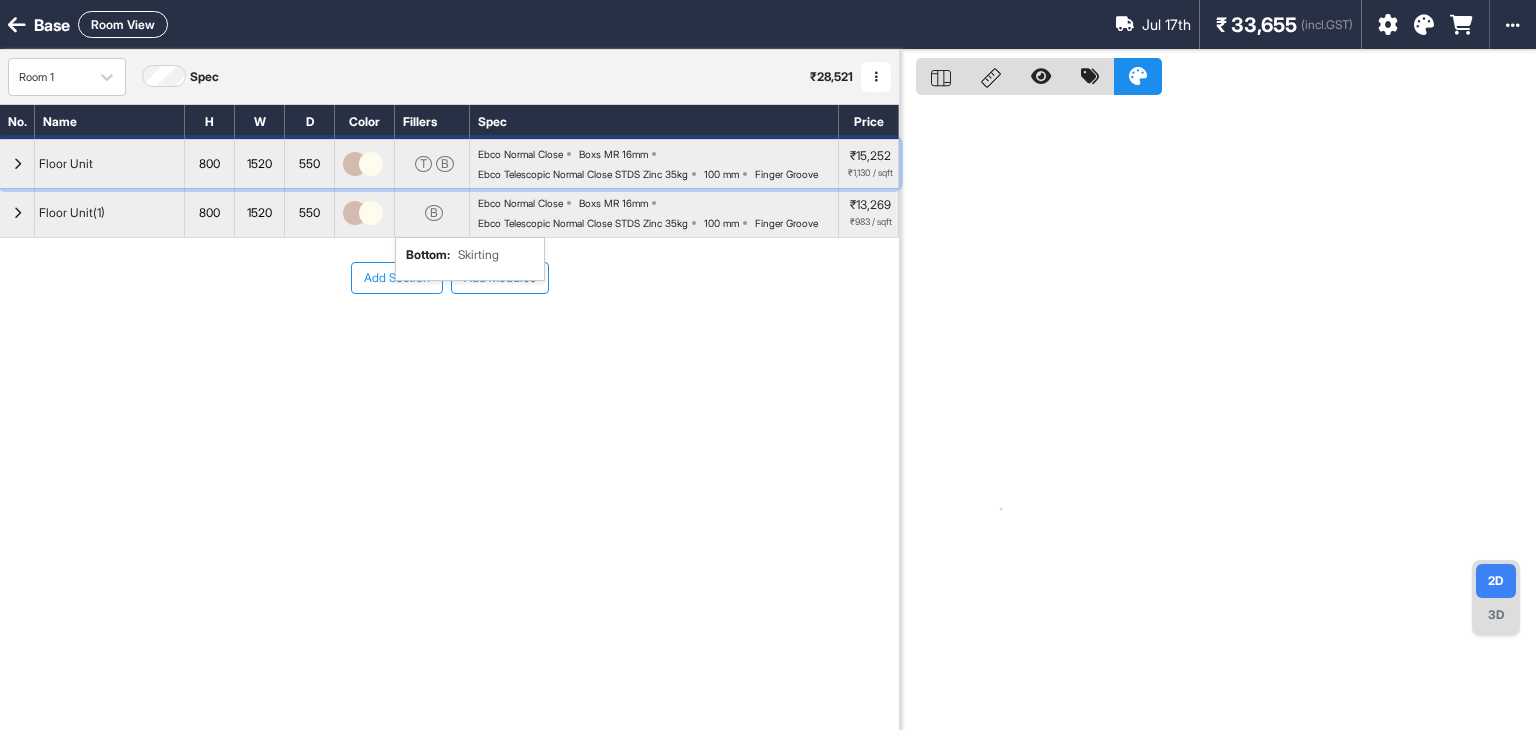 click at bounding box center [17, 164] 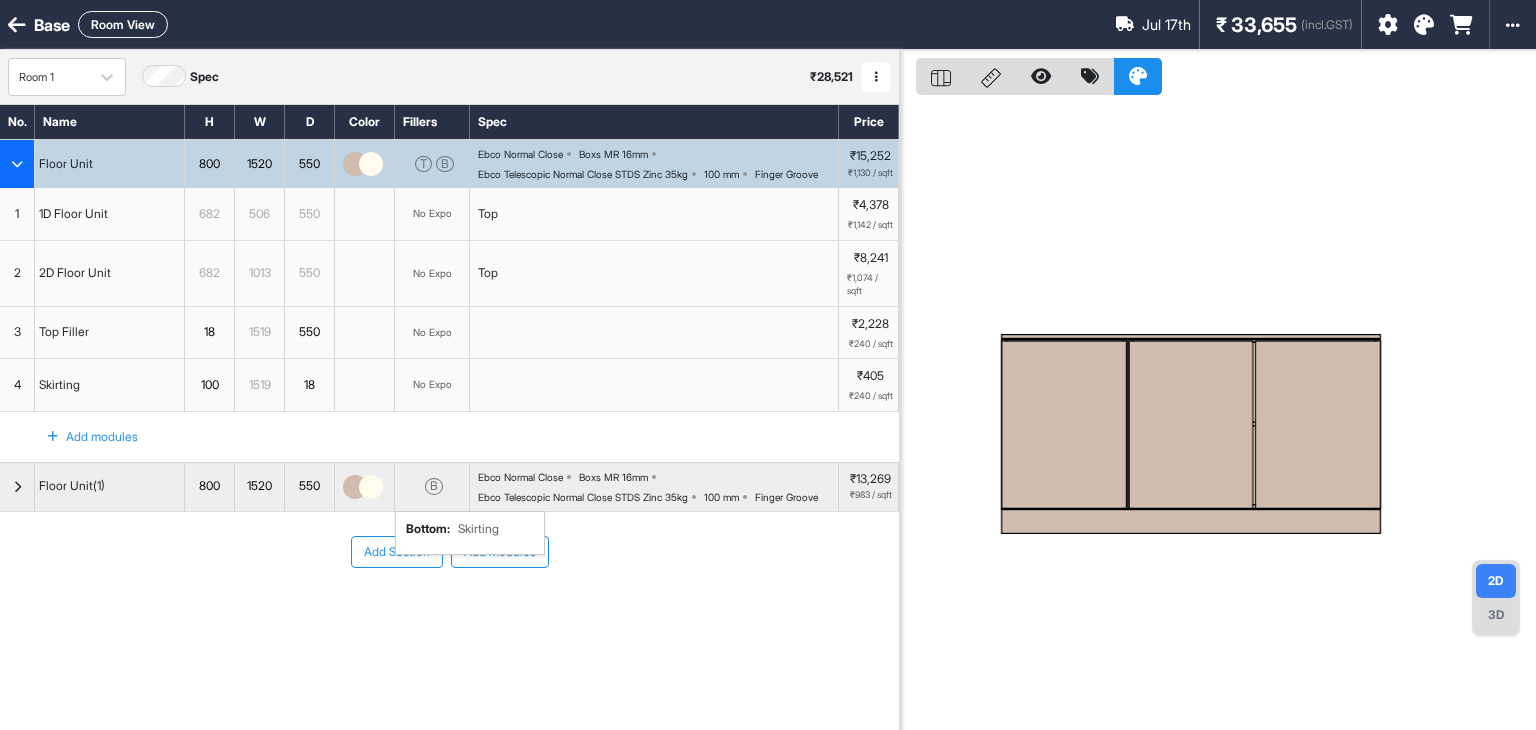 click at bounding box center [17, 164] 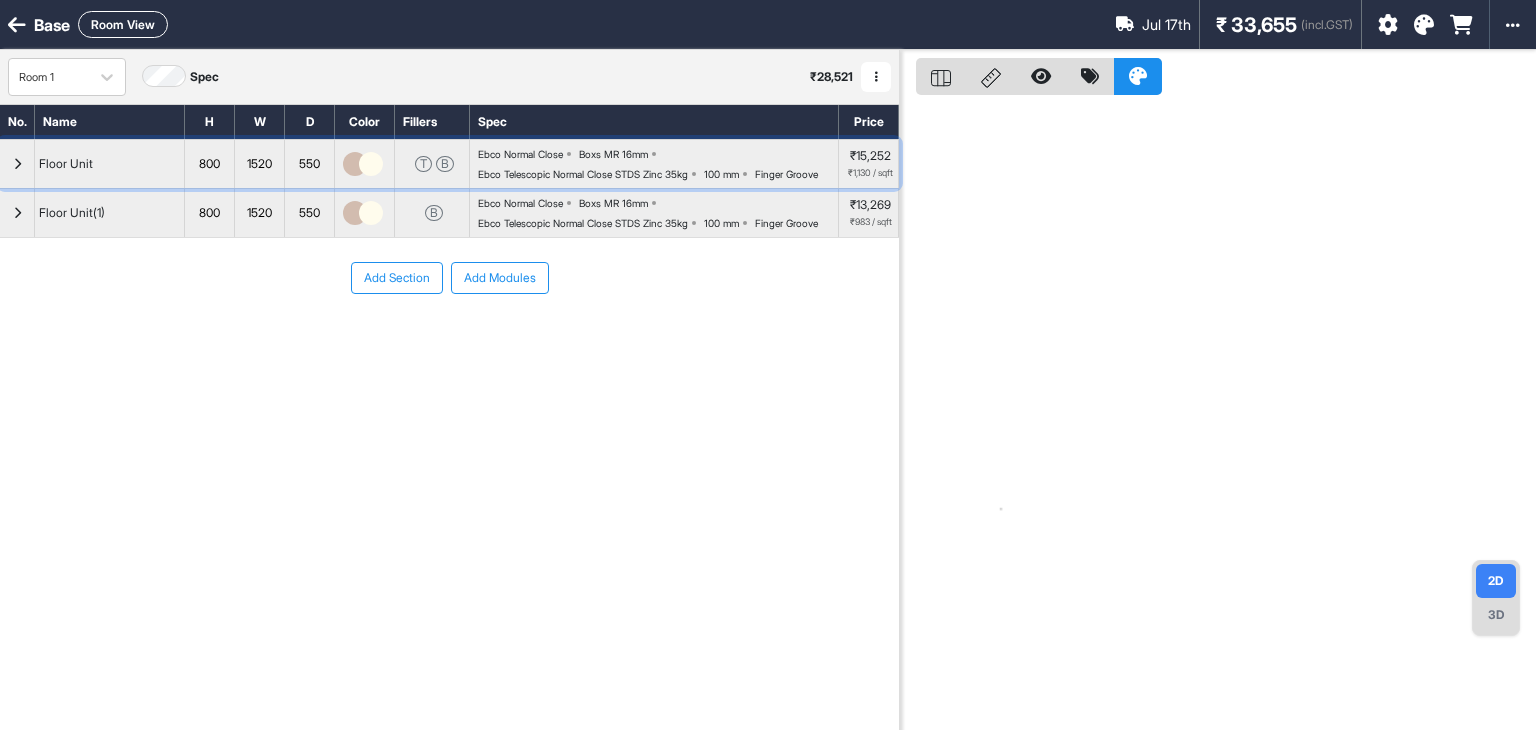 click at bounding box center (17, 164) 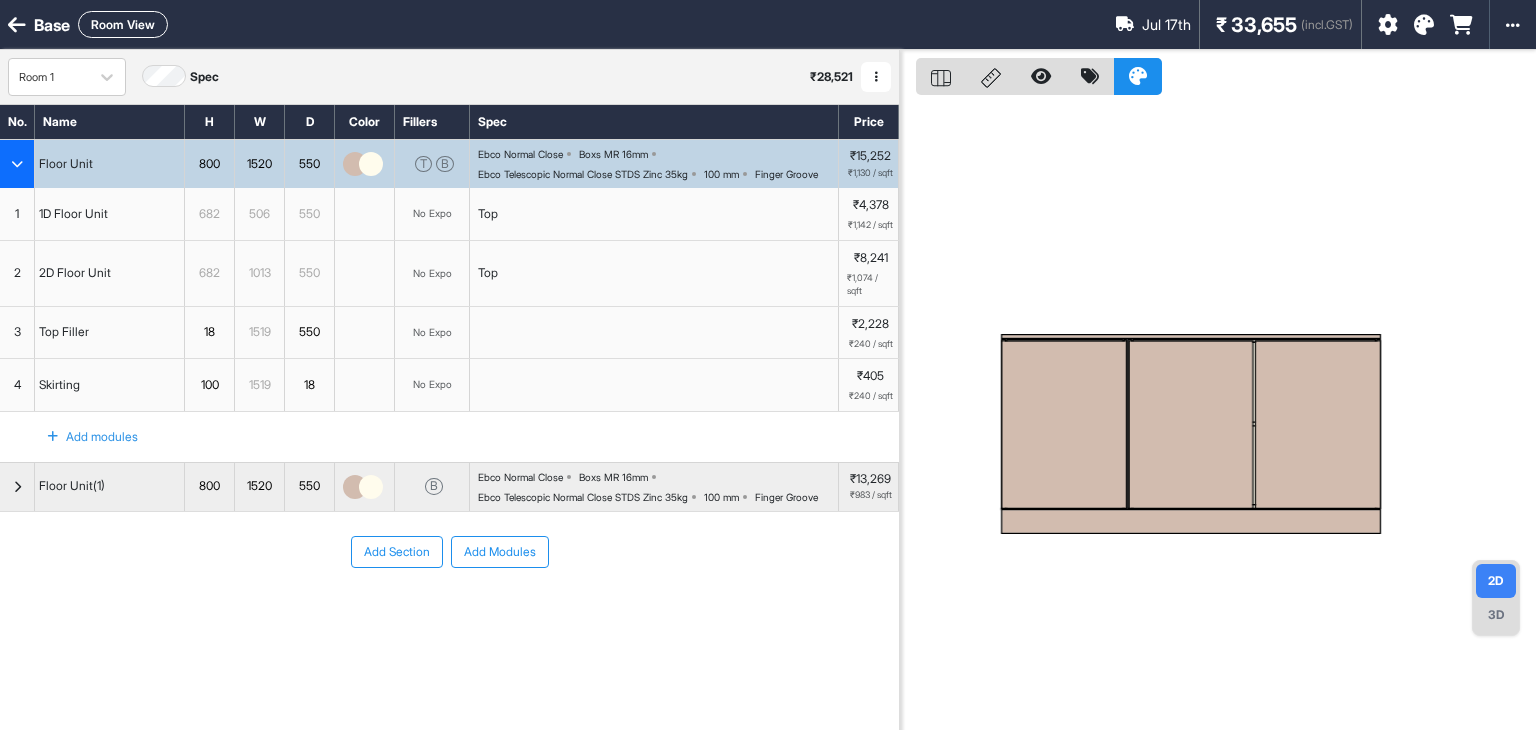 click at bounding box center [17, 164] 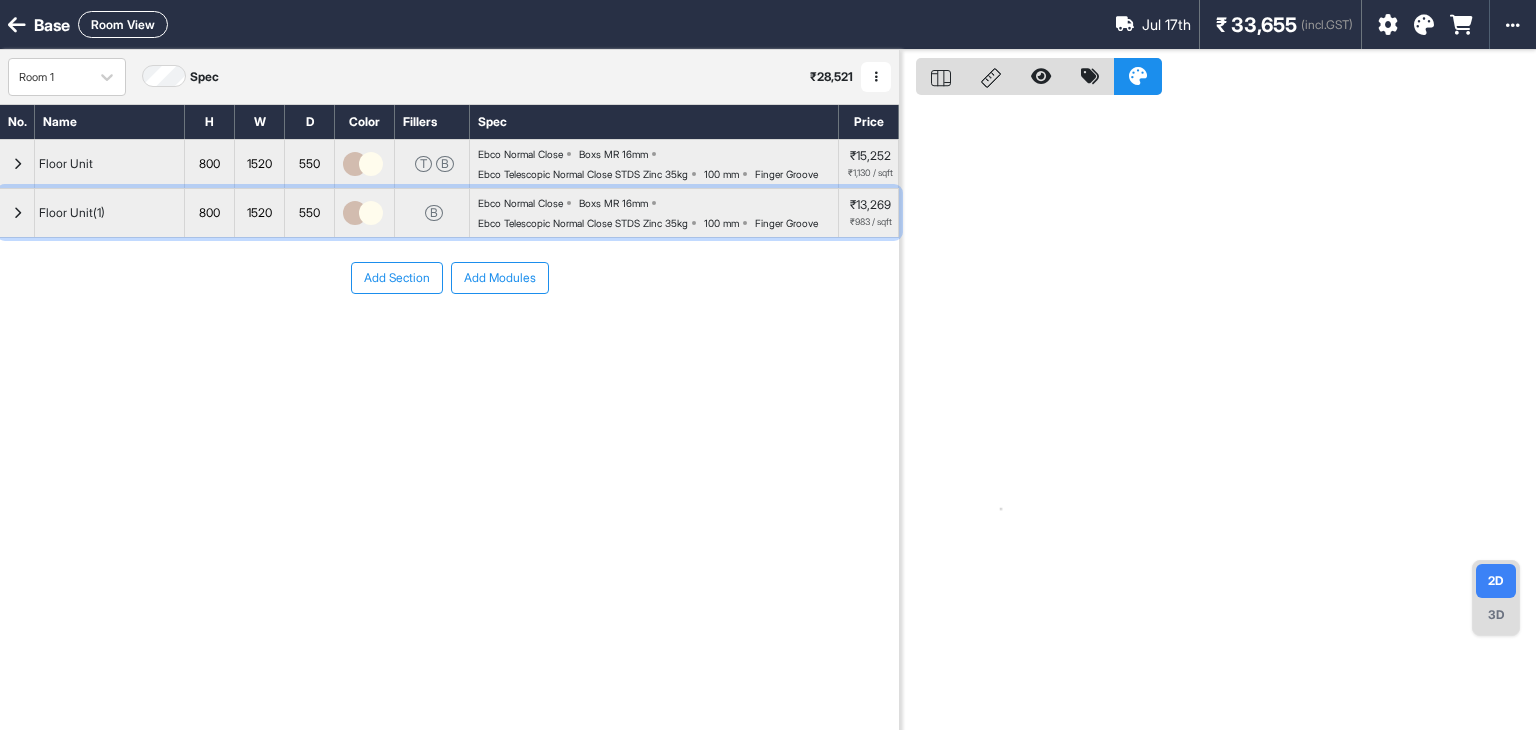 click at bounding box center [17, 164] 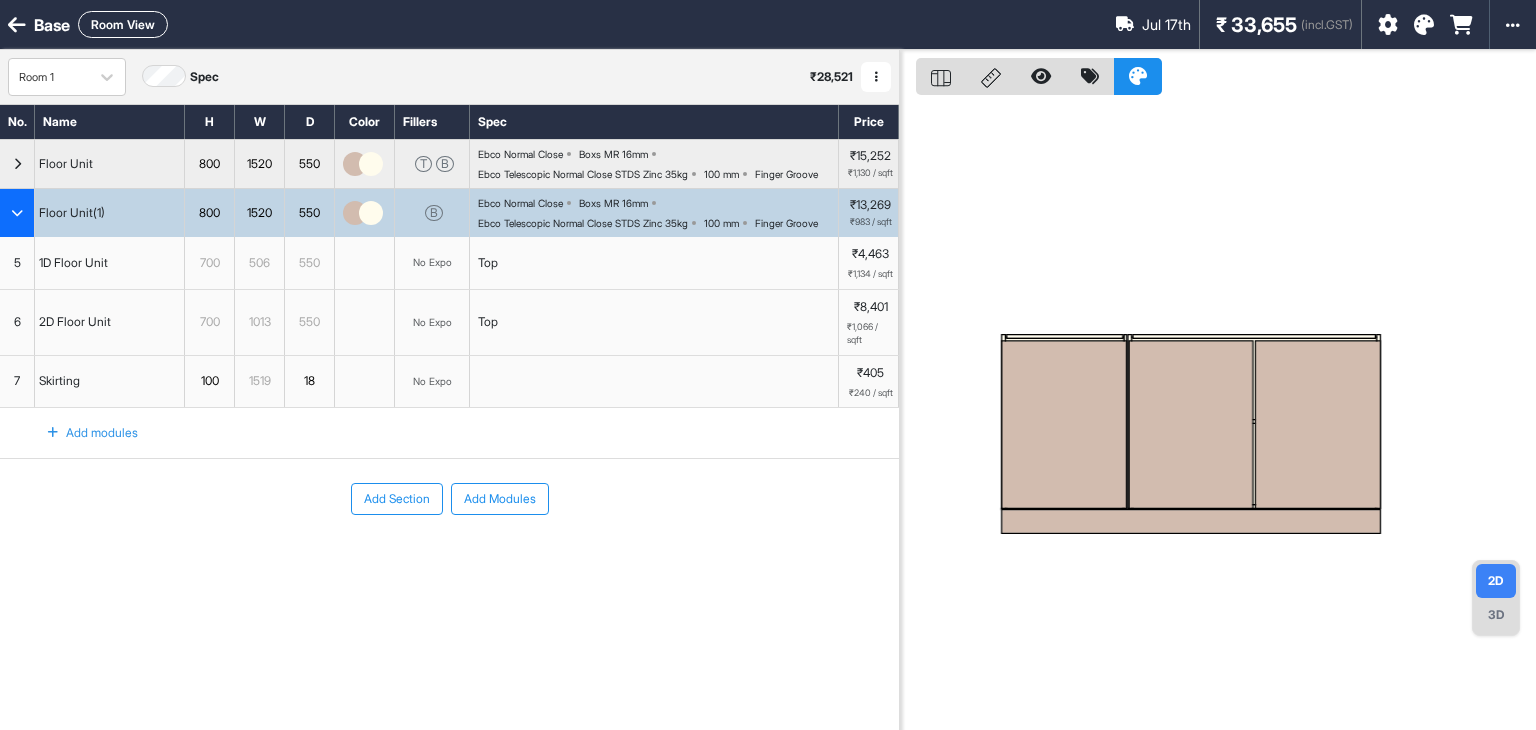click at bounding box center [17, 213] 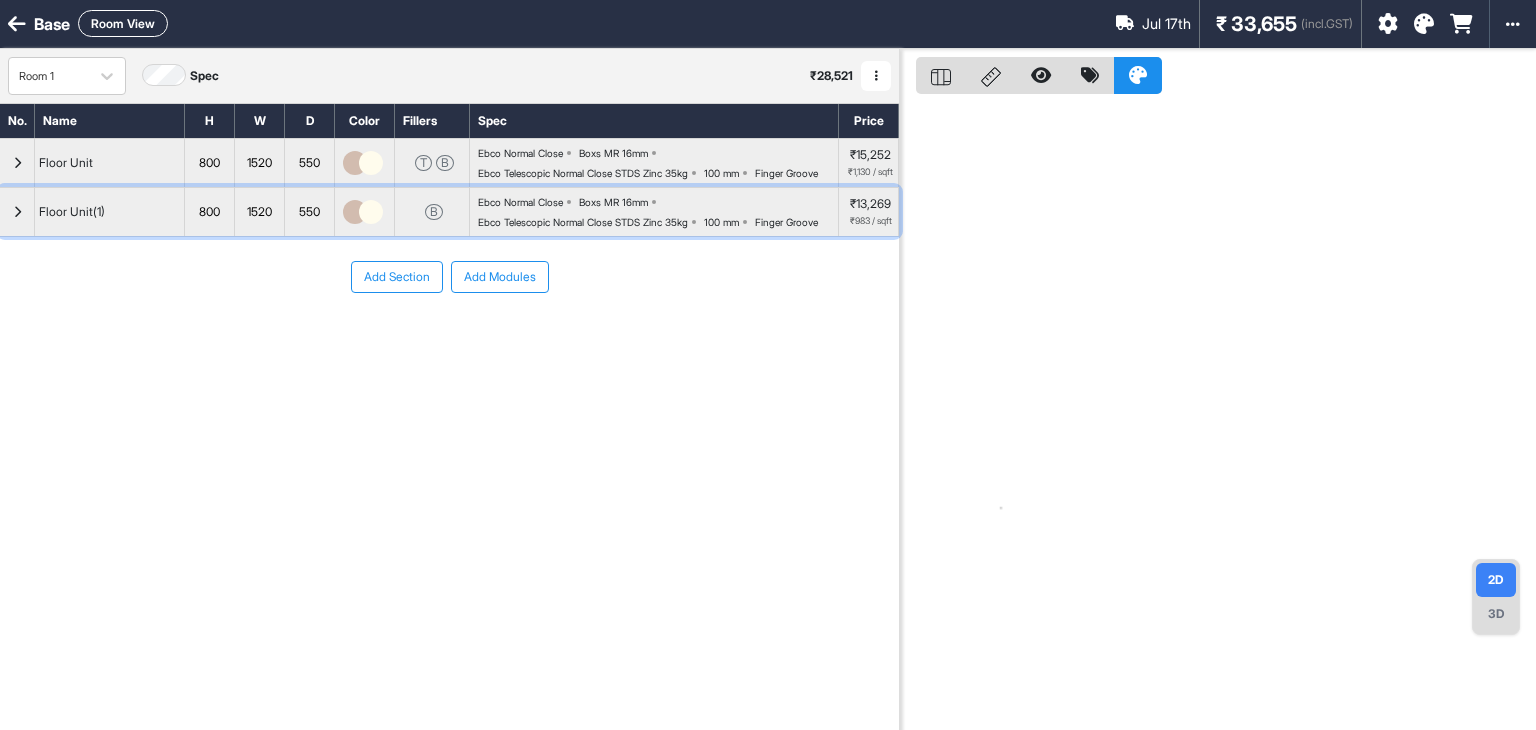 scroll, scrollTop: 0, scrollLeft: 0, axis: both 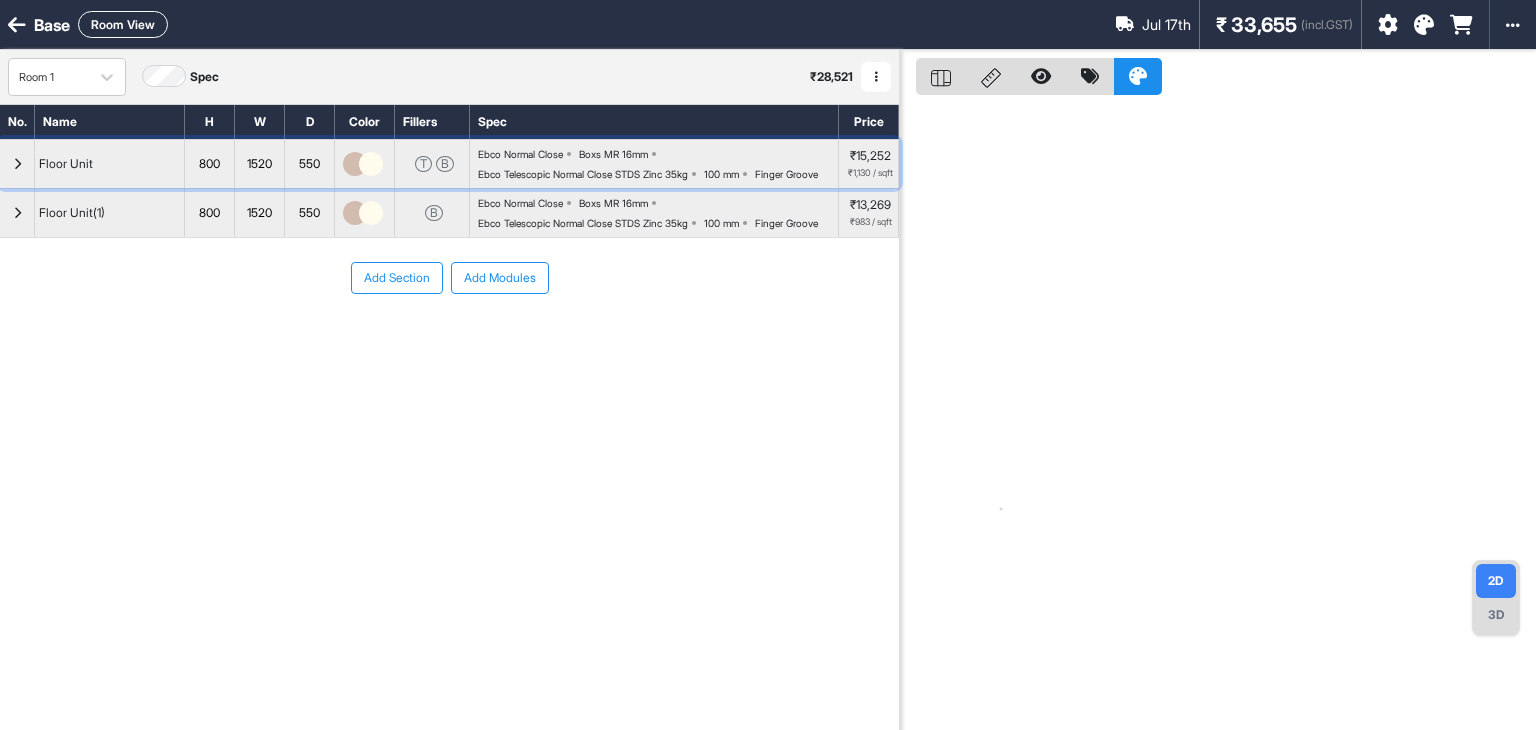 click at bounding box center (17, 164) 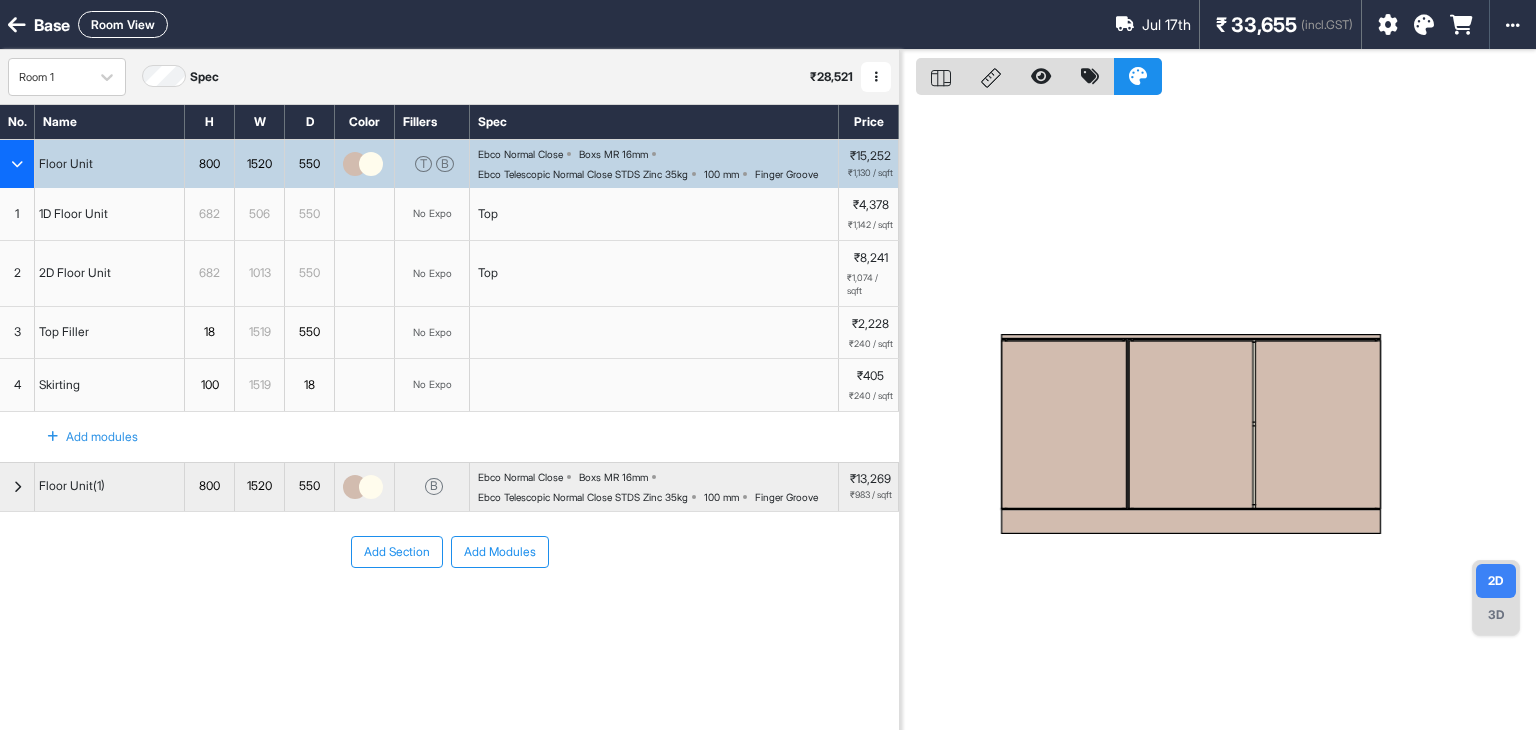 click on "1" at bounding box center [17, 214] 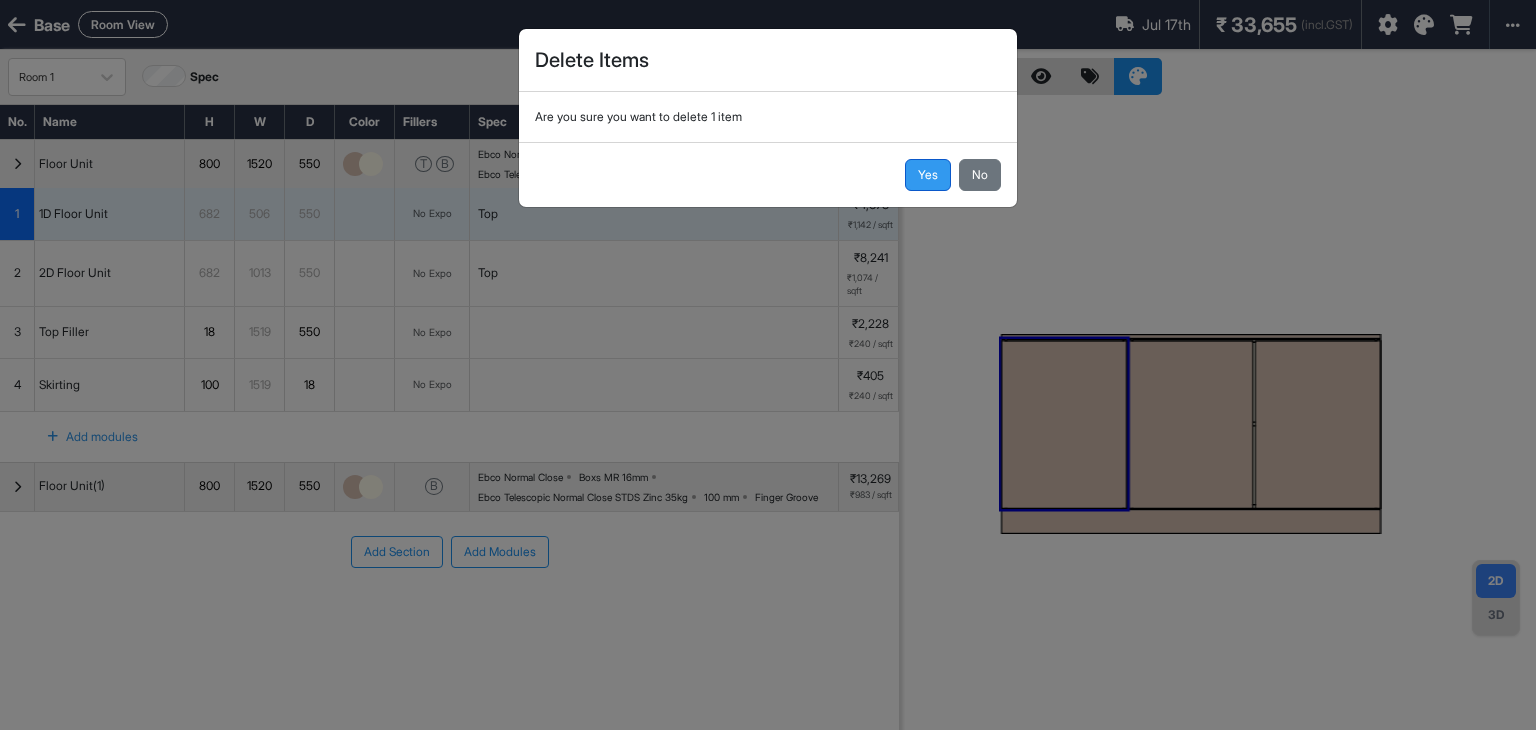 click on "Yes" at bounding box center (928, 175) 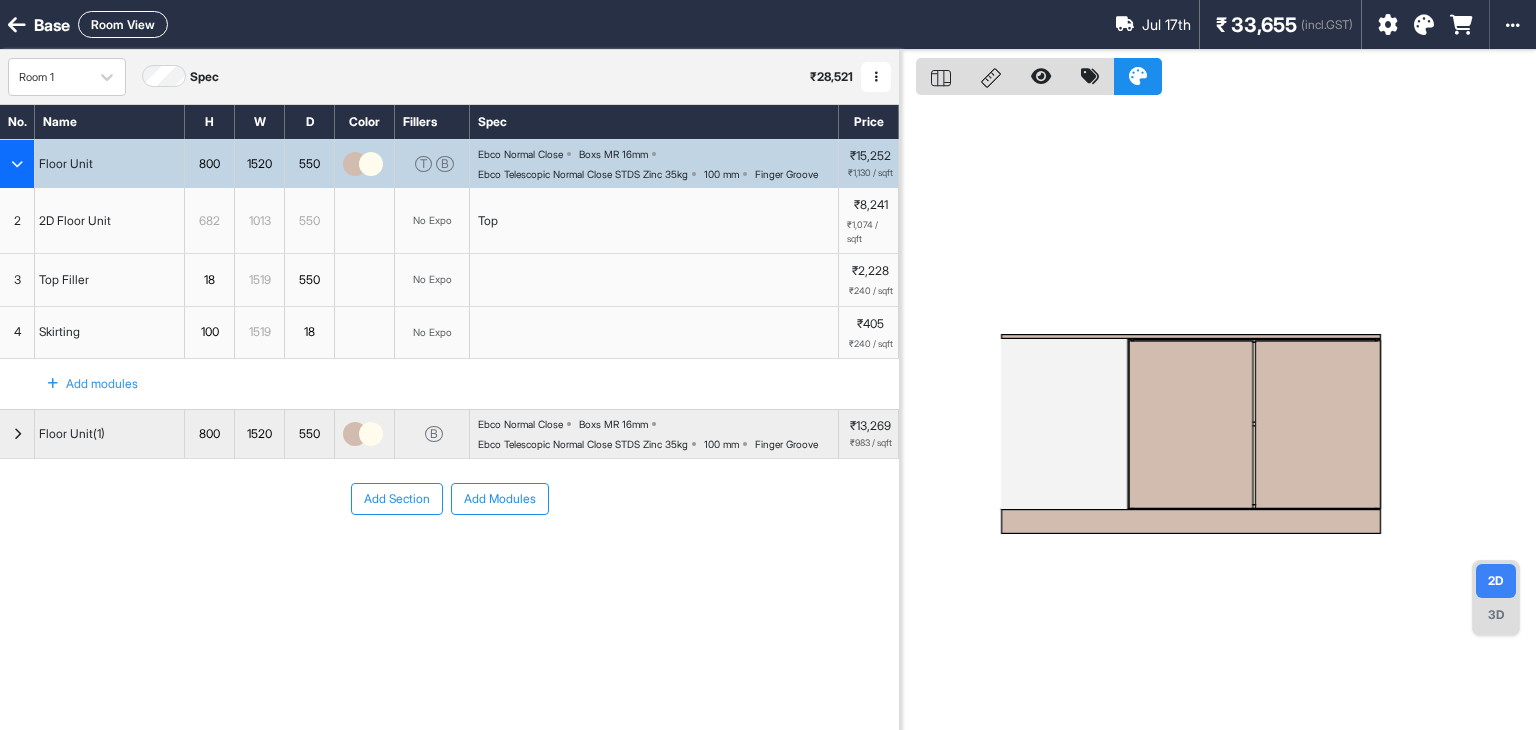 click on "2" at bounding box center [17, 220] 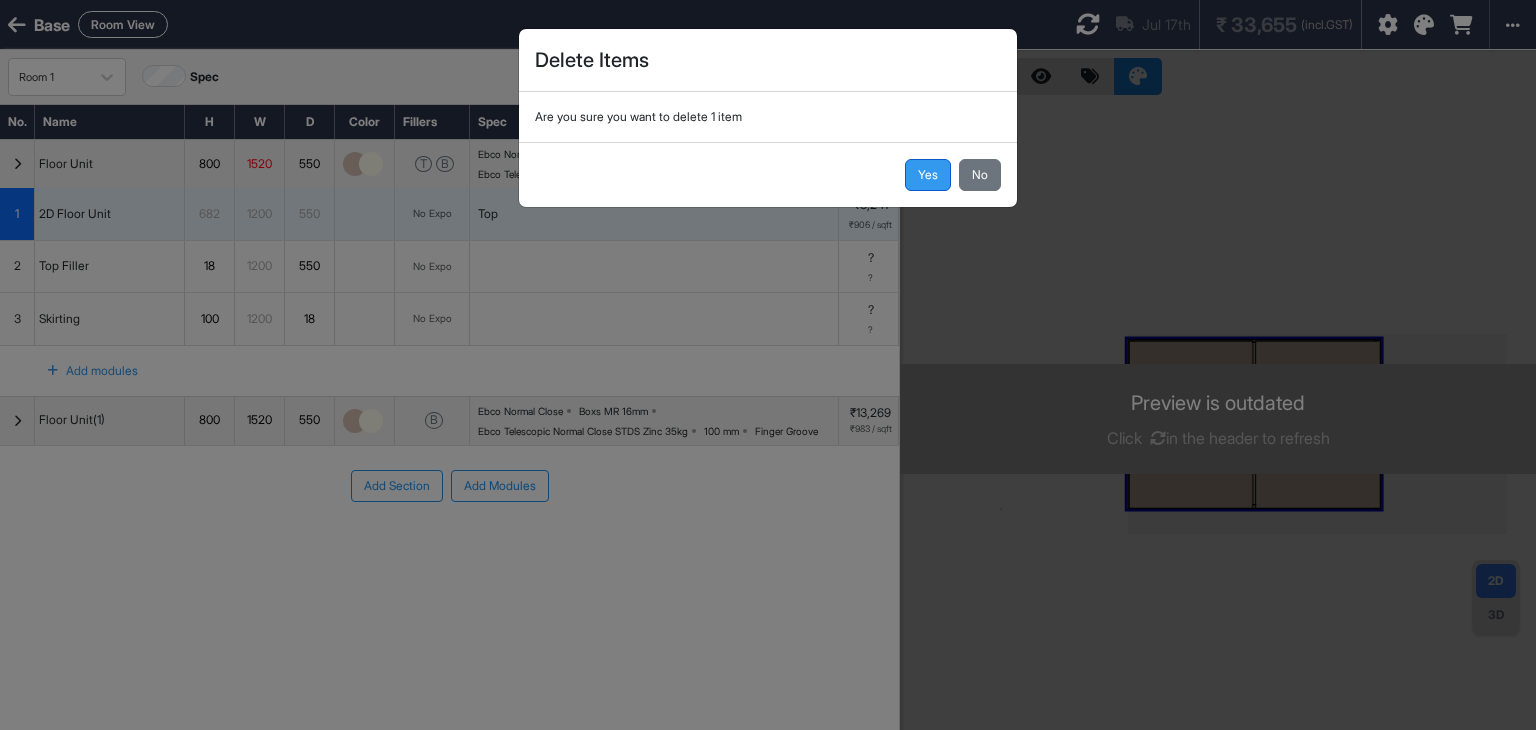 click on "Yes" at bounding box center (928, 175) 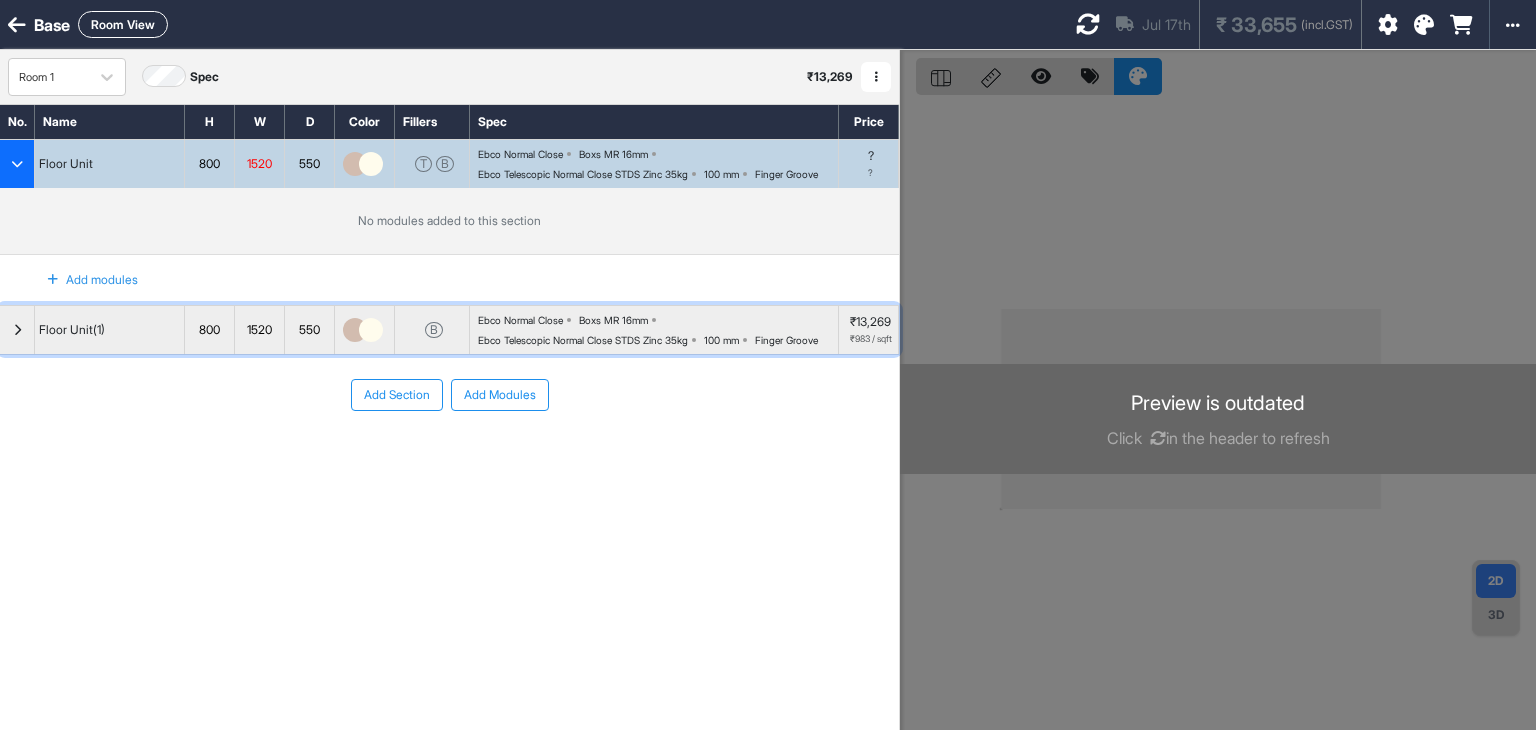 click at bounding box center [17, 330] 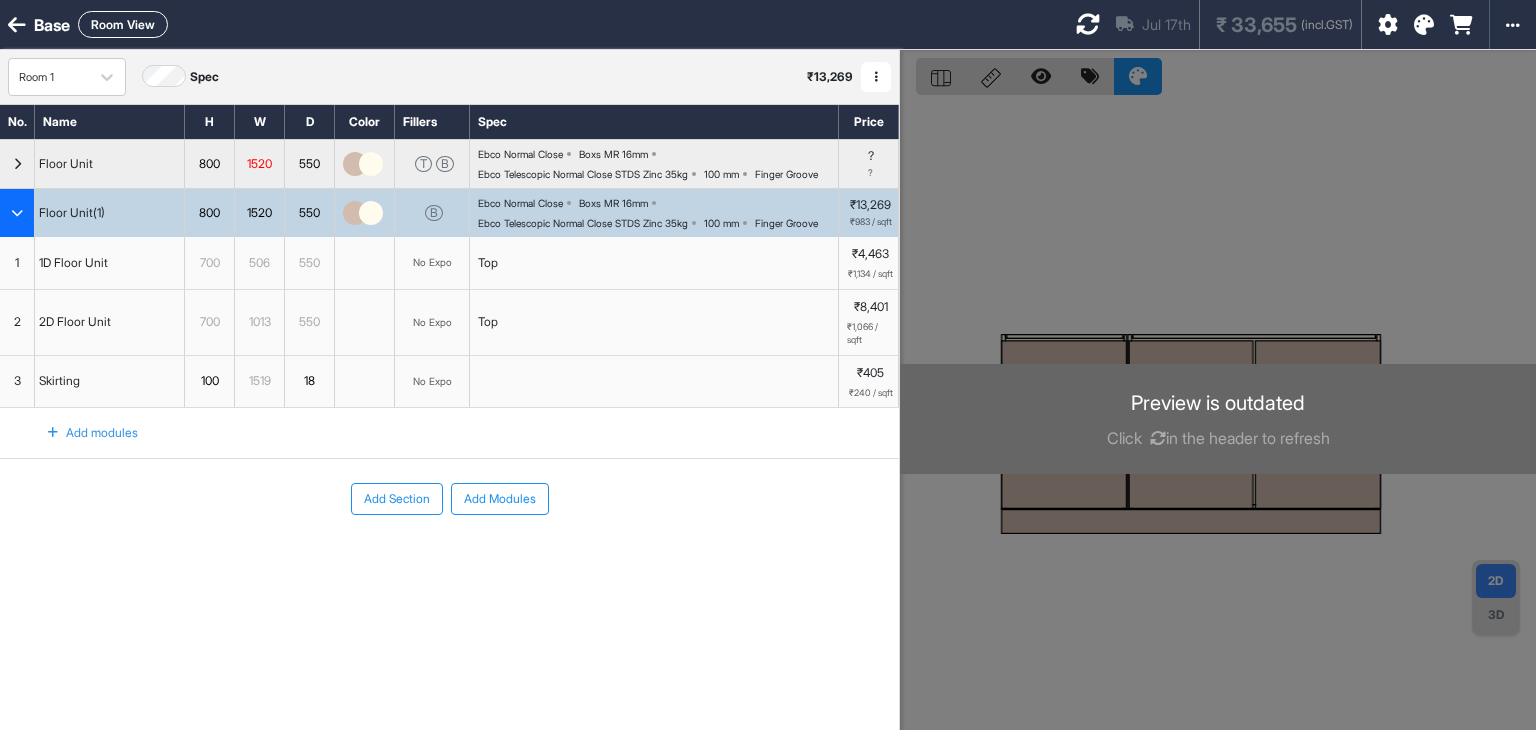 click on "1" at bounding box center (17, 263) 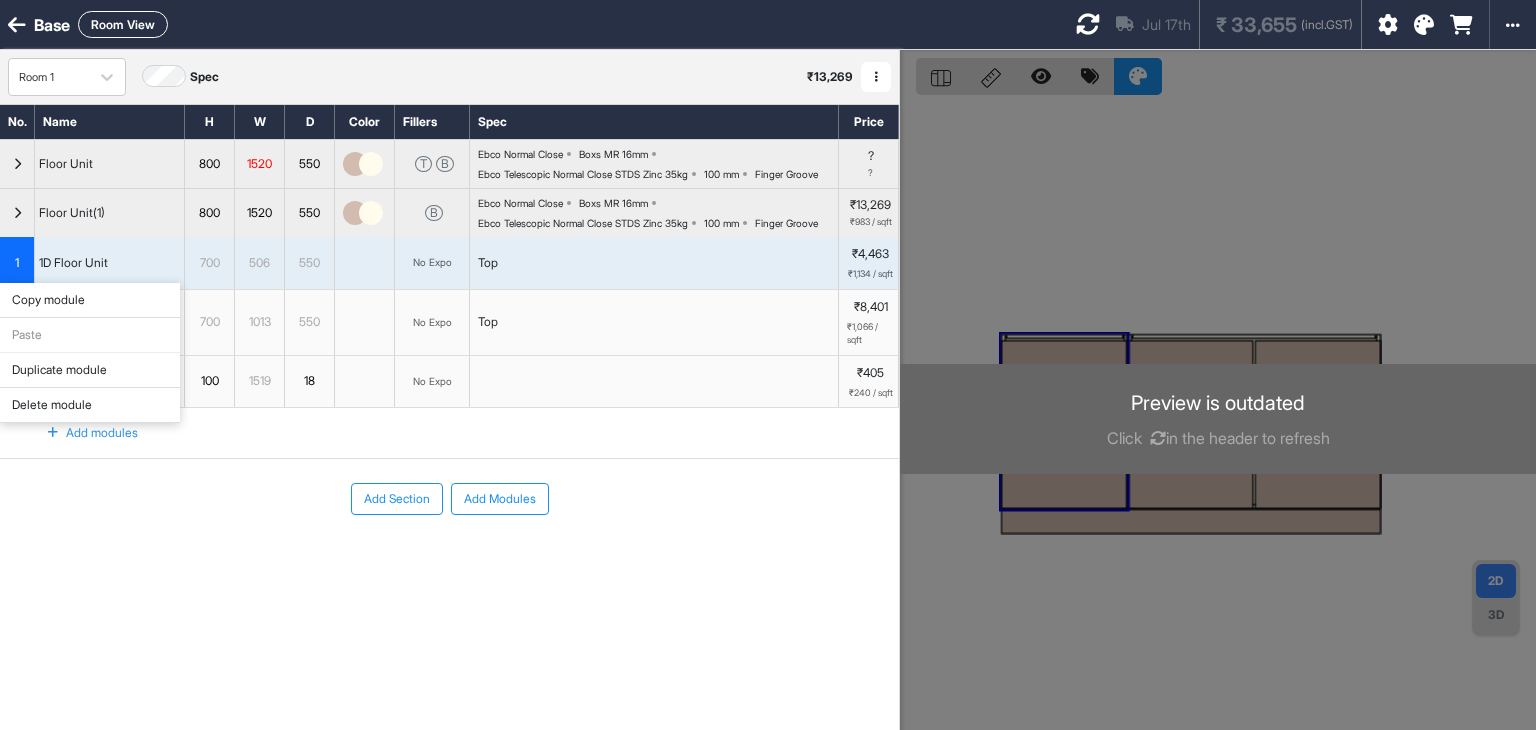click on "Delete module" at bounding box center (90, 405) 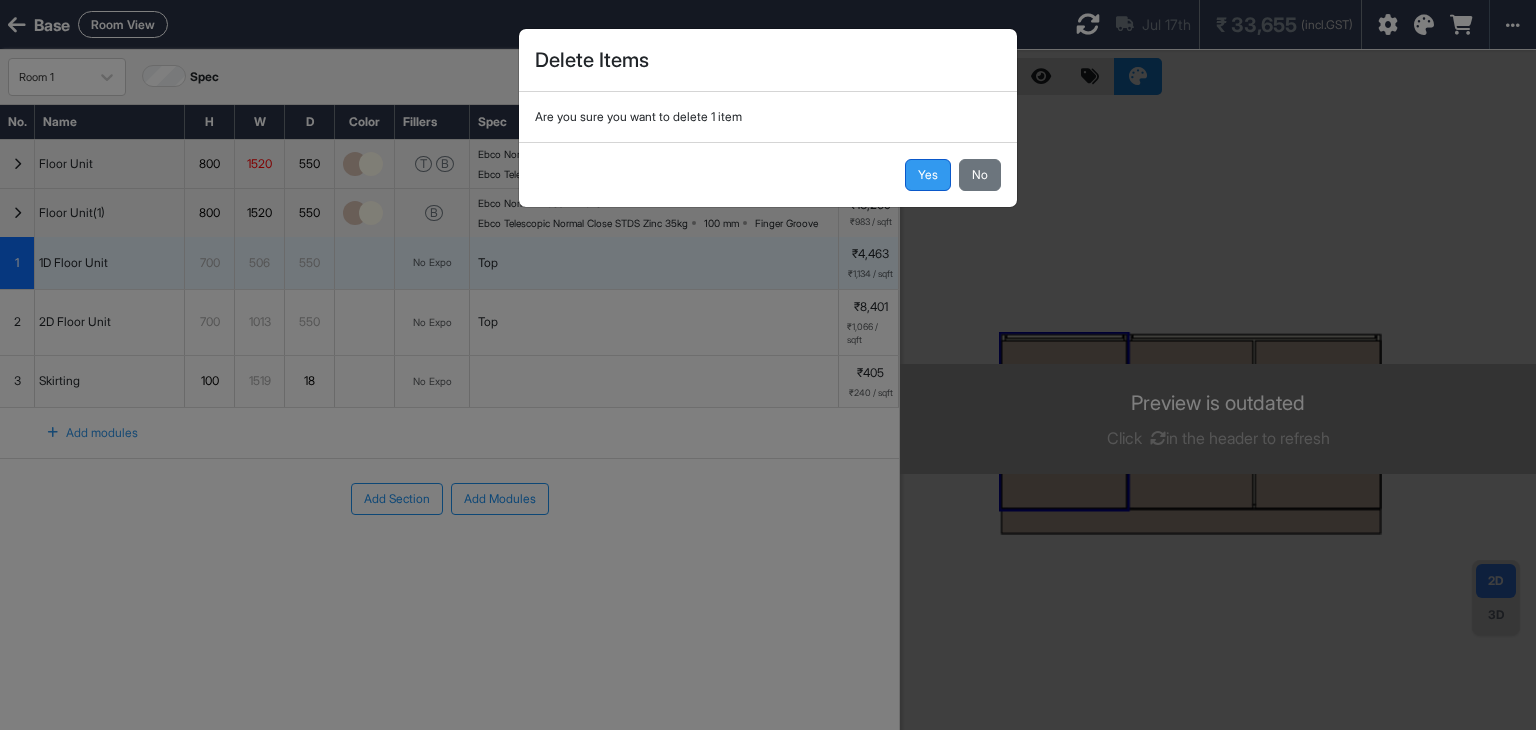 click on "Yes" at bounding box center (928, 175) 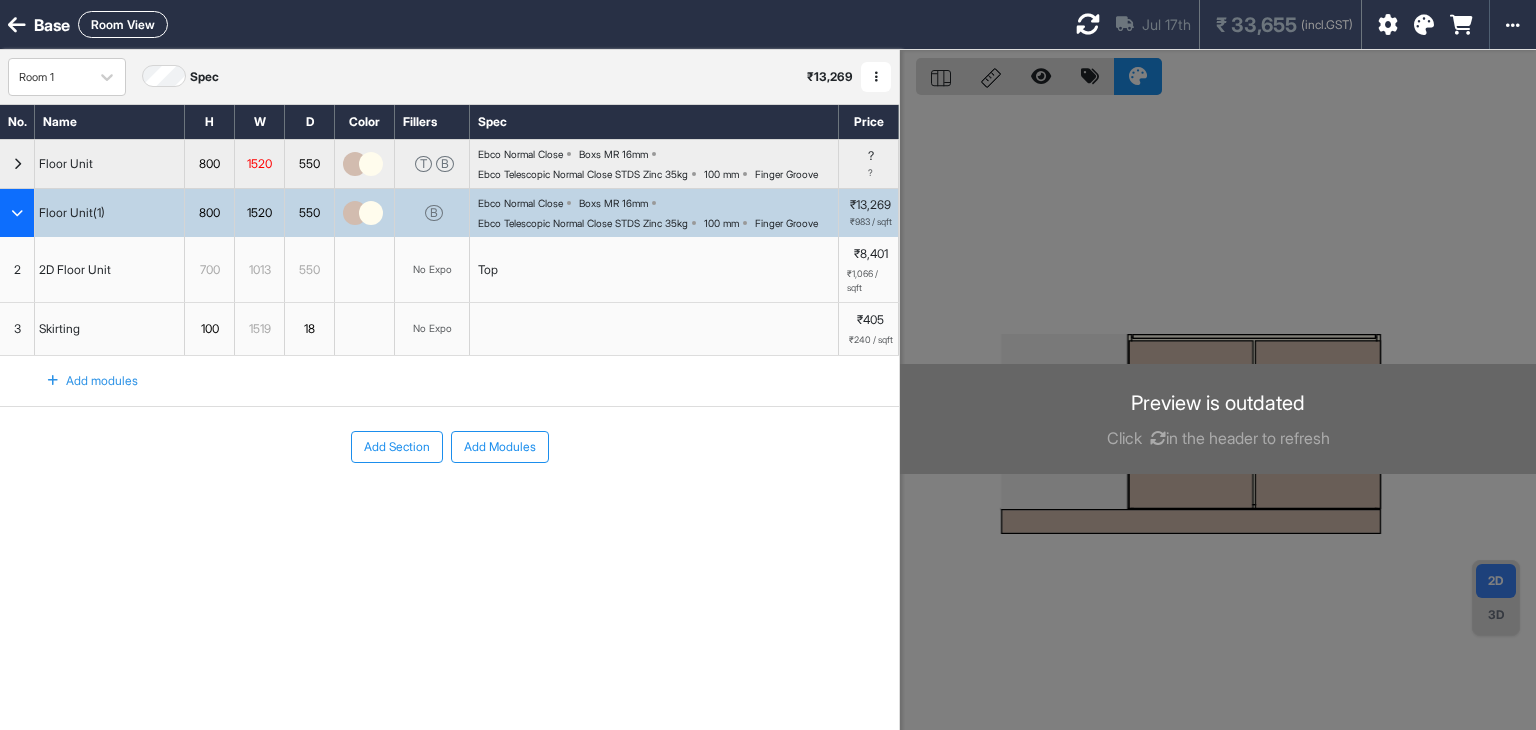 click on "2" at bounding box center [17, 269] 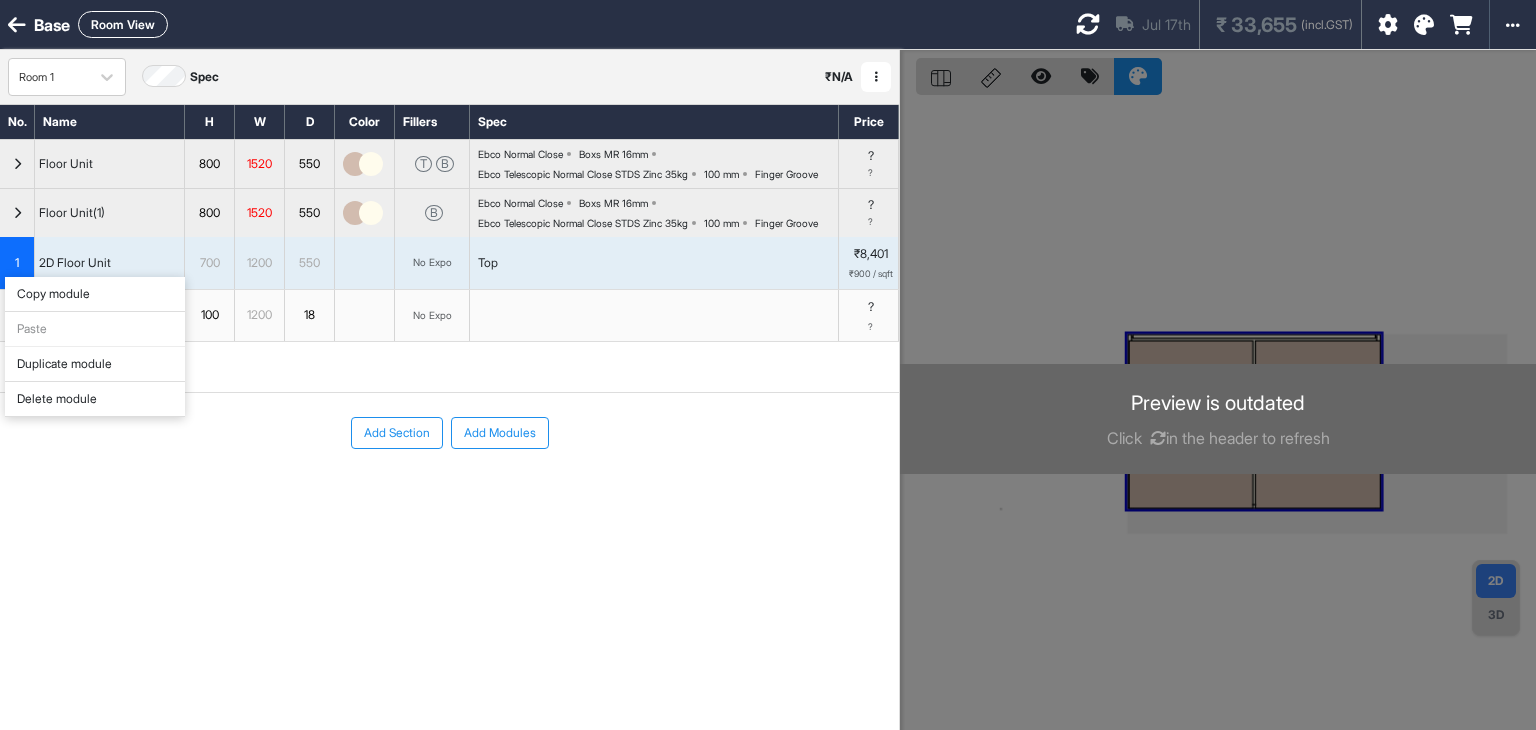 click on "Delete module" at bounding box center (95, 399) 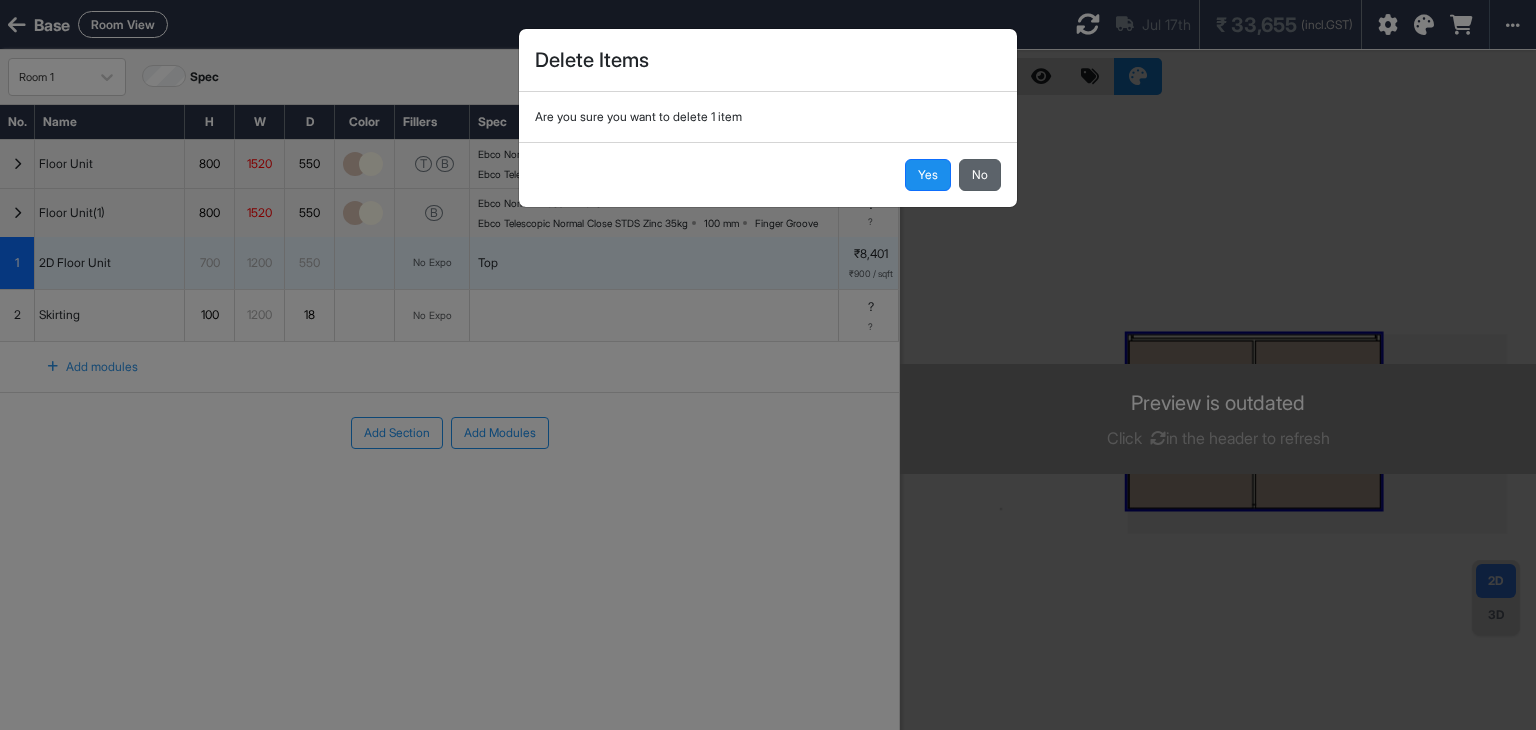 click on "No" at bounding box center [980, 175] 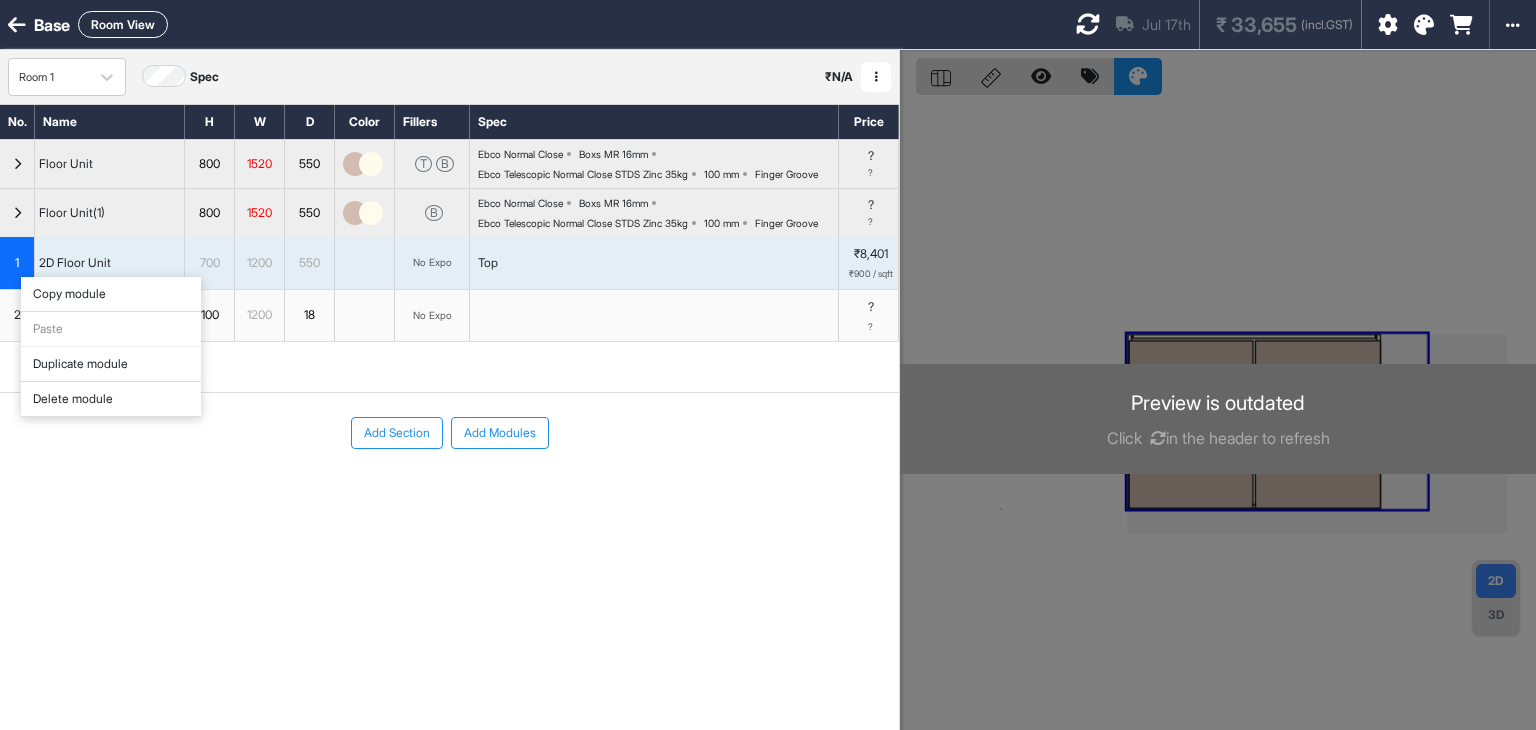 click on "Delete module" at bounding box center [111, 399] 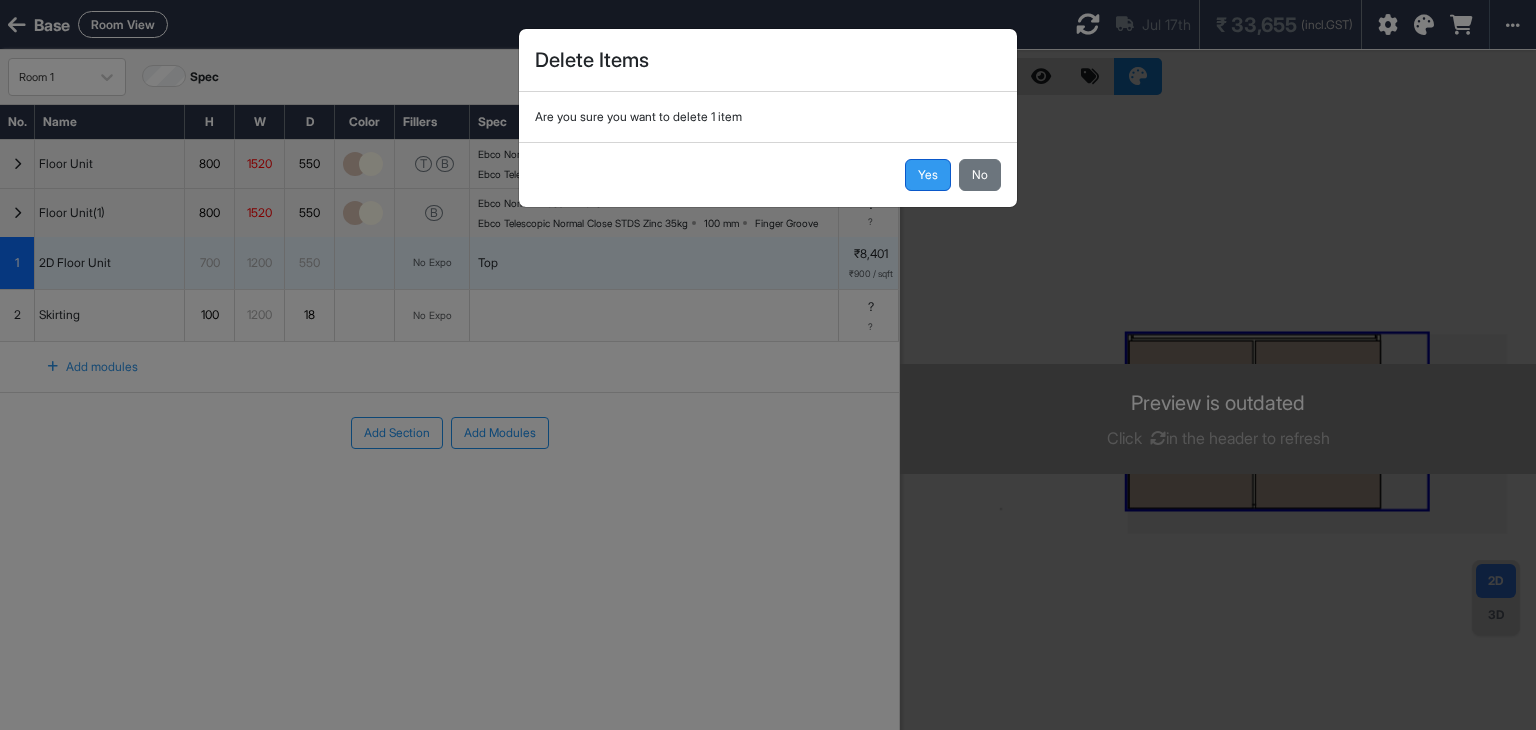 click on "Yes" at bounding box center (928, 175) 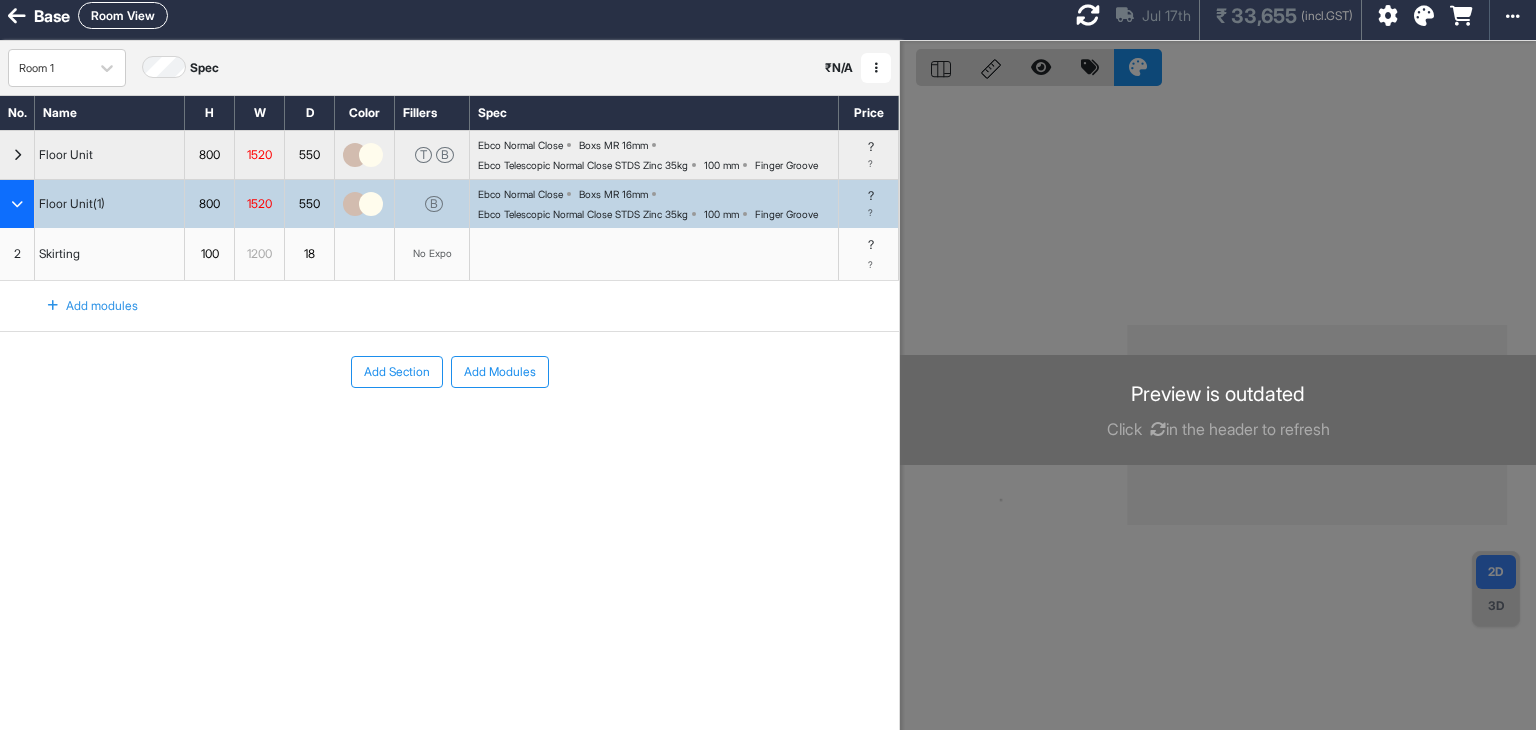 scroll, scrollTop: 0, scrollLeft: 0, axis: both 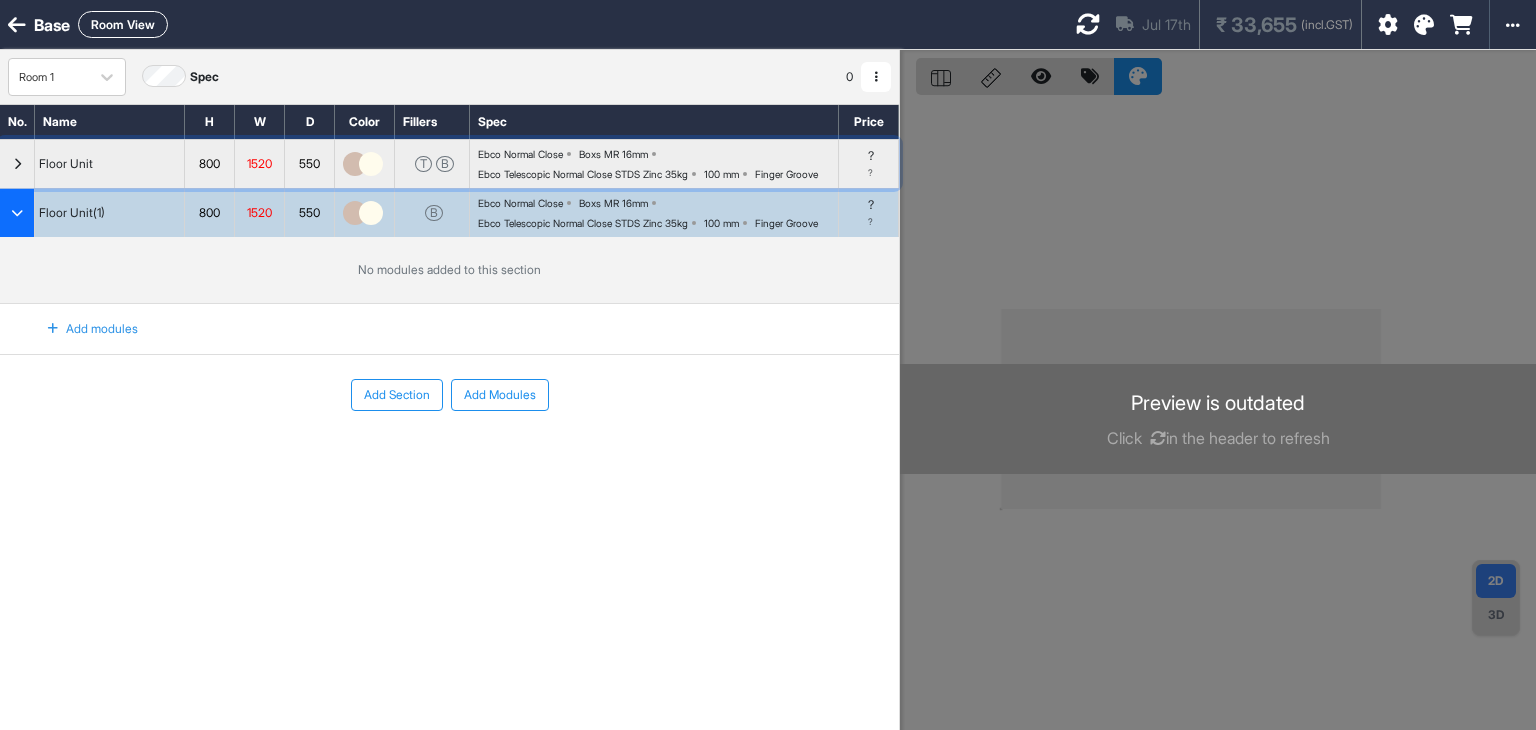 click at bounding box center [17, 164] 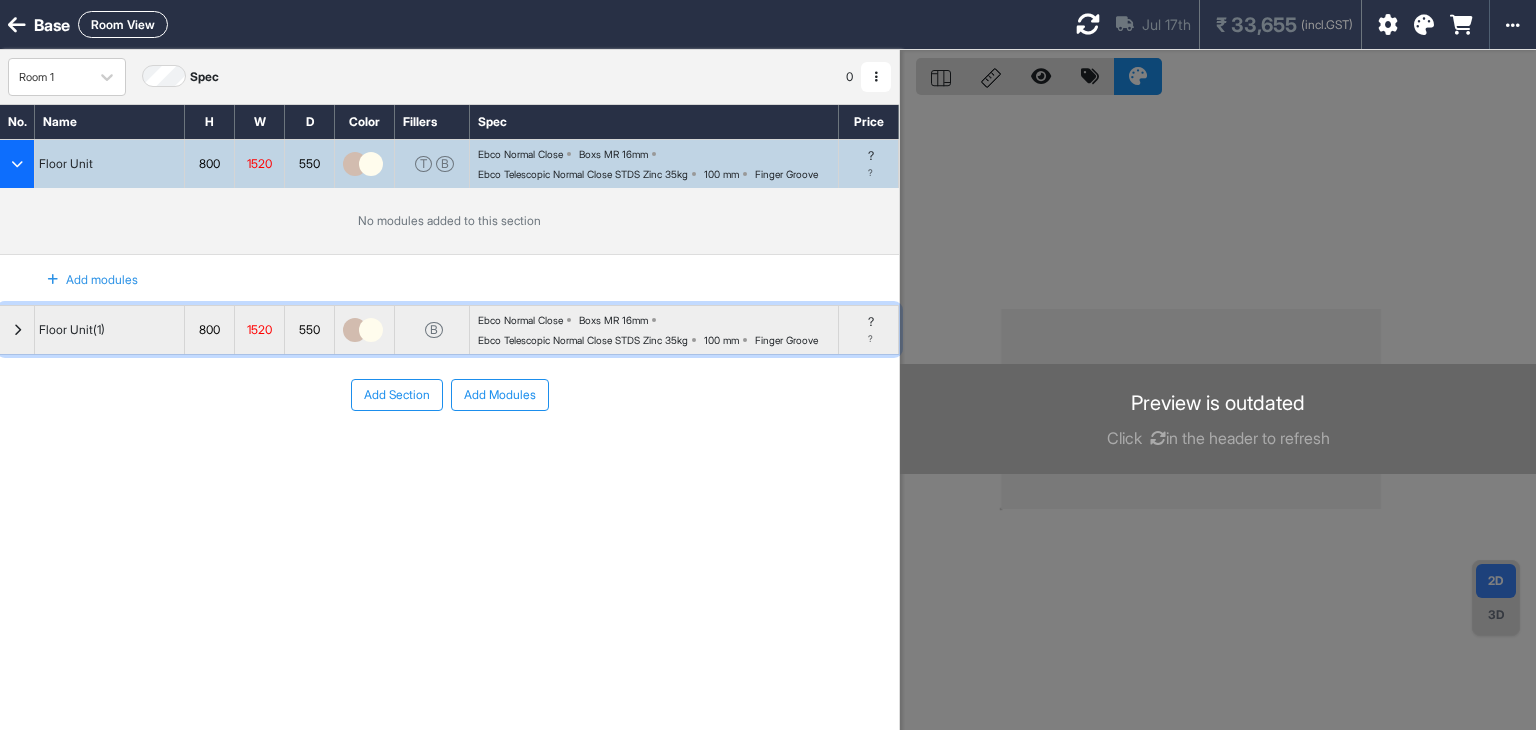 click at bounding box center [17, 330] 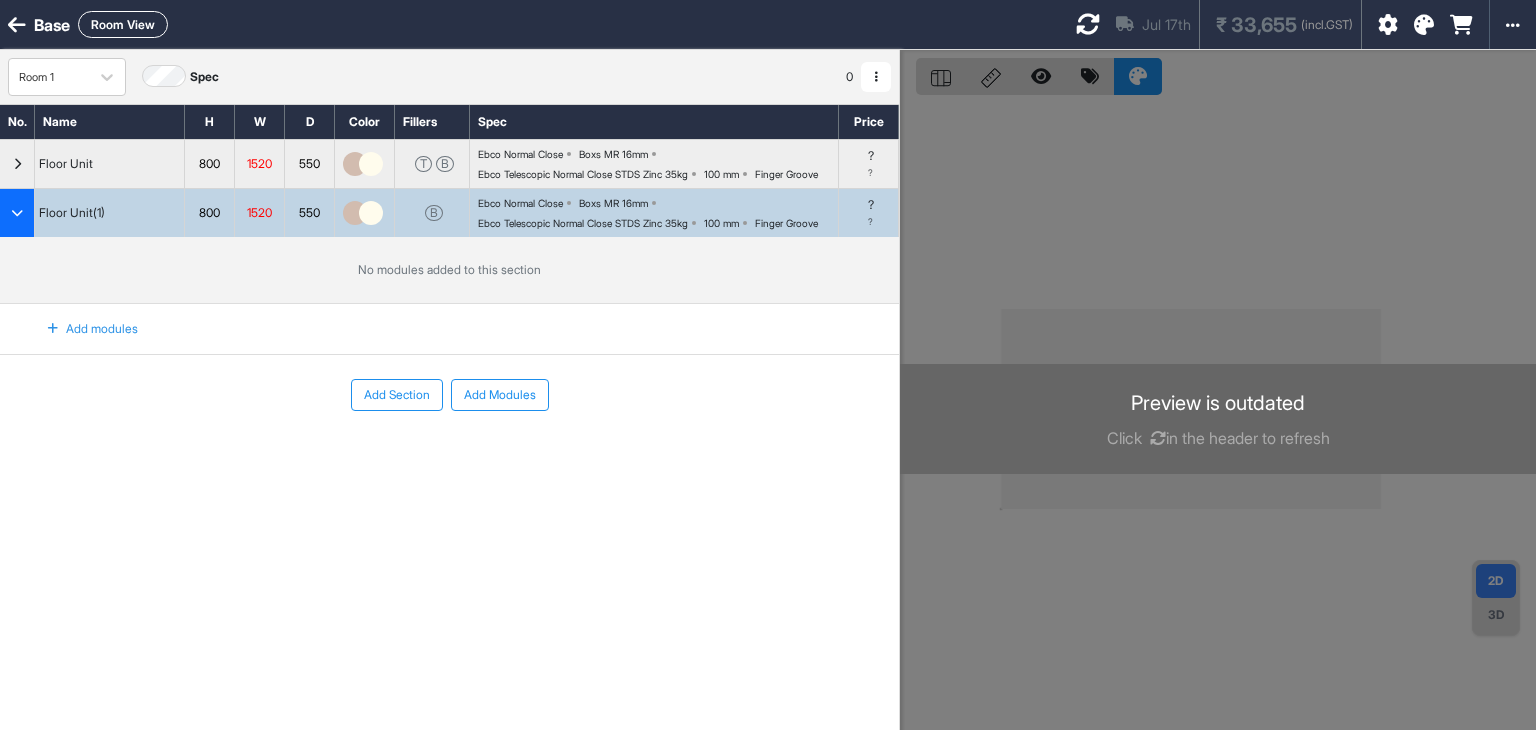 click on "Add modules" at bounding box center [81, 329] 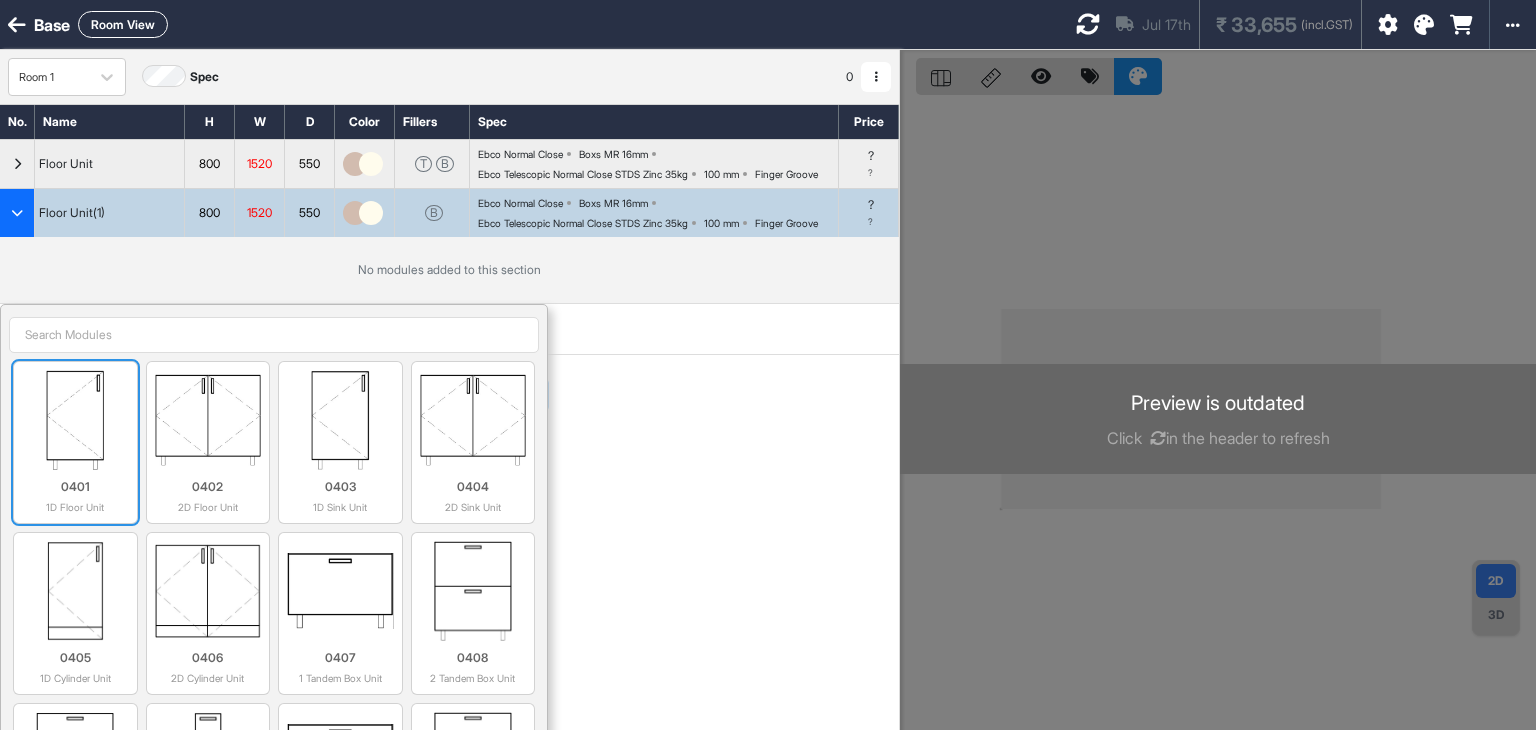 click at bounding box center [75, 420] 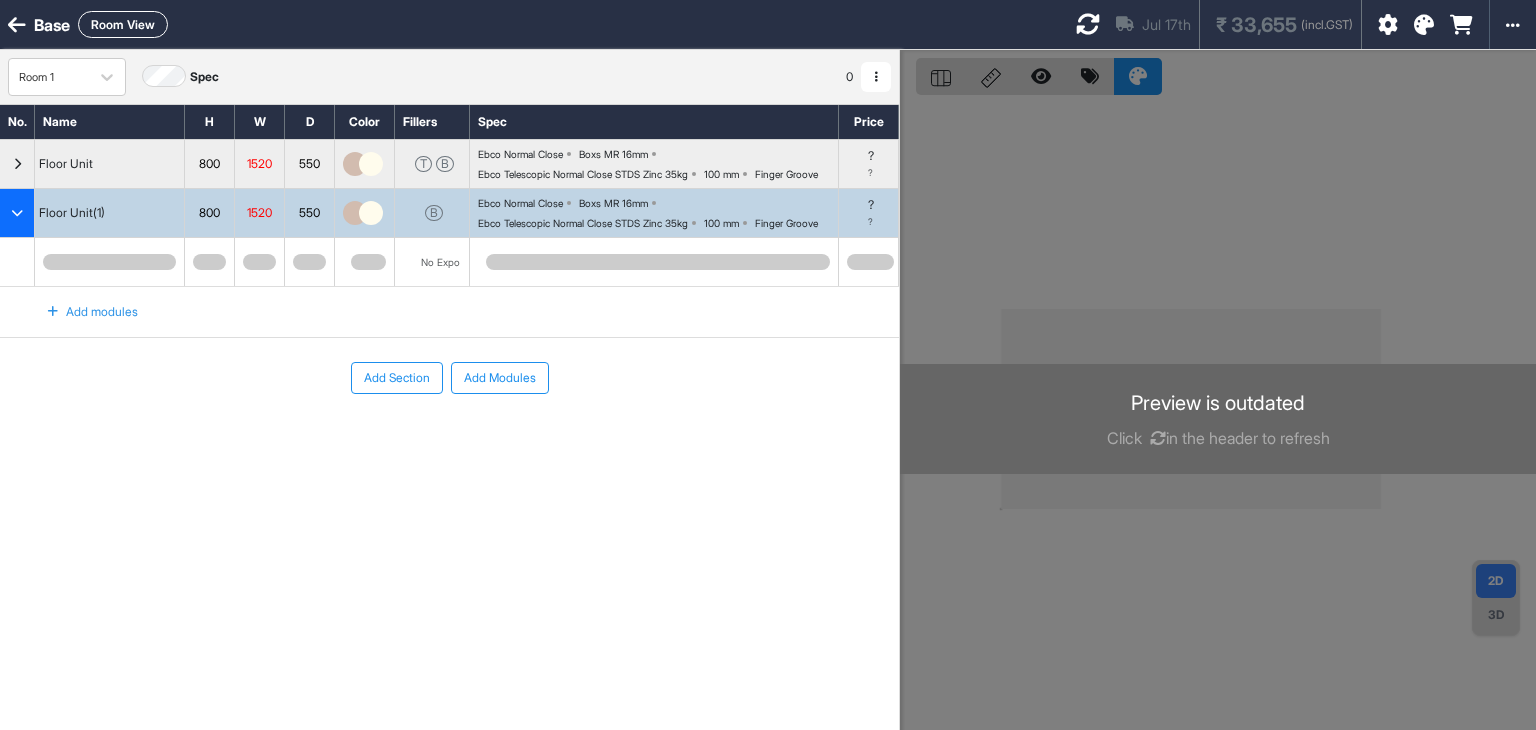 click on "Add Section Add Modules" at bounding box center [449, 438] 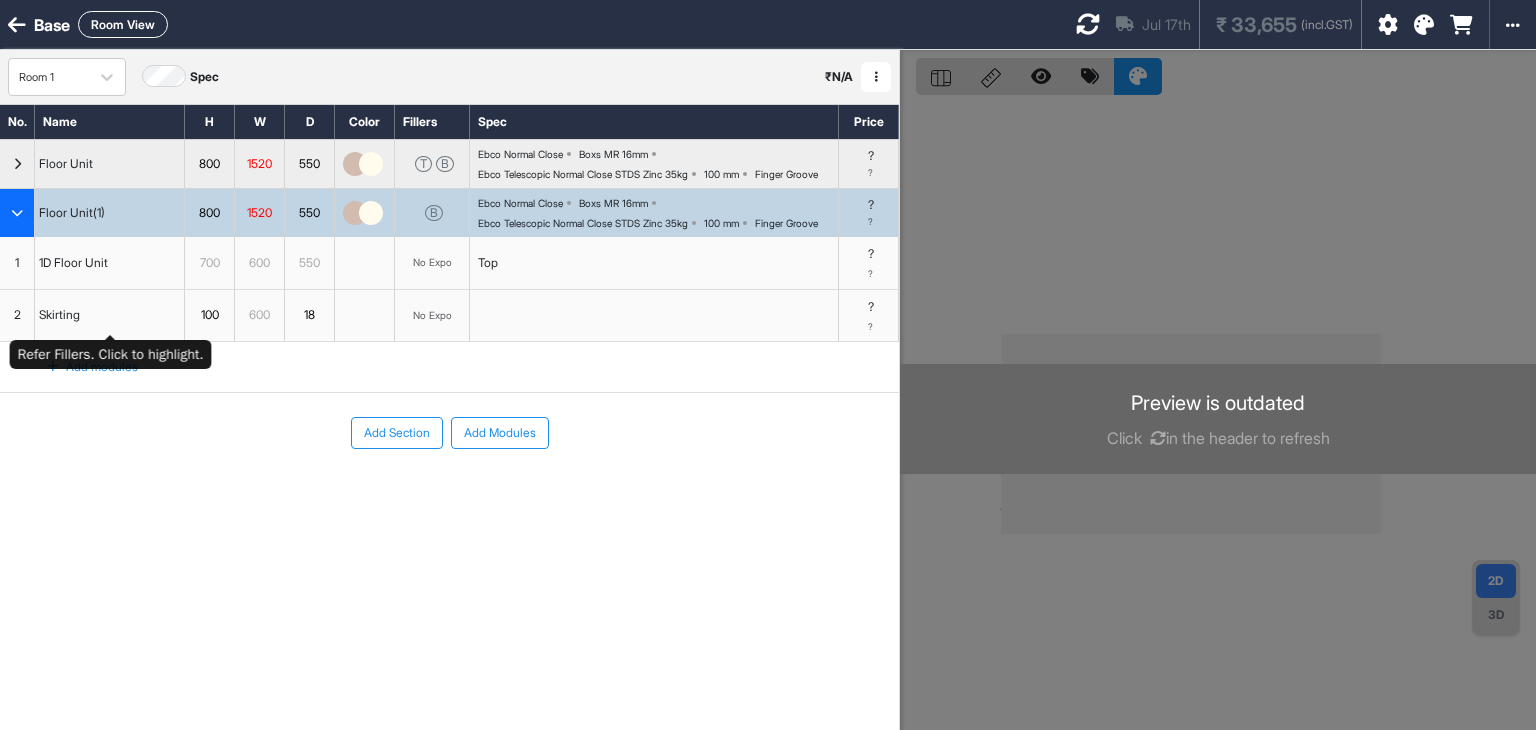 click on "Add modules" at bounding box center [81, 367] 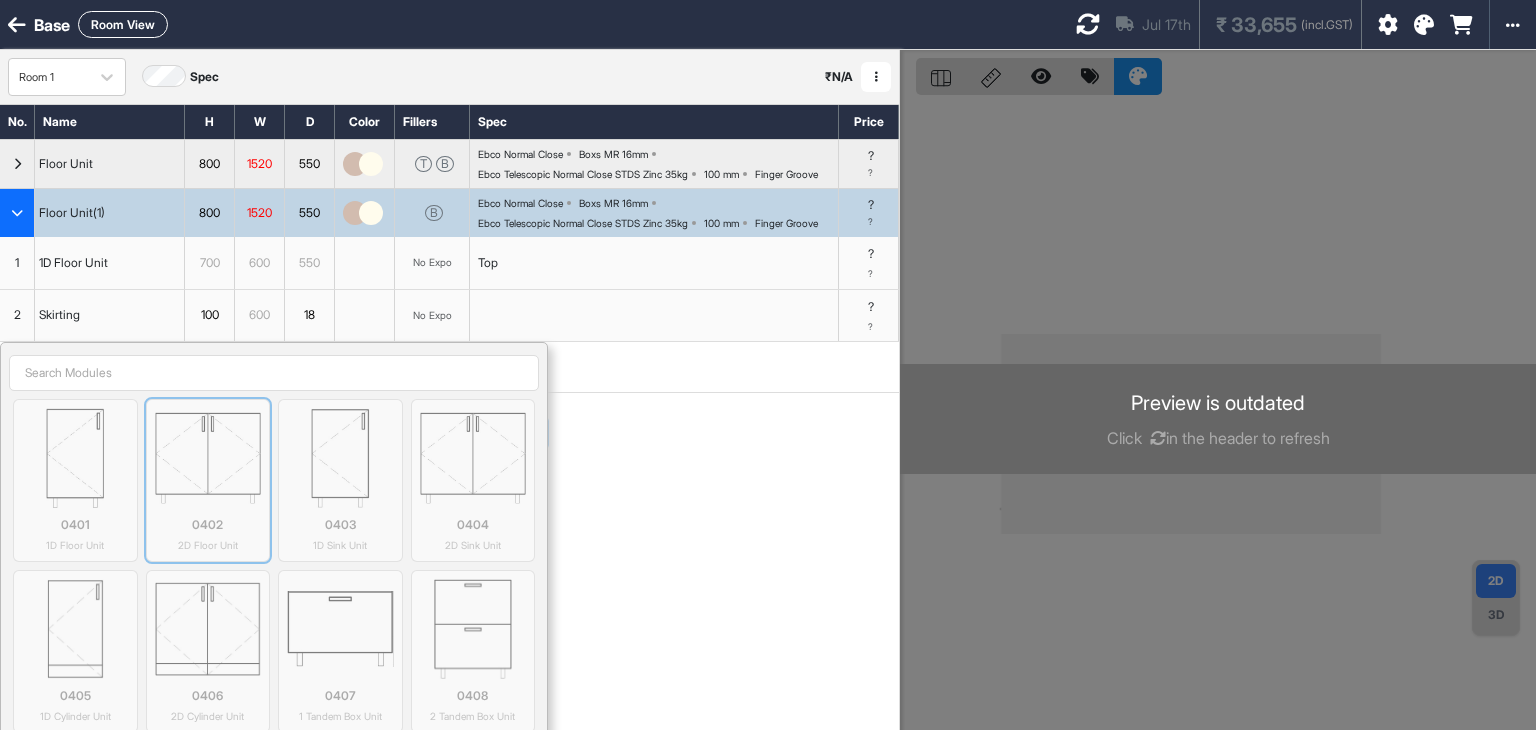 click at bounding box center (75, 458) 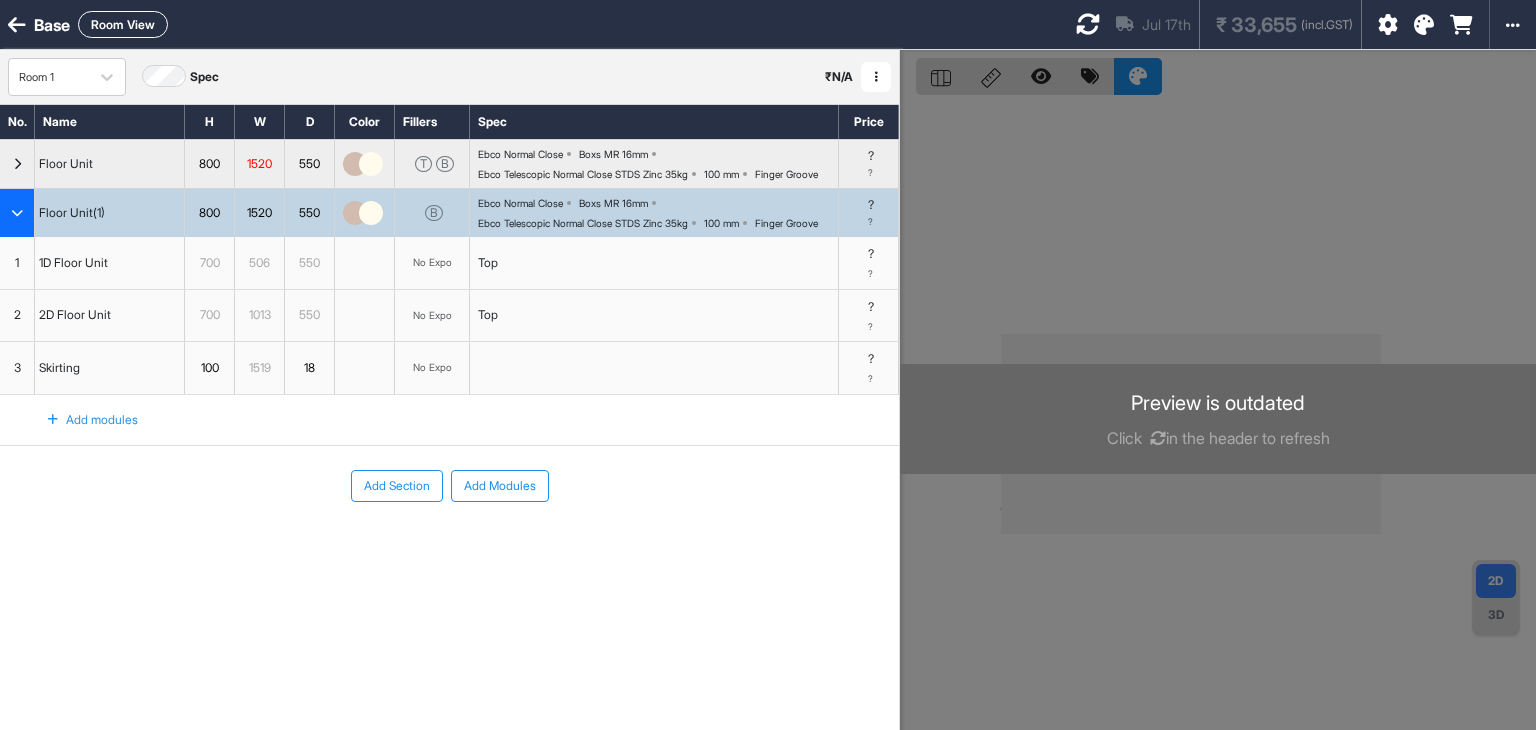 click at bounding box center [17, 213] 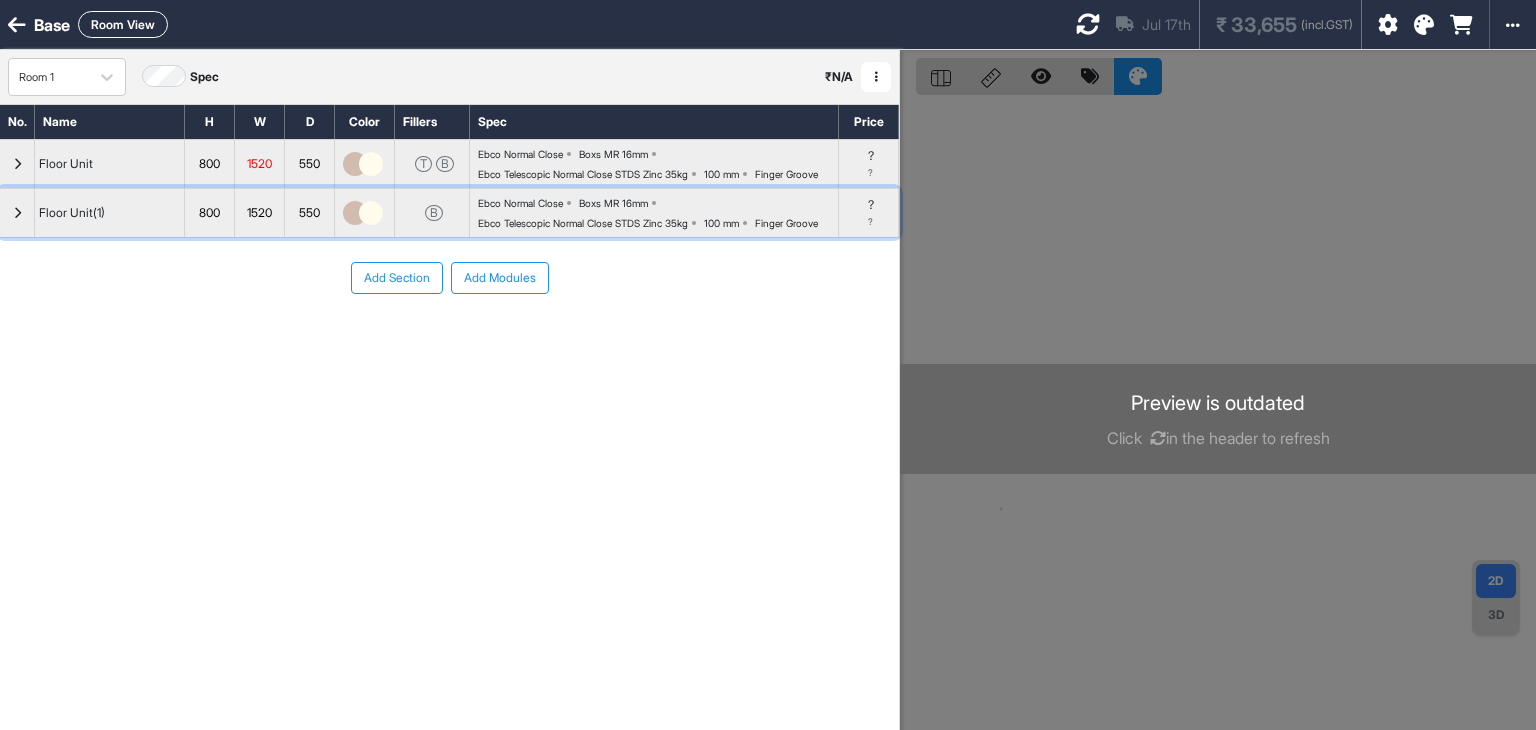 click at bounding box center [17, 164] 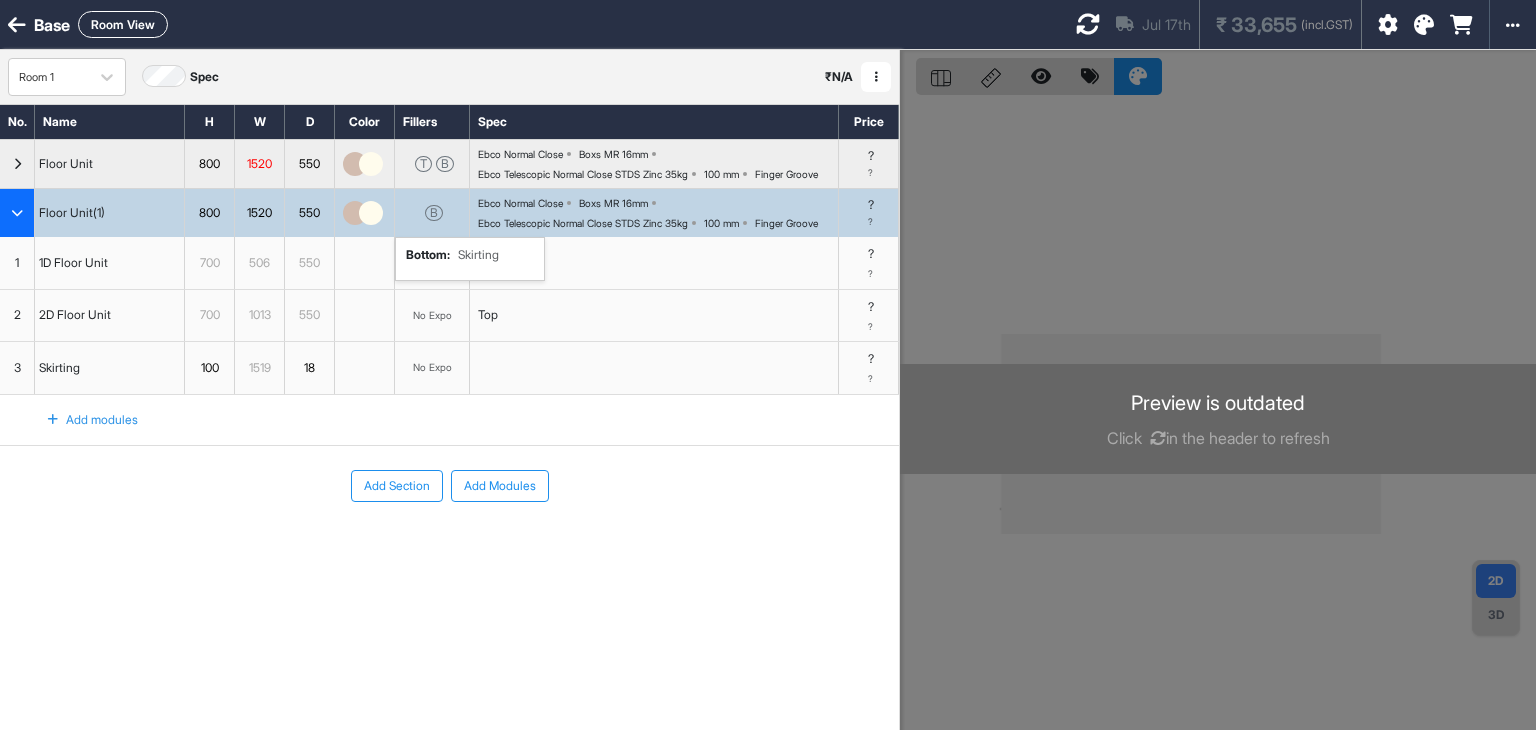 click on "B bottom : Skirting" at bounding box center [432, 213] 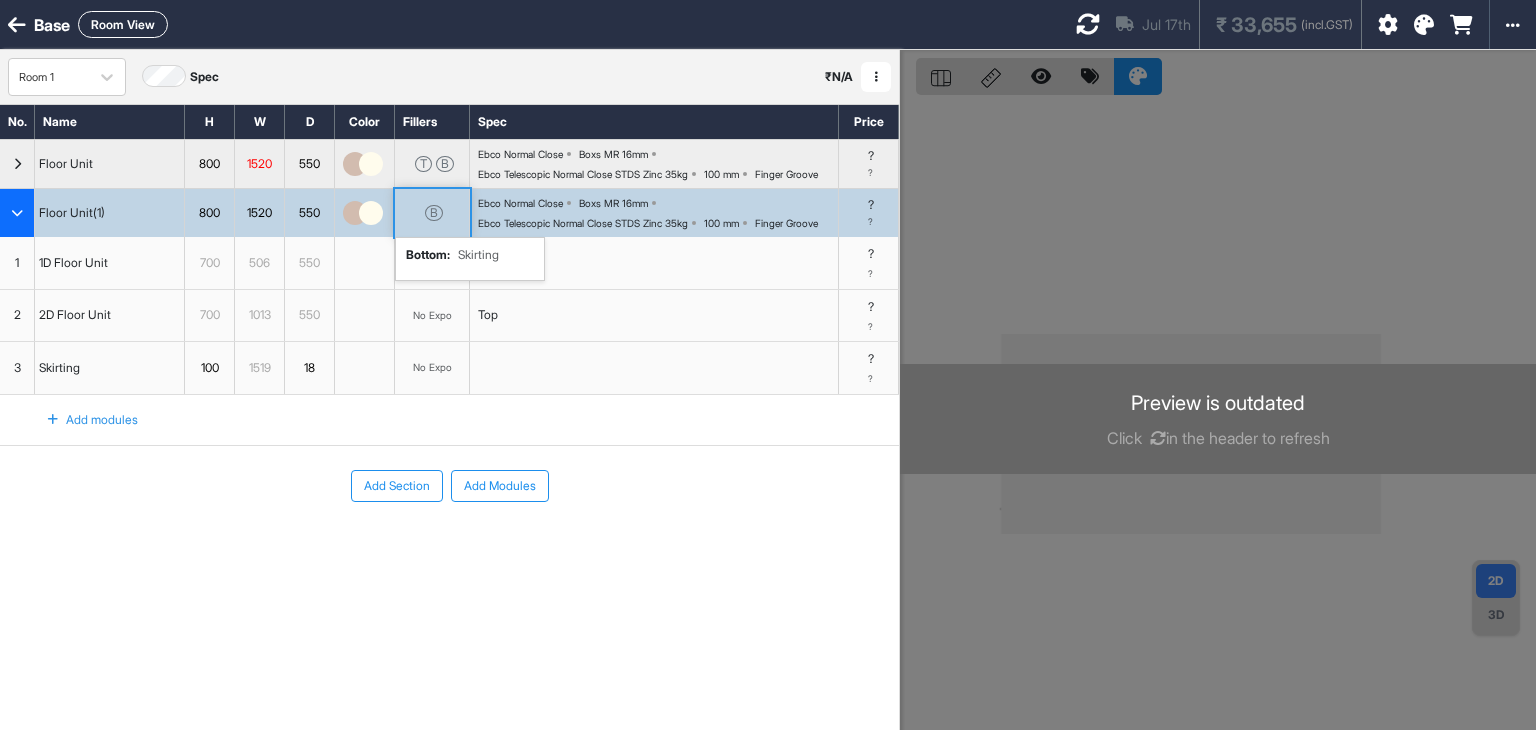 click on "B bottom : Skirting" at bounding box center [432, 213] 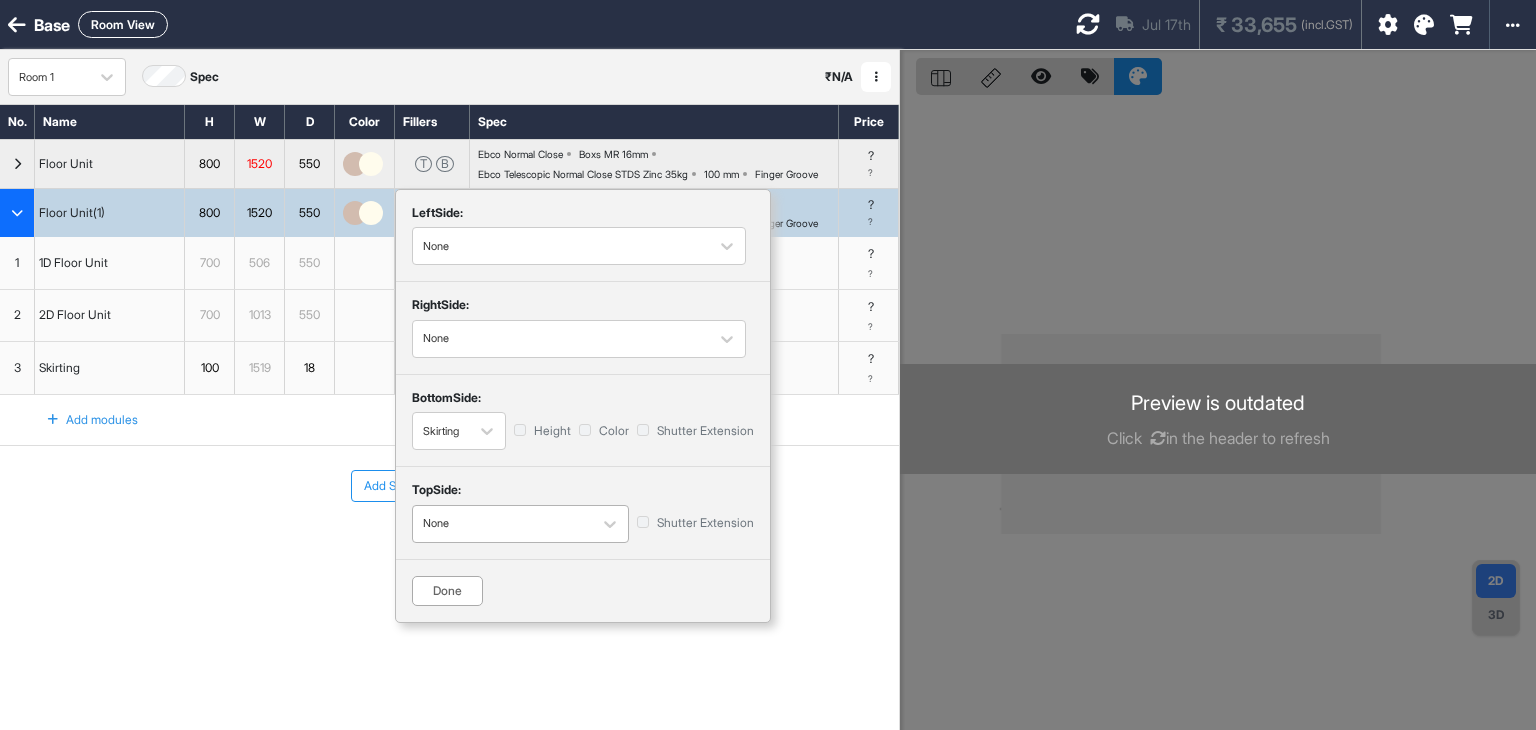 click on "None" at bounding box center [561, 246] 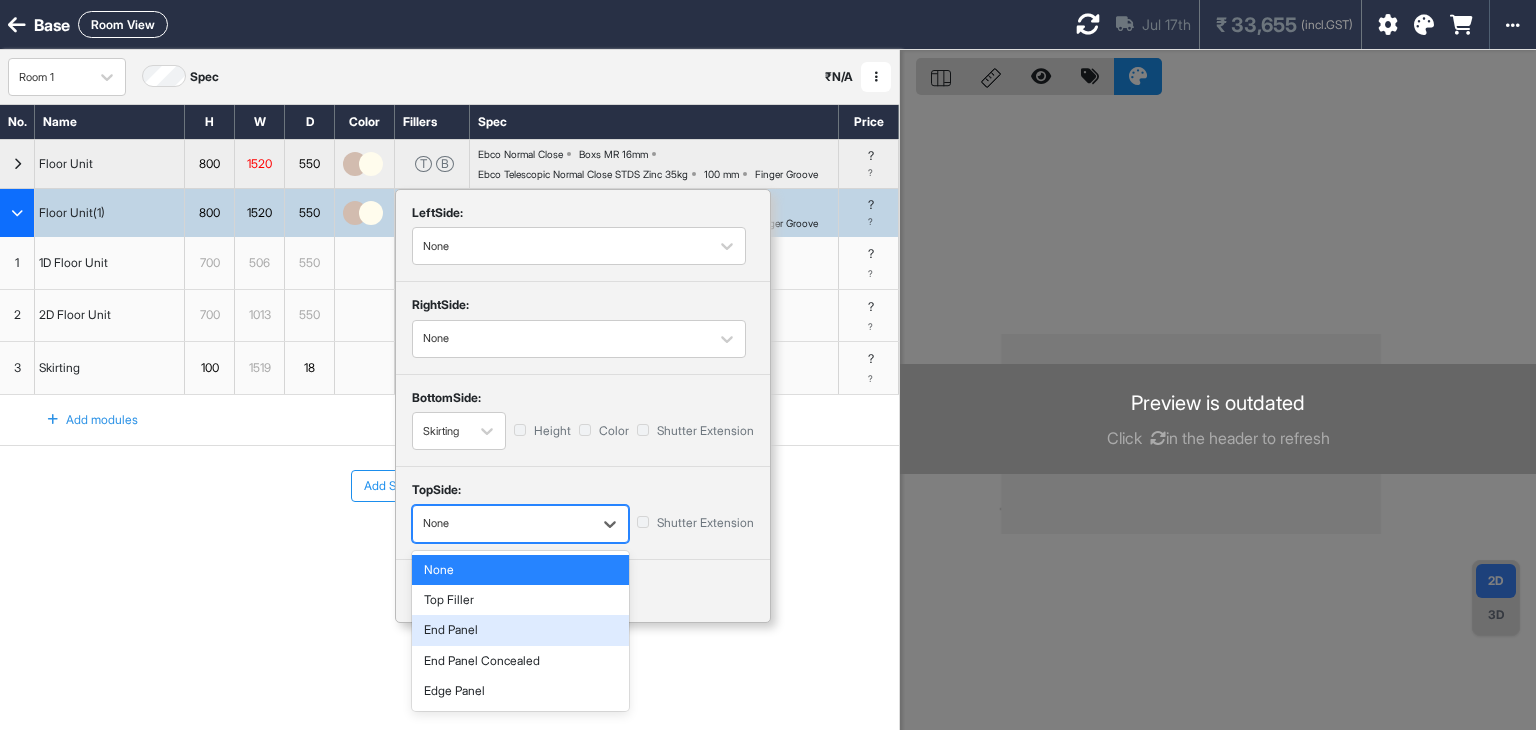 click on "End Panel" at bounding box center (520, 630) 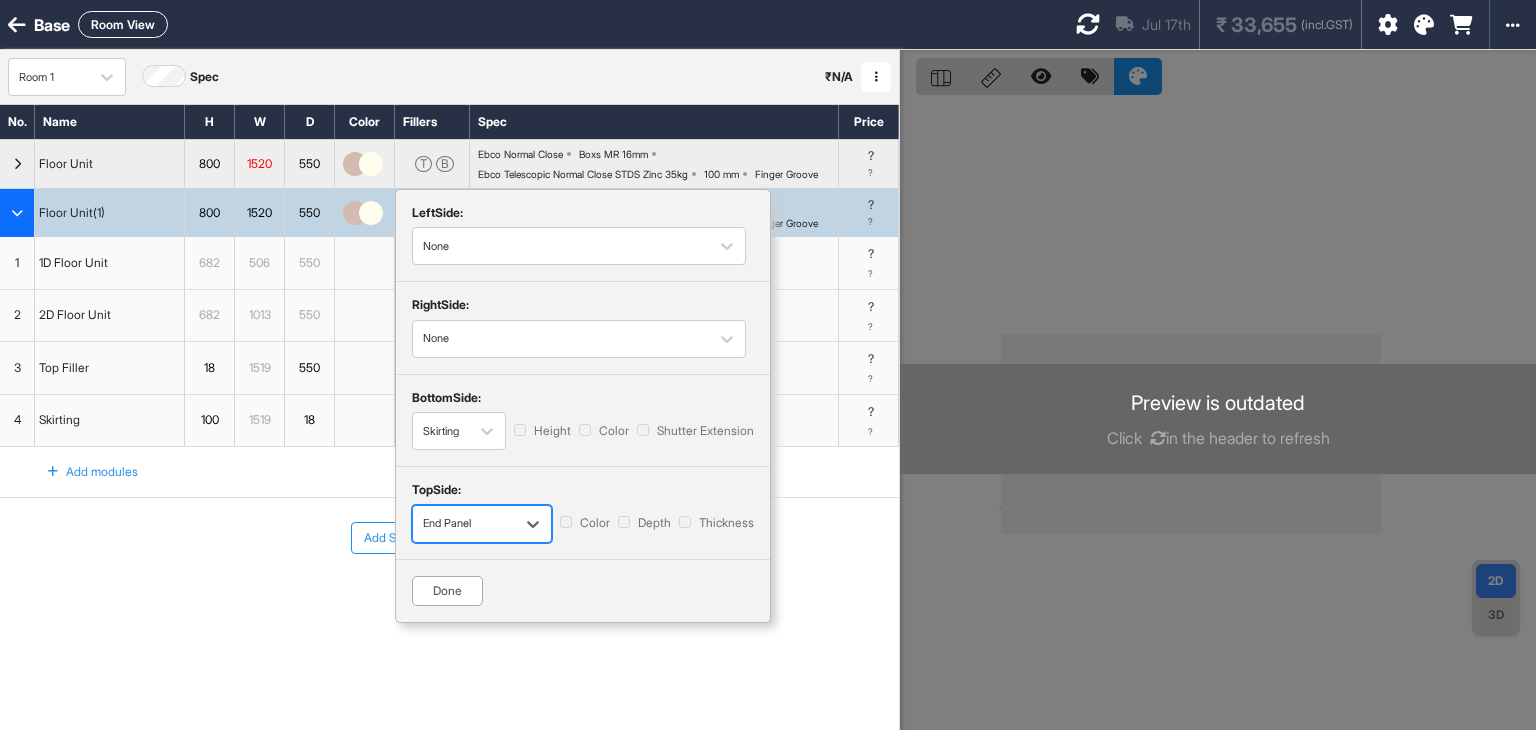 click on "Done" at bounding box center [447, 591] 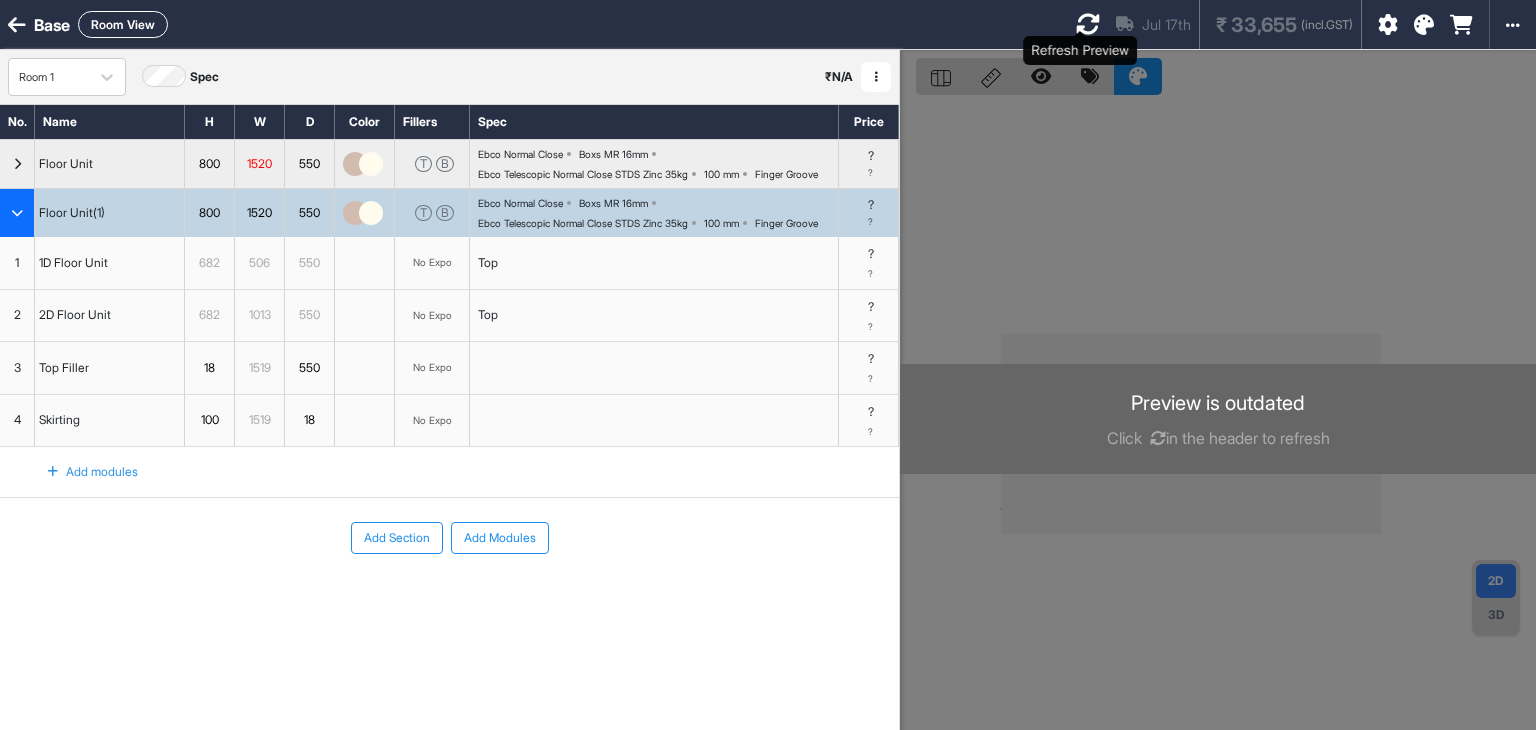 click at bounding box center [1088, 24] 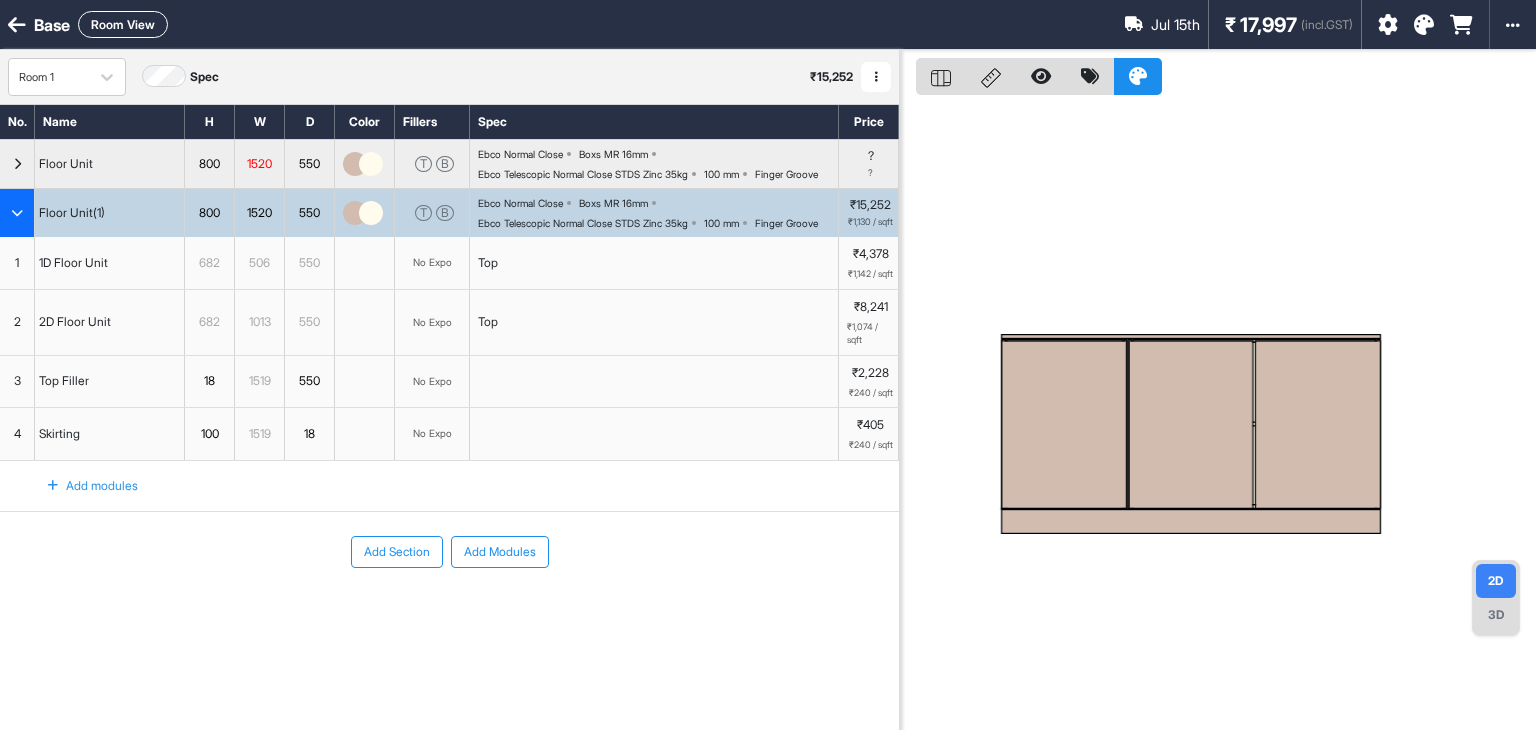 click at bounding box center [1064, 424] 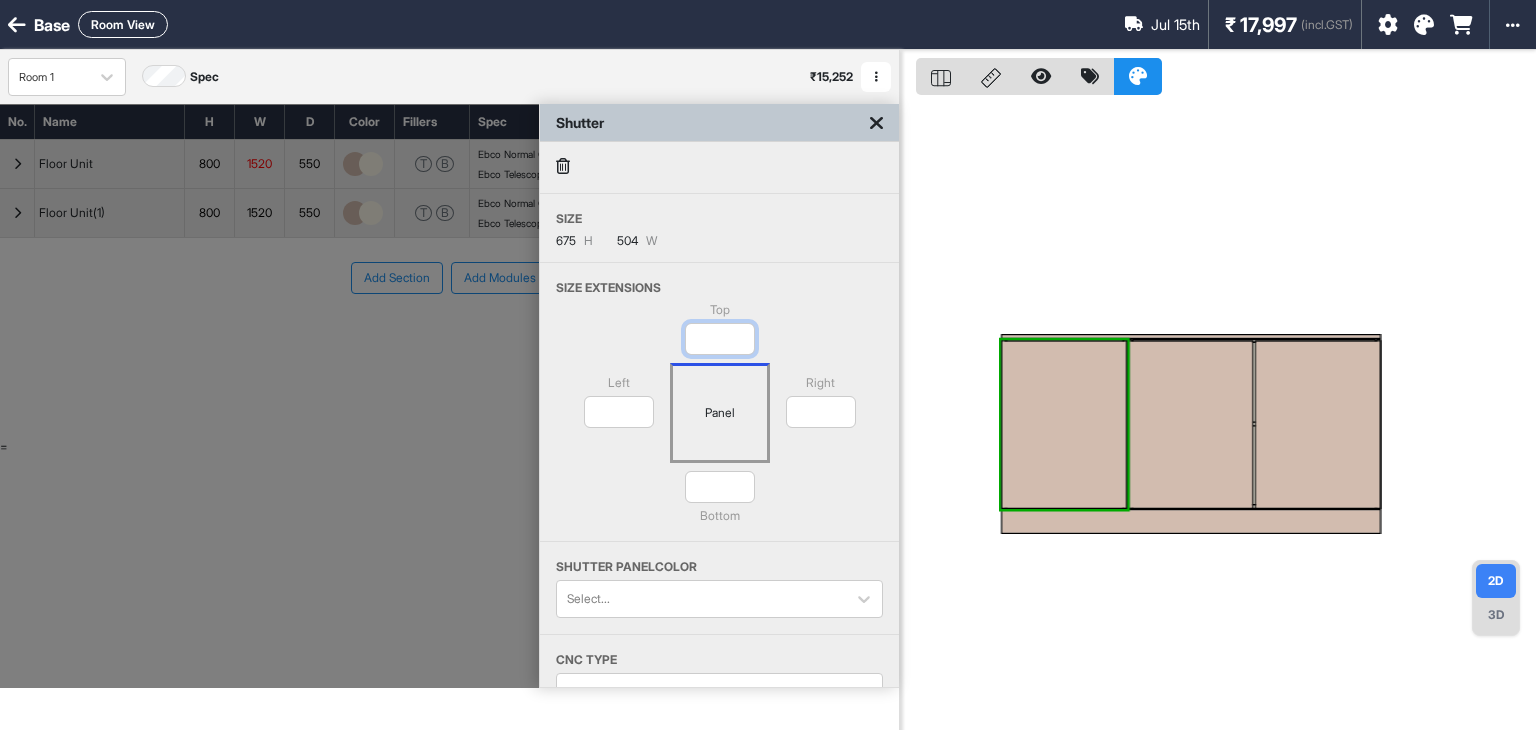 click on "**" at bounding box center (720, 339) 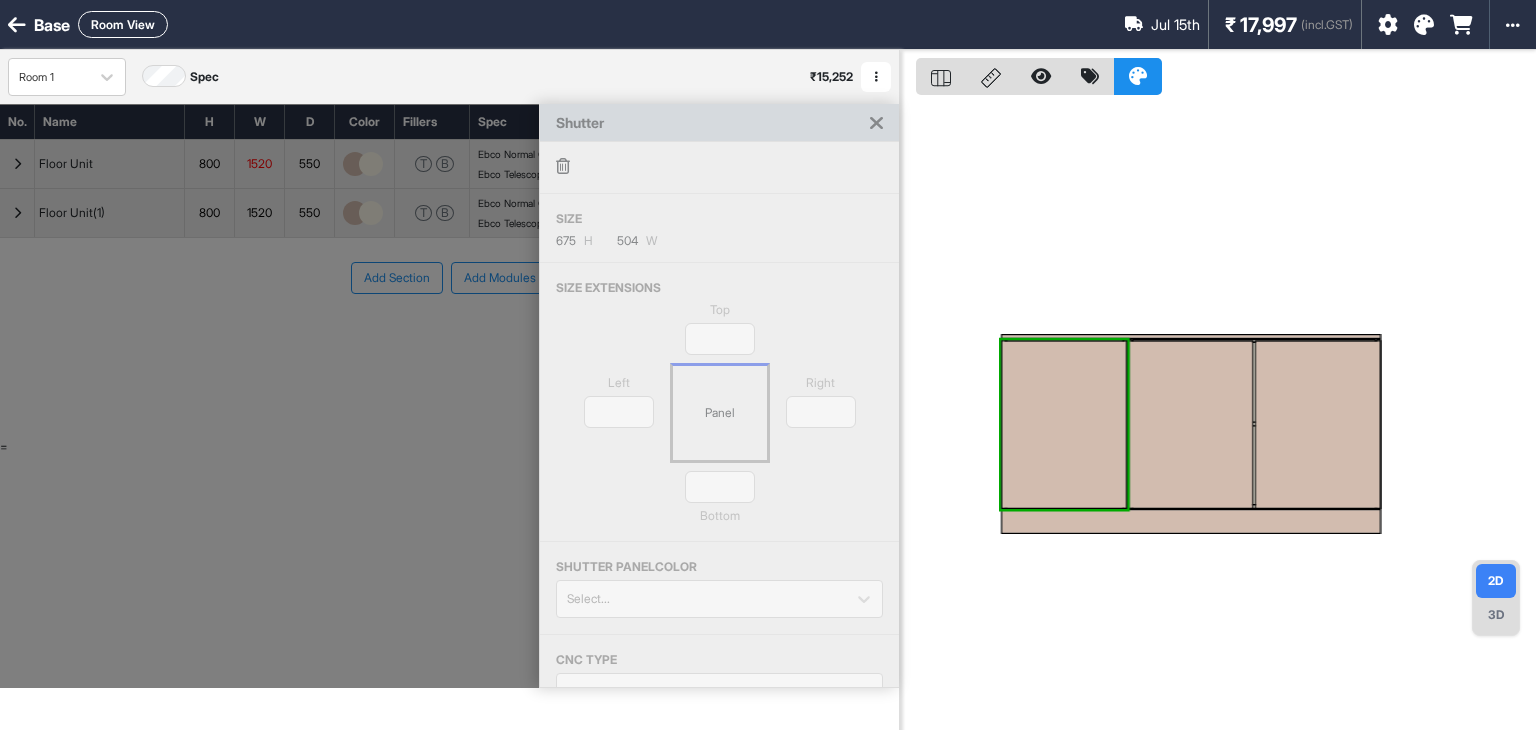 click on "675 H 504 W" at bounding box center (727, 245) 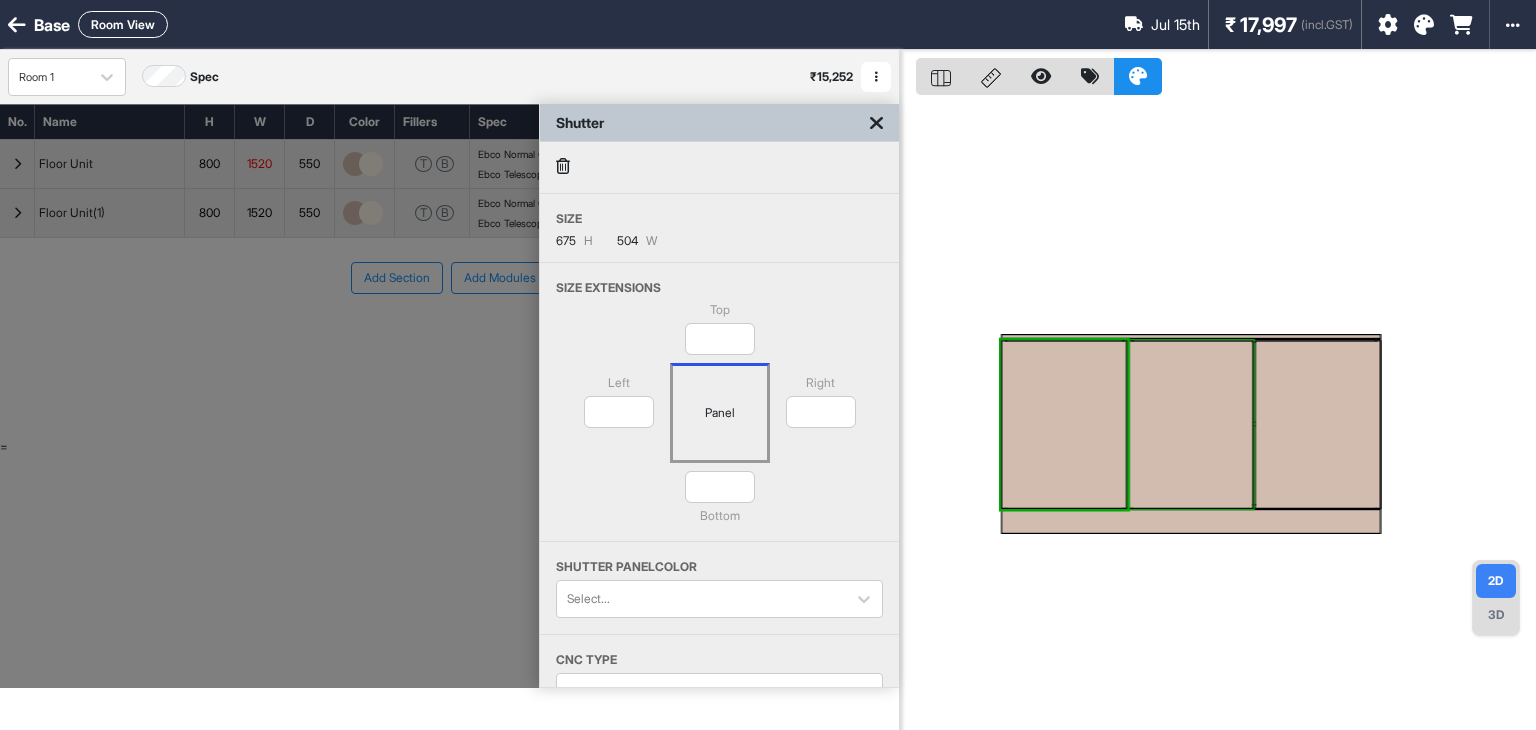 click at bounding box center [1191, 424] 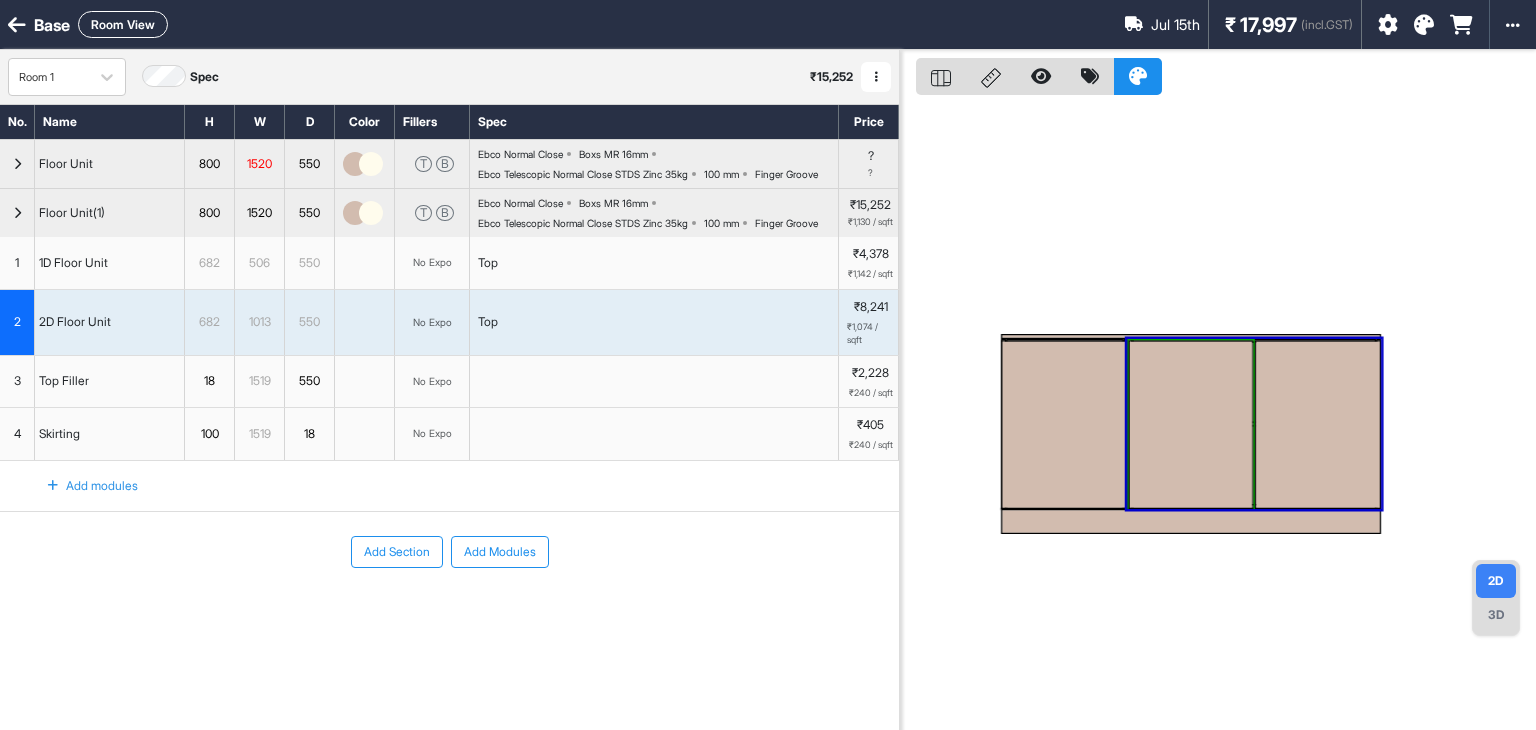 click at bounding box center [1191, 424] 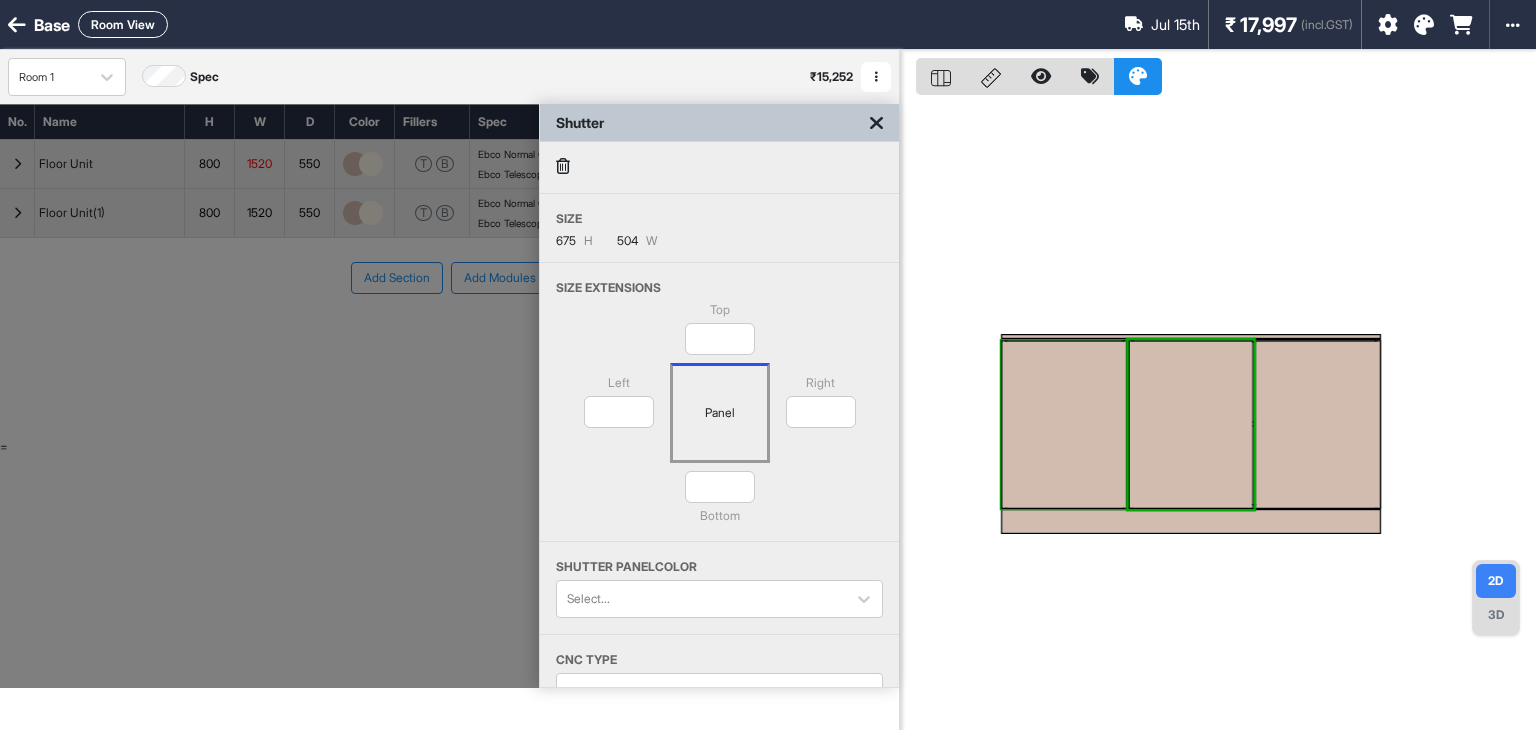 click at bounding box center [1064, 424] 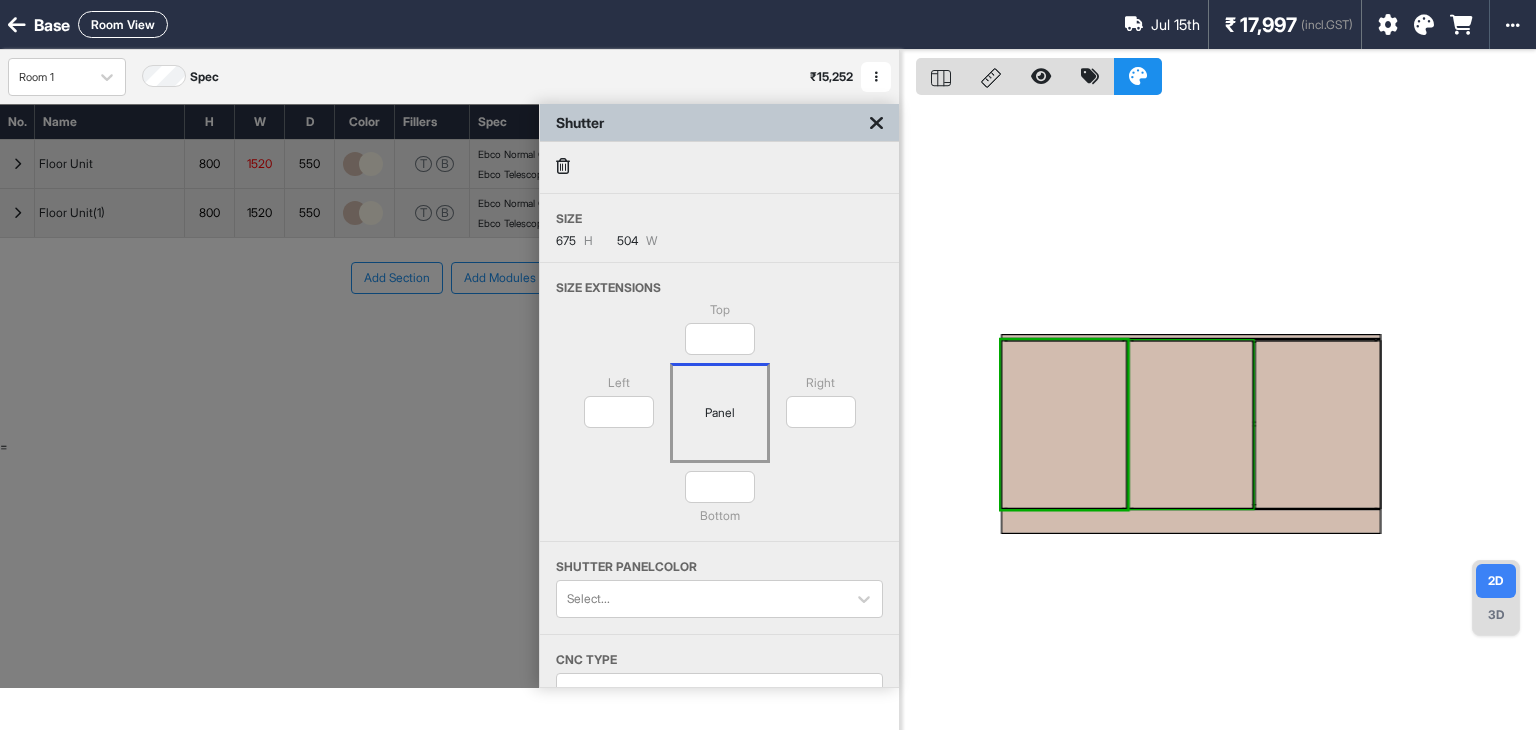 click at bounding box center (1191, 424) 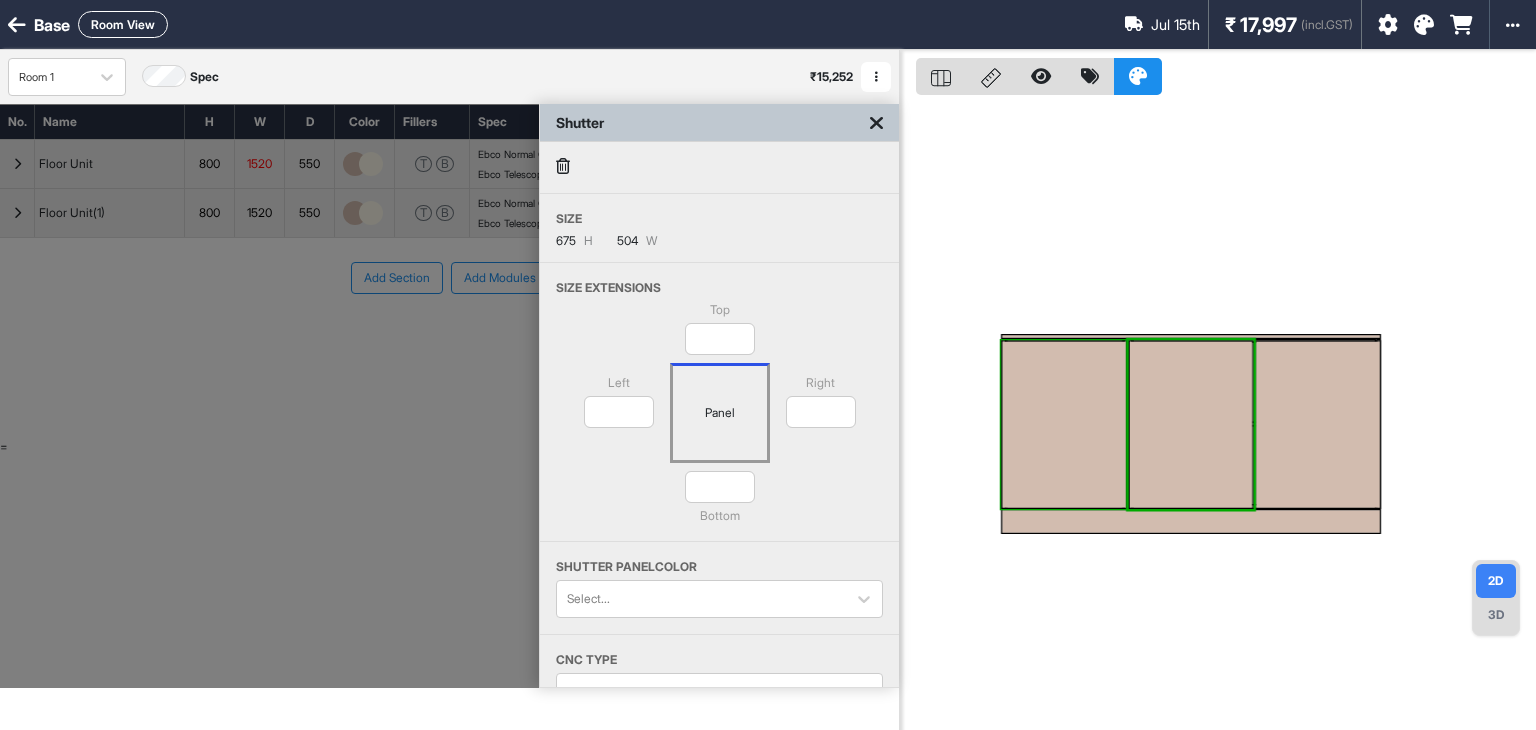 click at bounding box center [1064, 424] 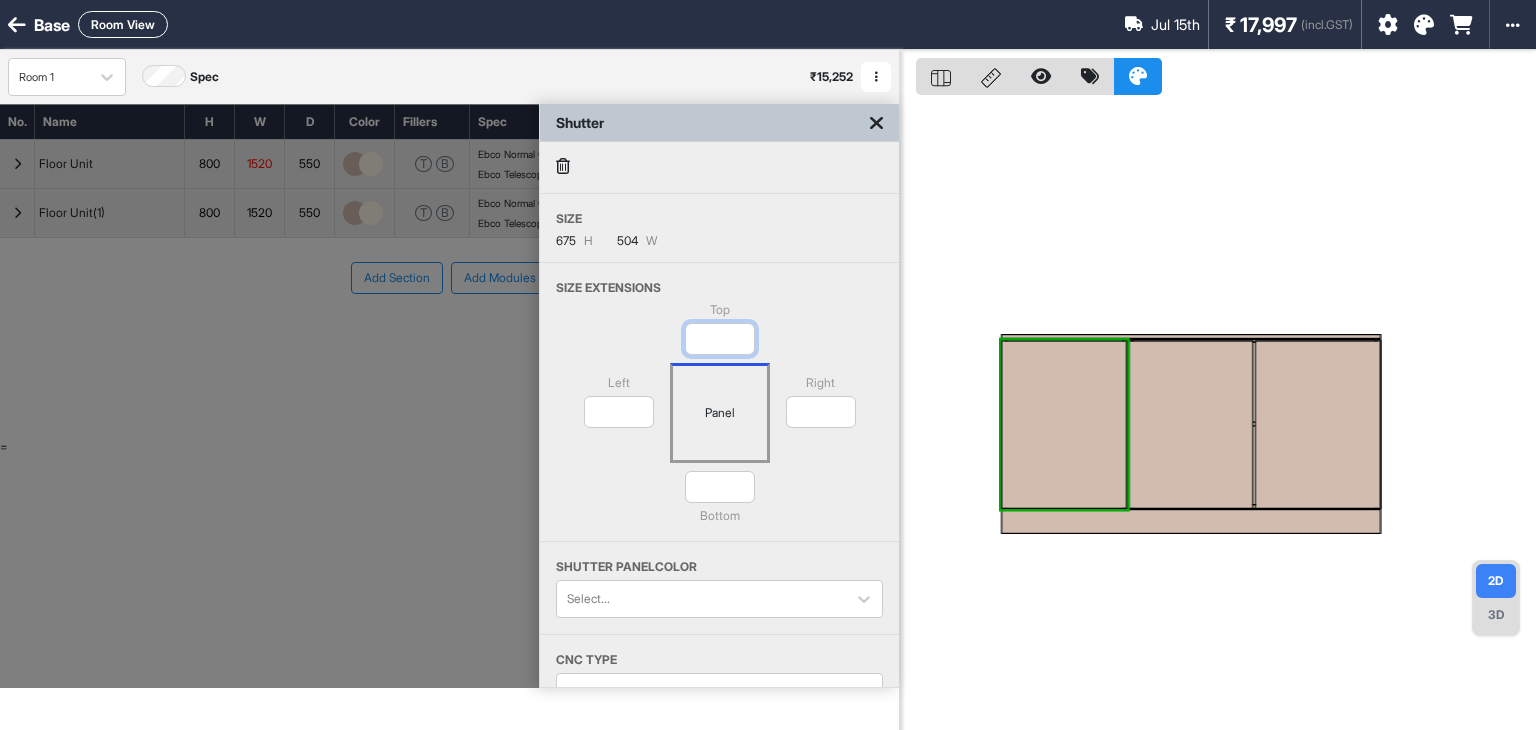 click on "**" at bounding box center [720, 339] 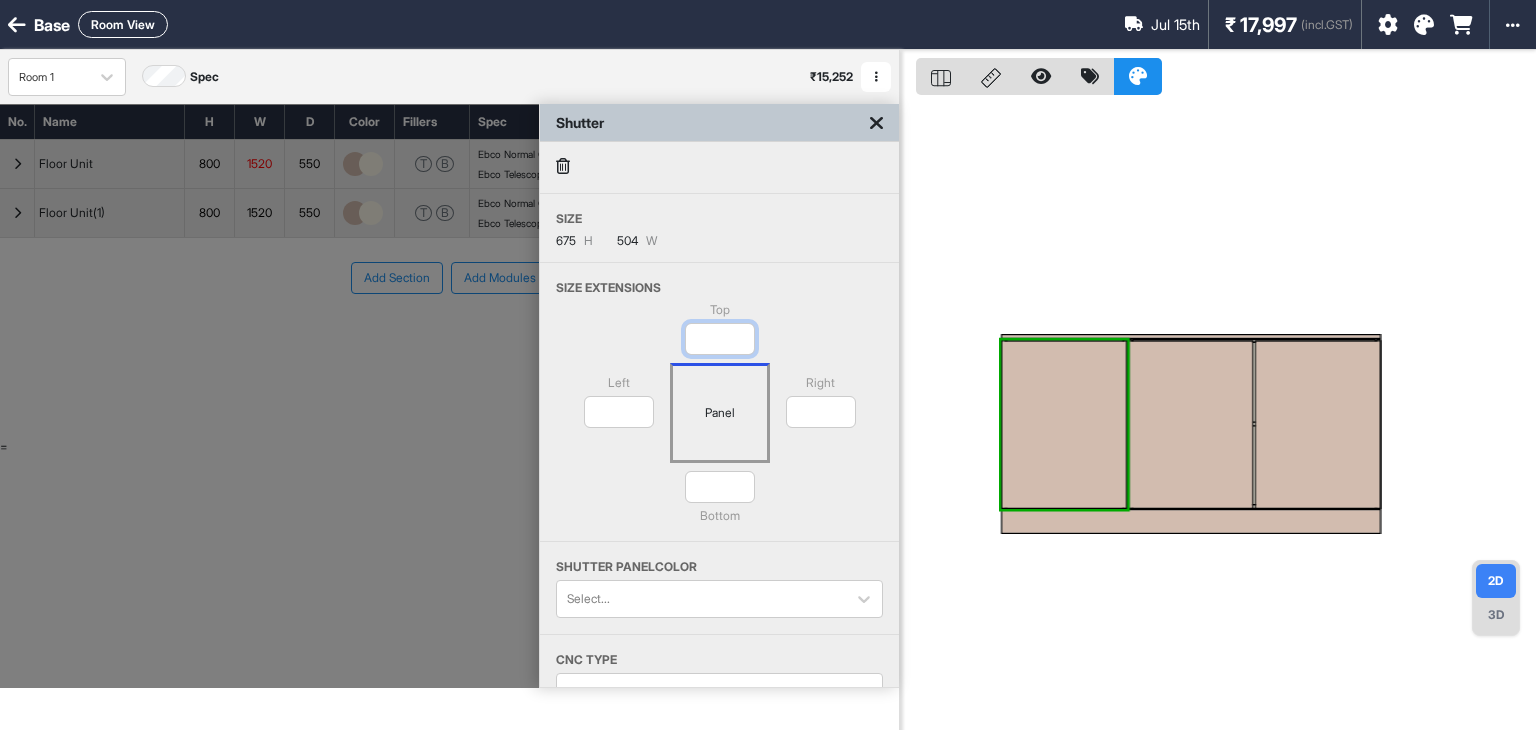 type on "***" 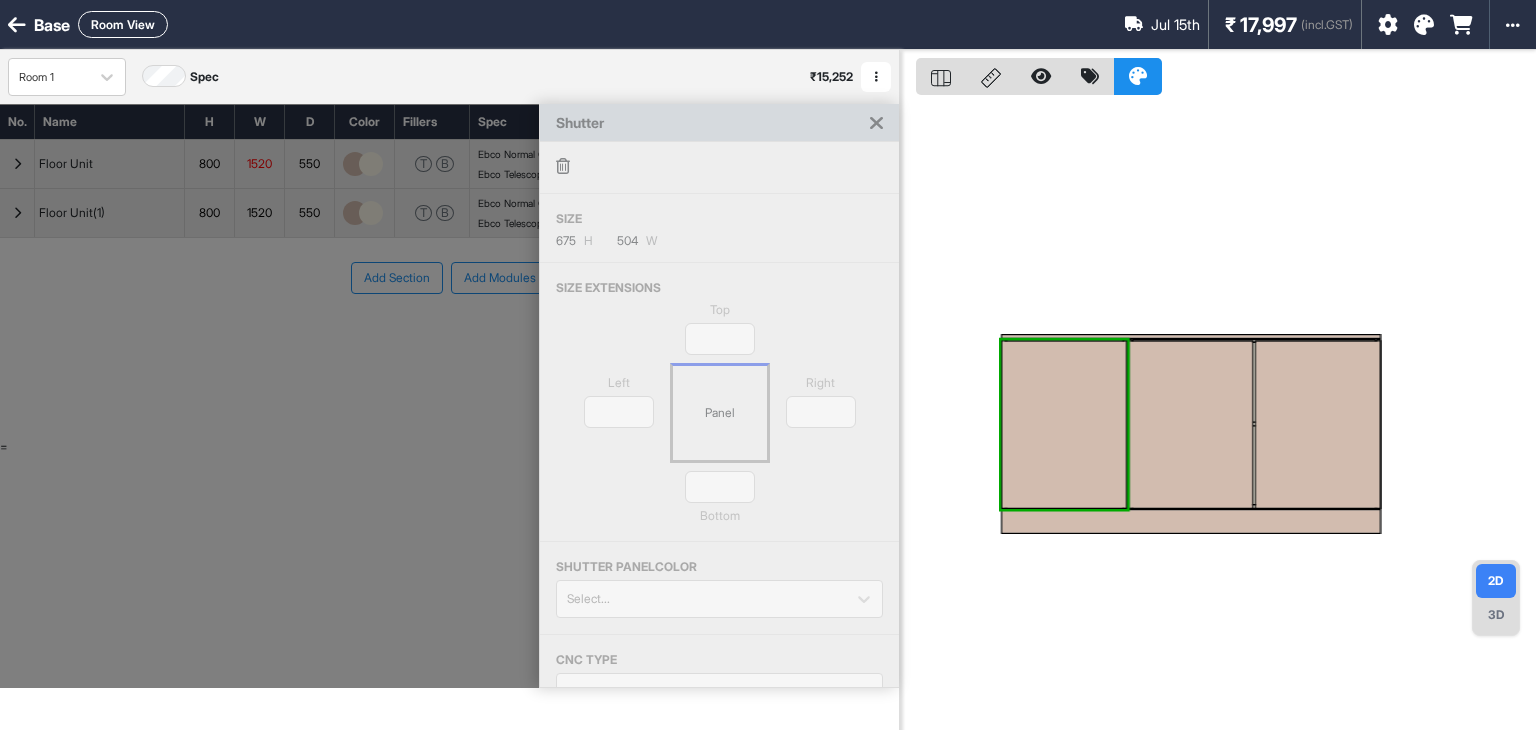 click on "Top *** Left * Panel Right * * Bottom" at bounding box center (719, 421) 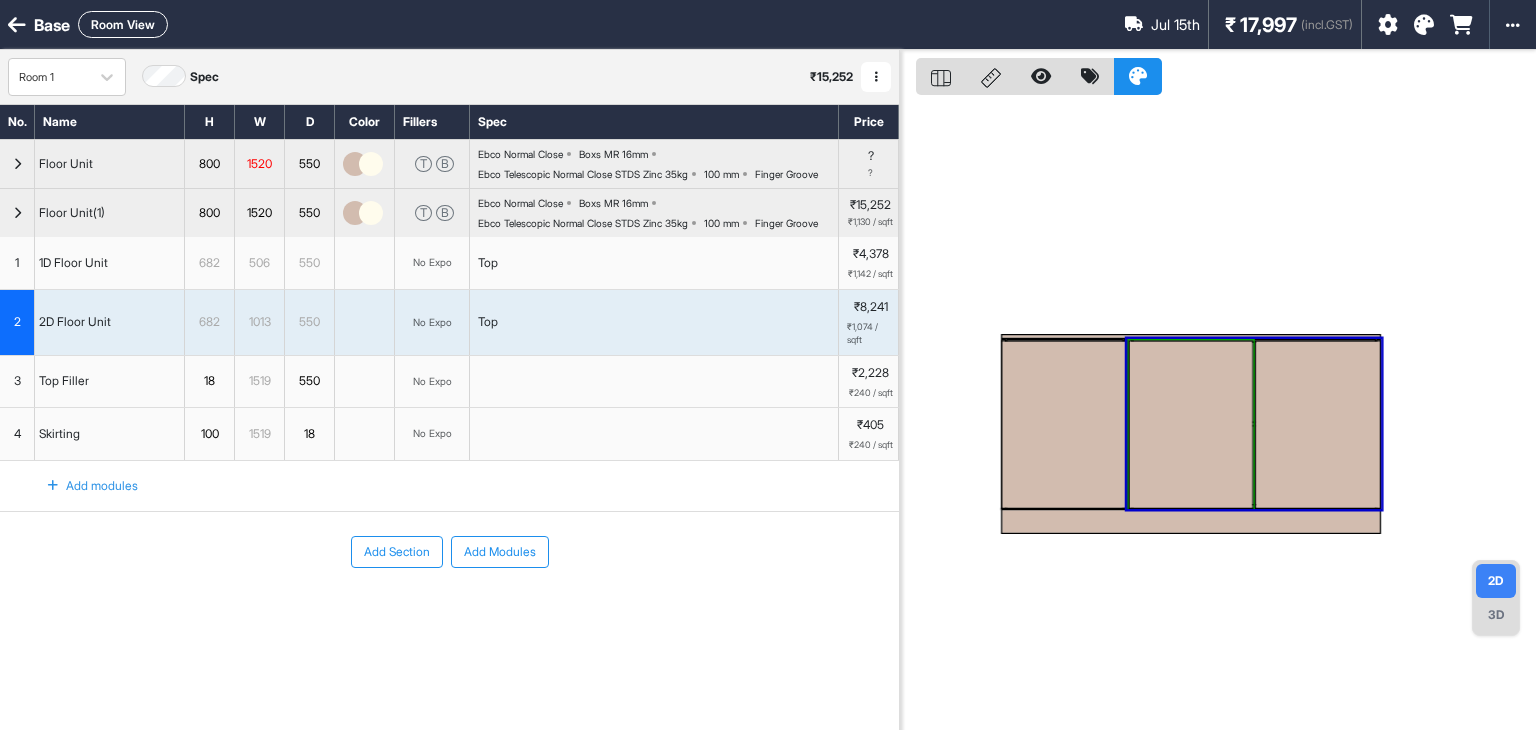 click at bounding box center [1191, 424] 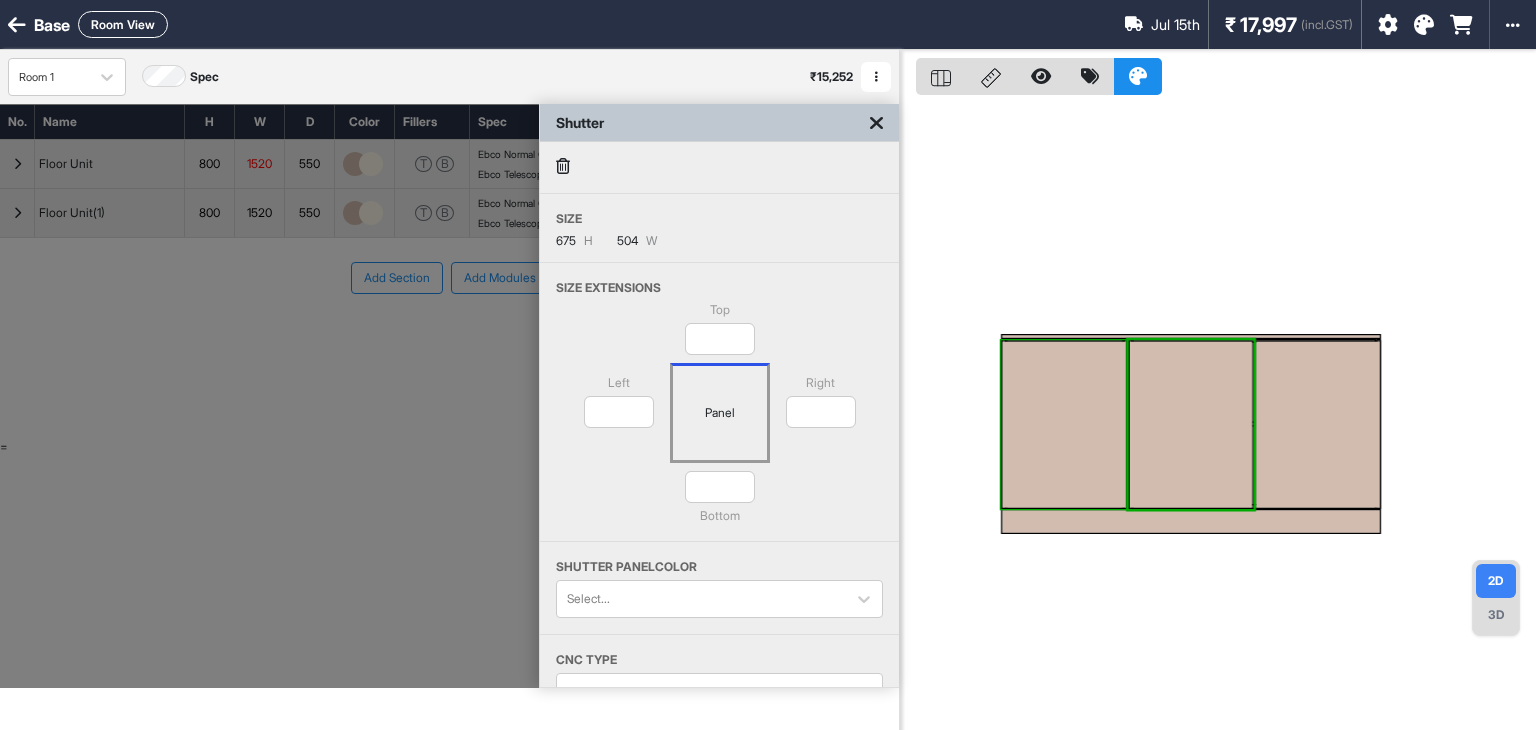 click at bounding box center (1064, 424) 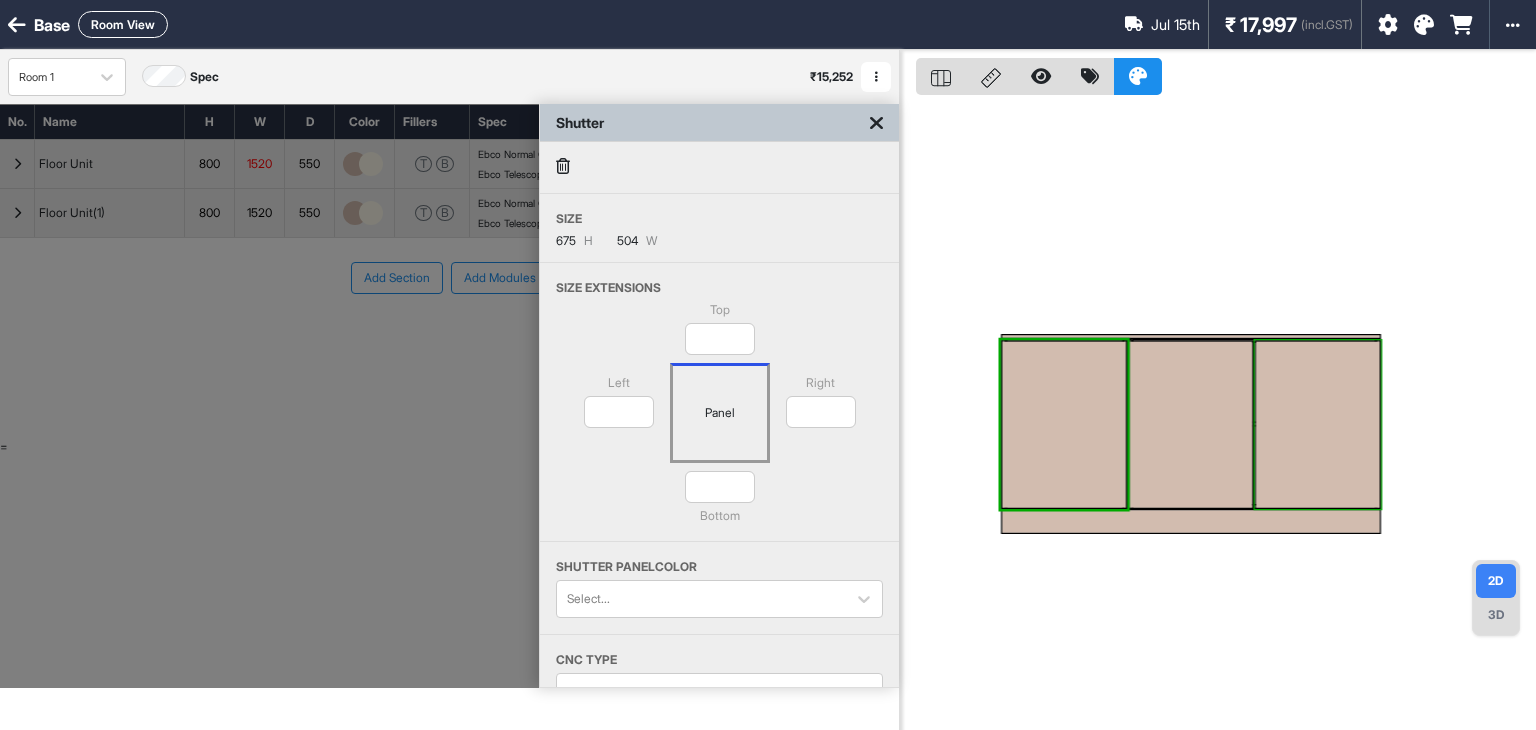 click at bounding box center [1317, 424] 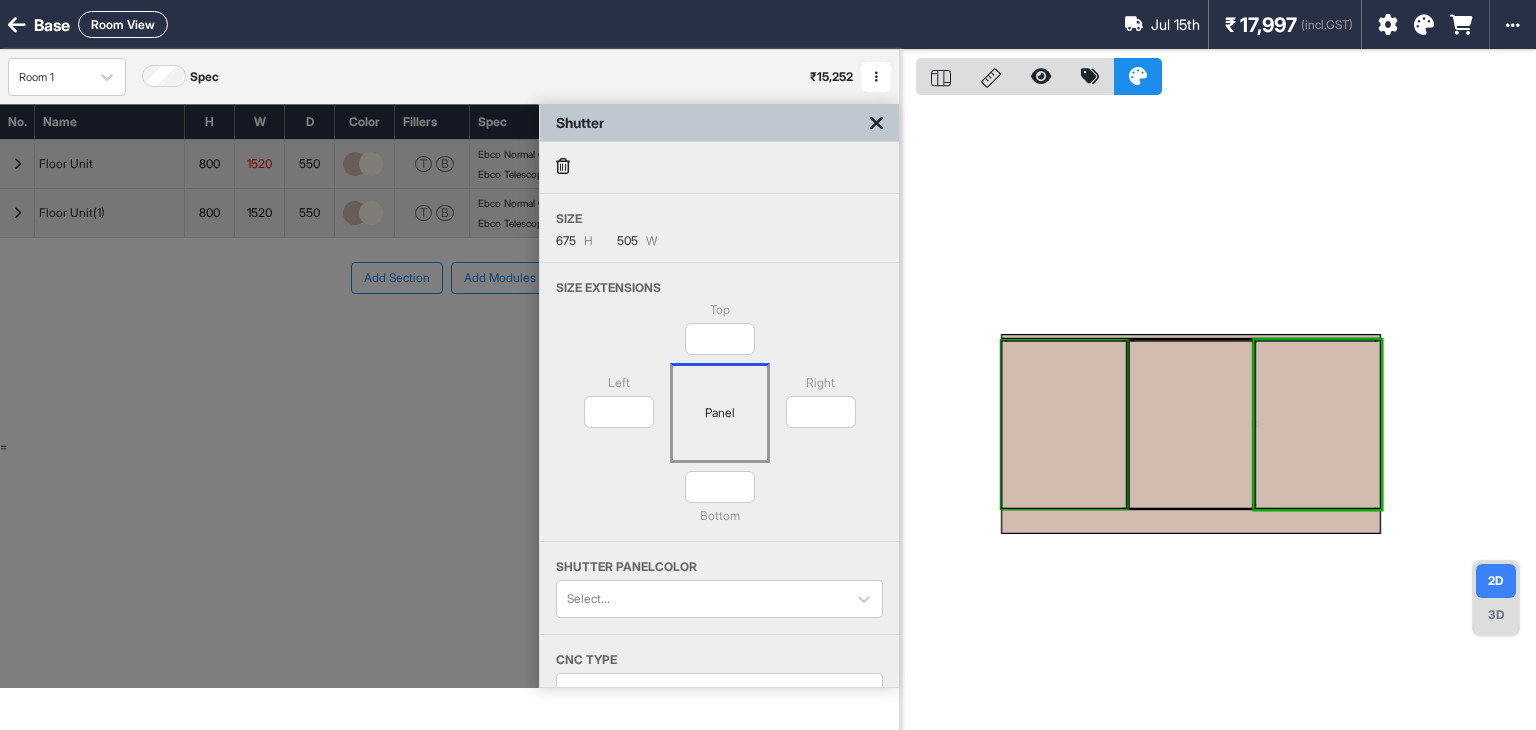 click at bounding box center [1064, 424] 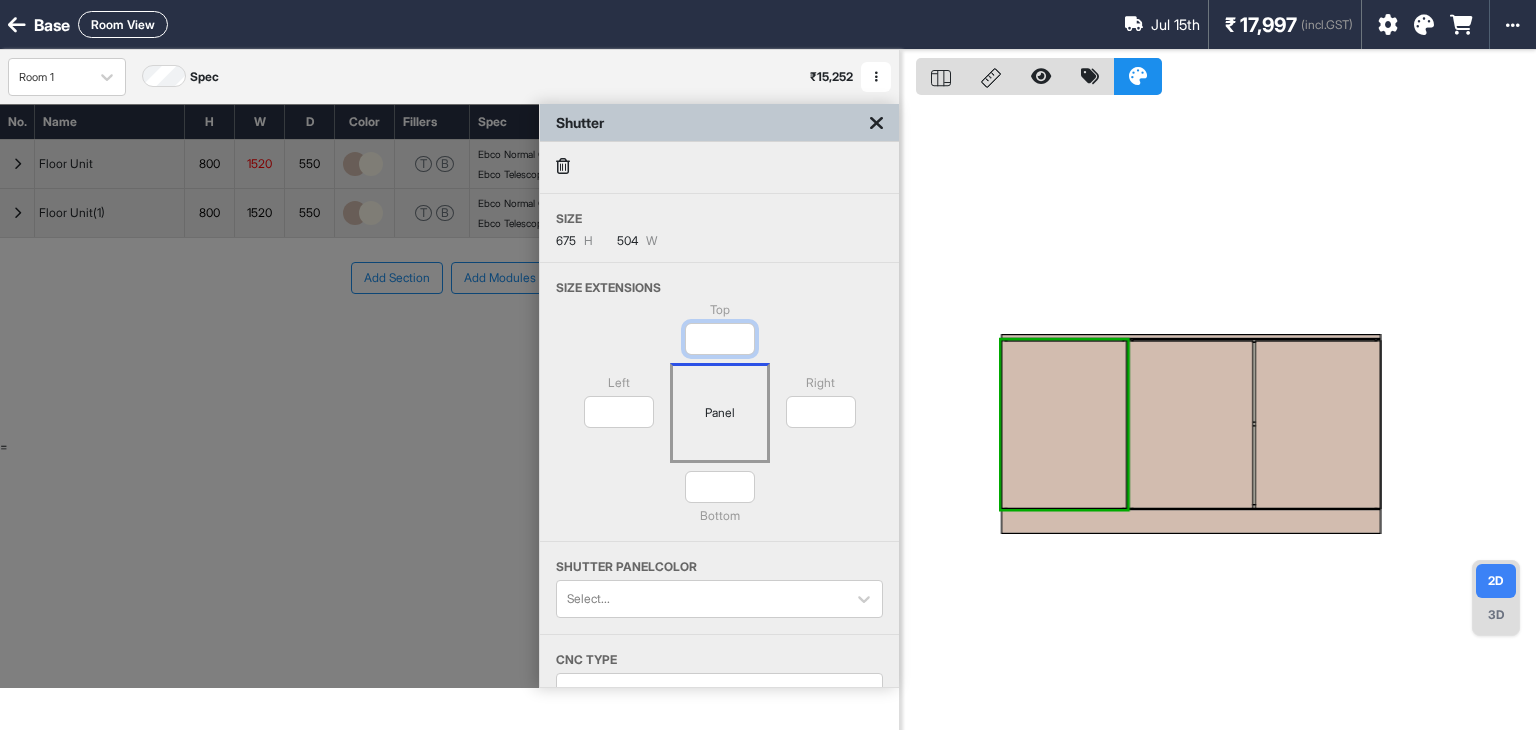 click on "**" at bounding box center (720, 339) 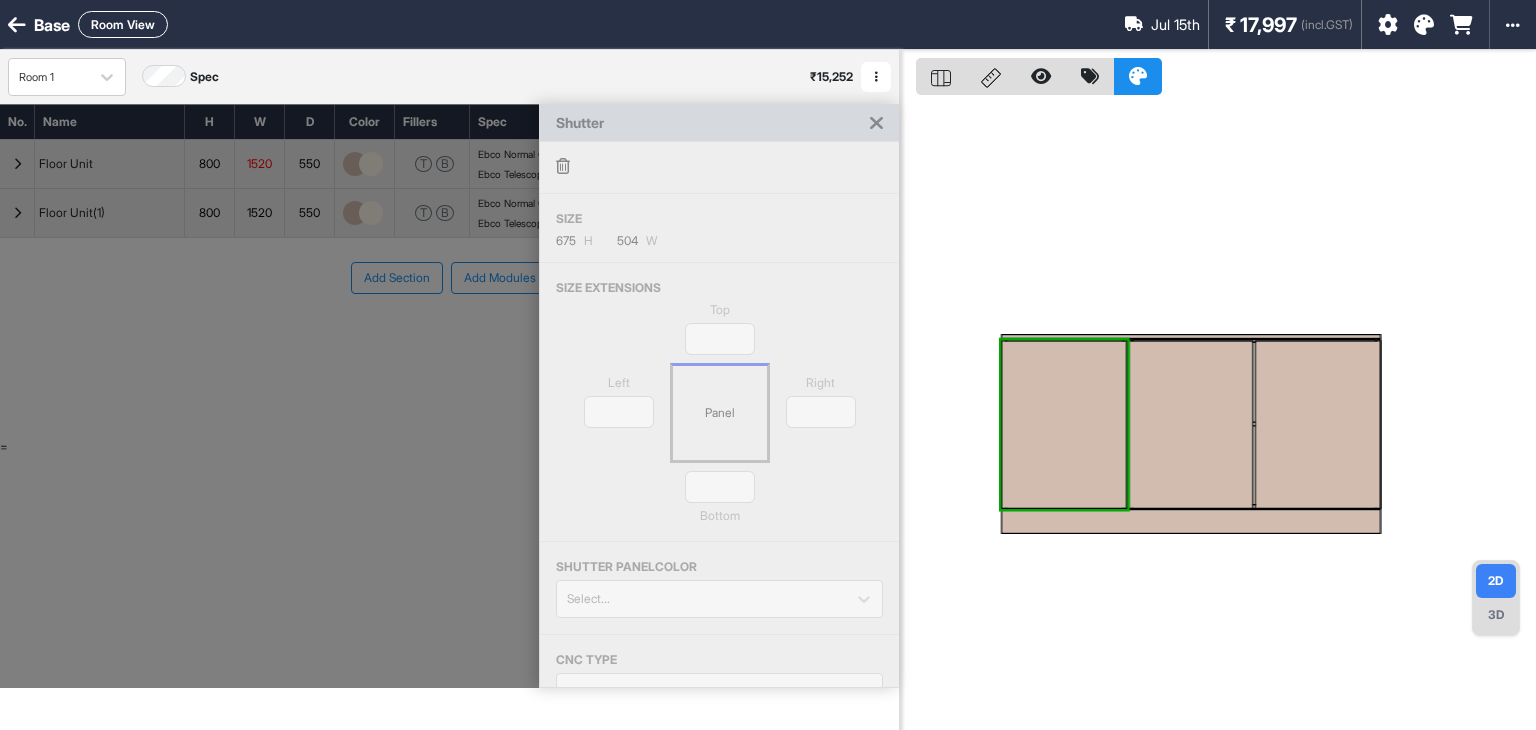 click on "Top *** Left * Panel Right * * Bottom" at bounding box center (719, 421) 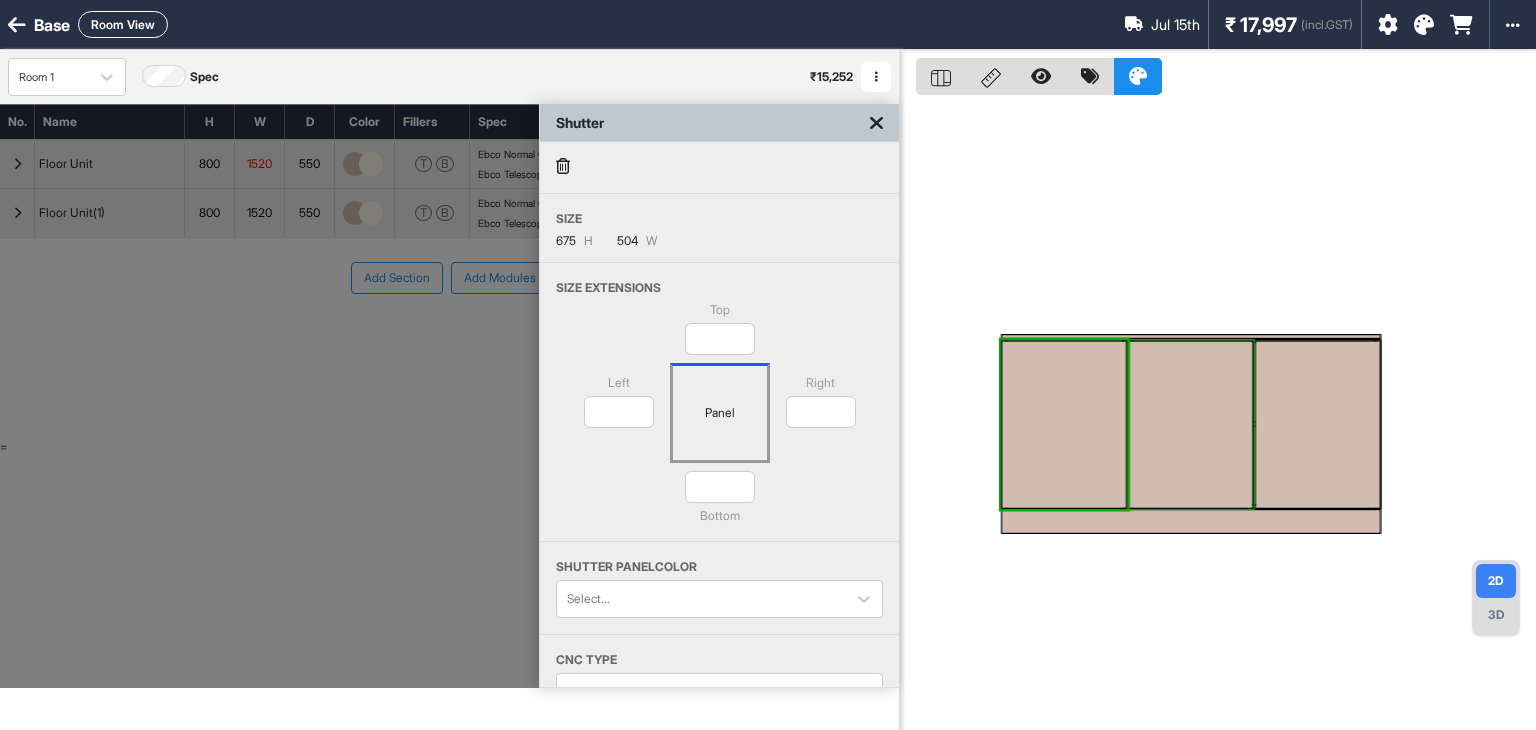 click at bounding box center (1191, 424) 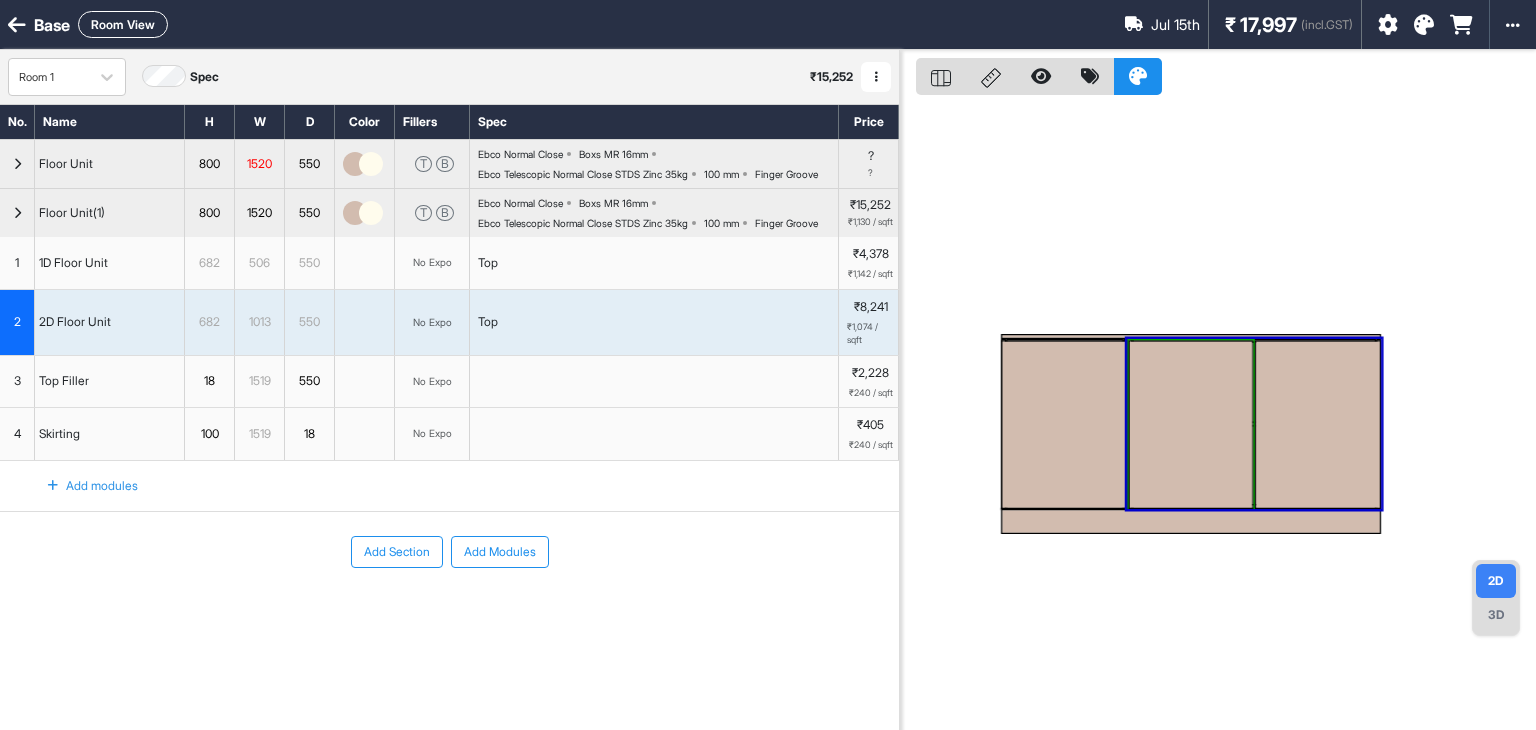 click at bounding box center (1191, 424) 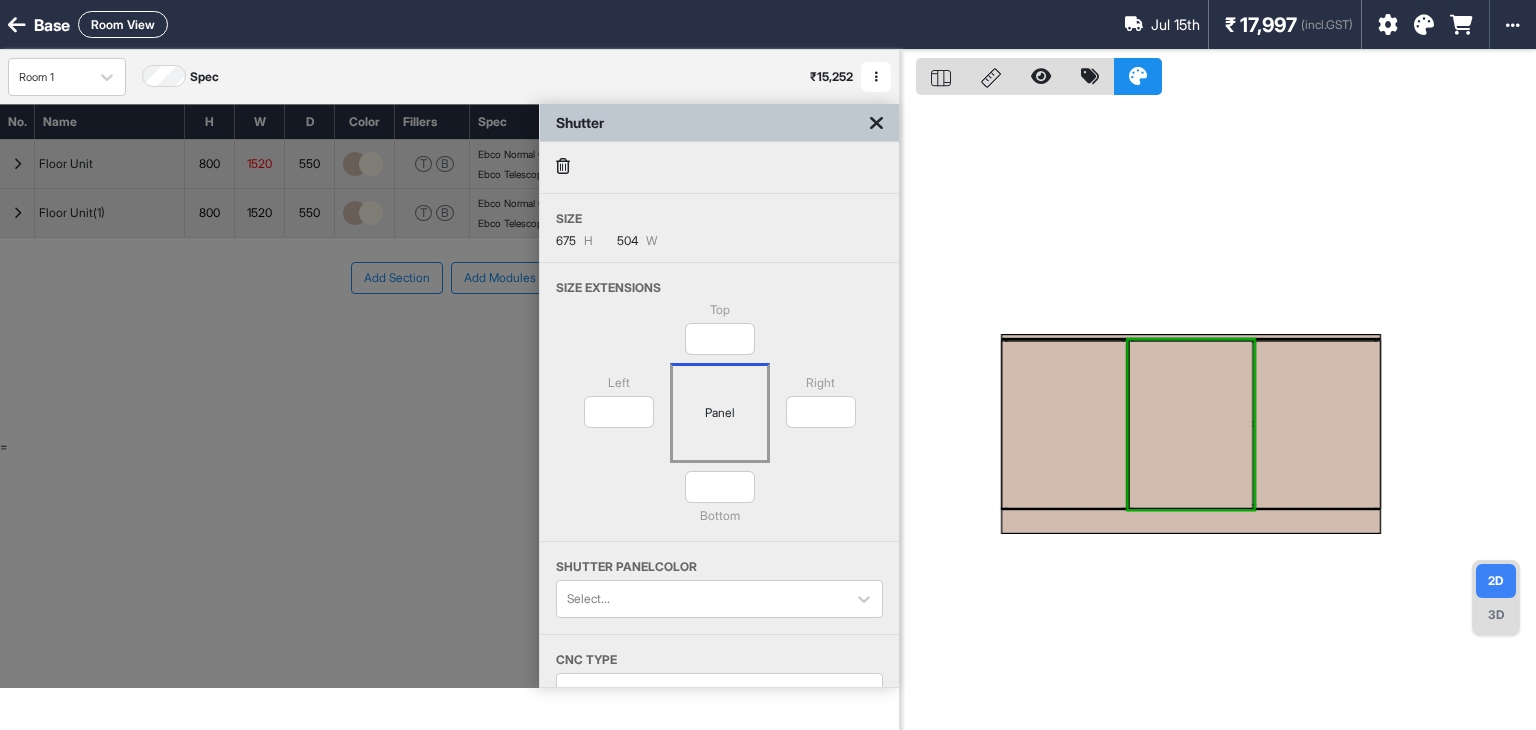 click at bounding box center [1191, 424] 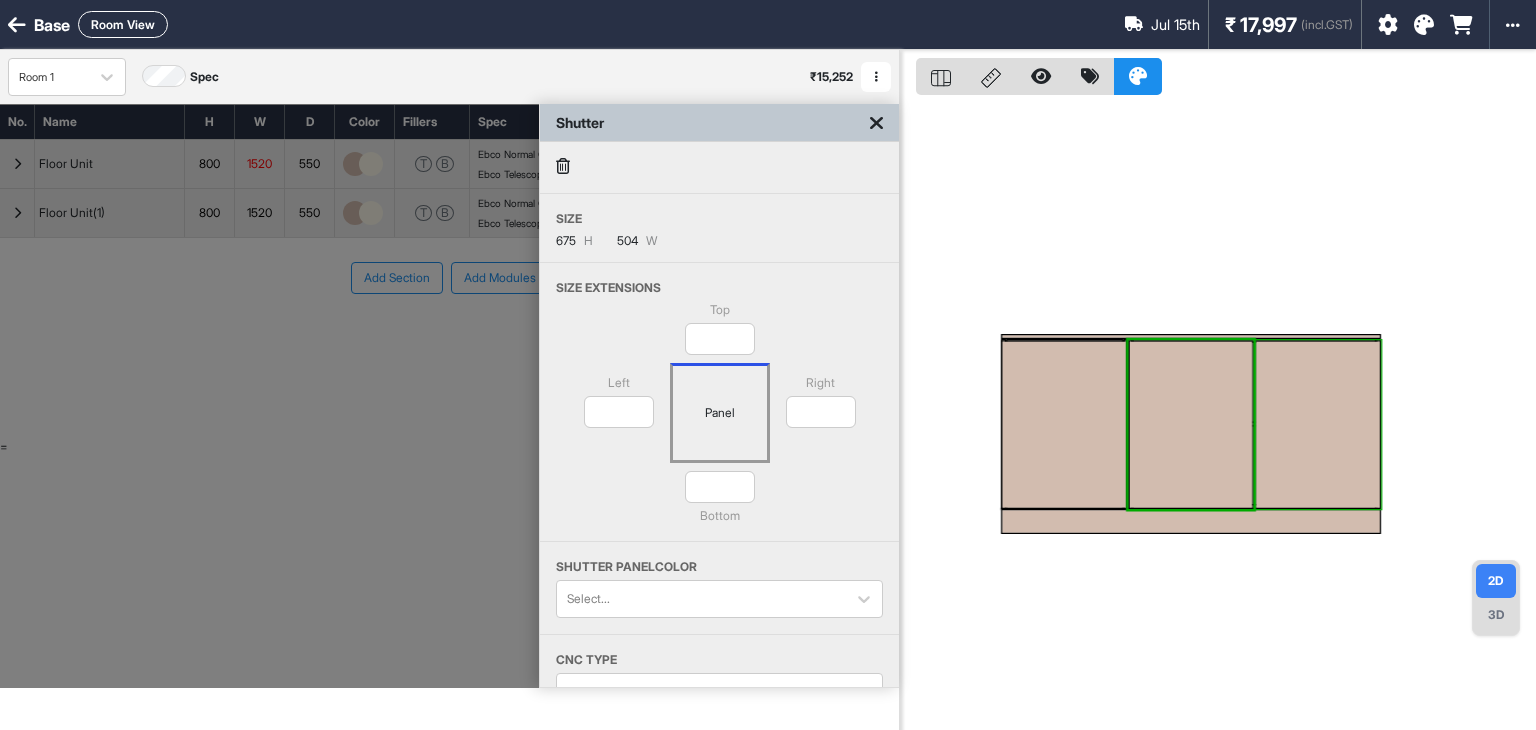 click at bounding box center (1317, 424) 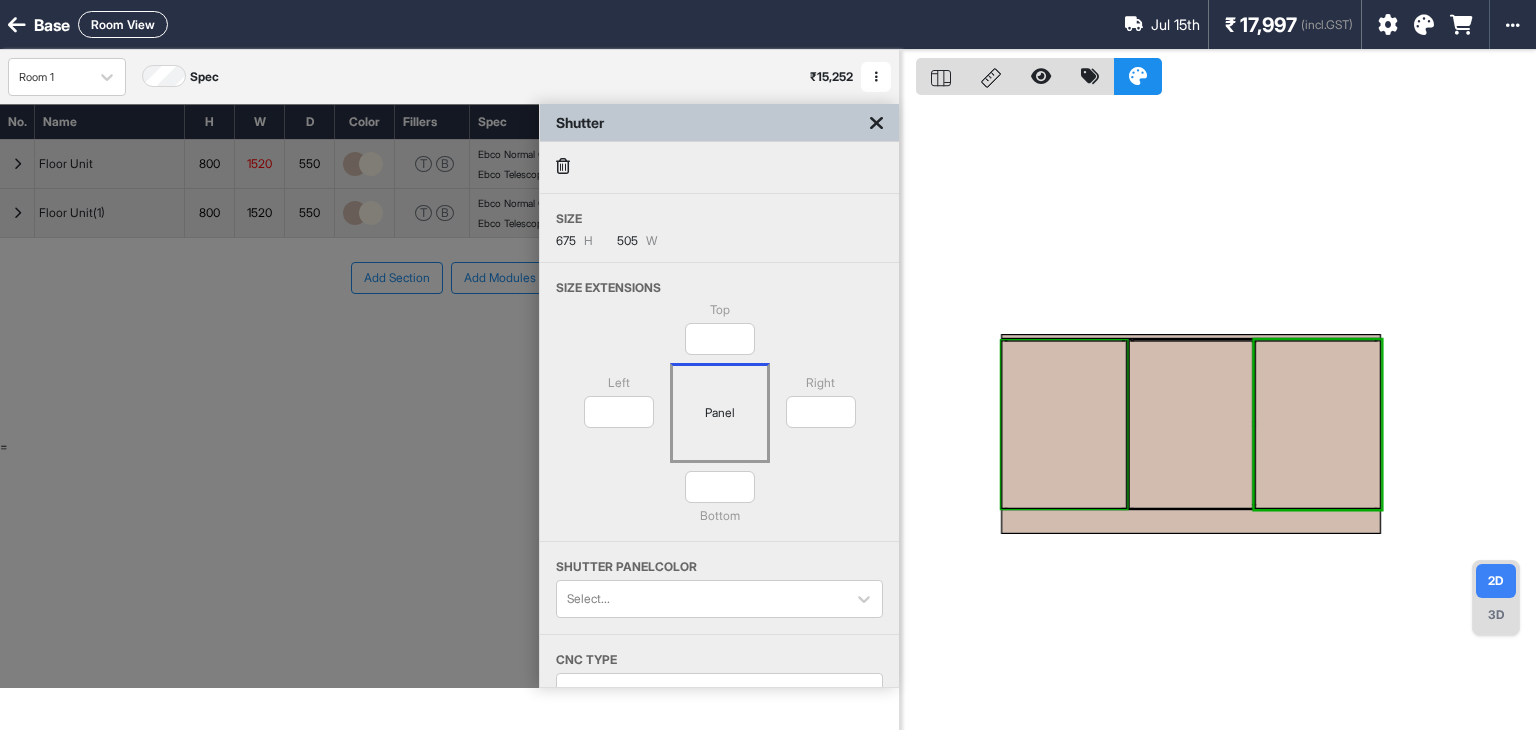 click at bounding box center [1064, 424] 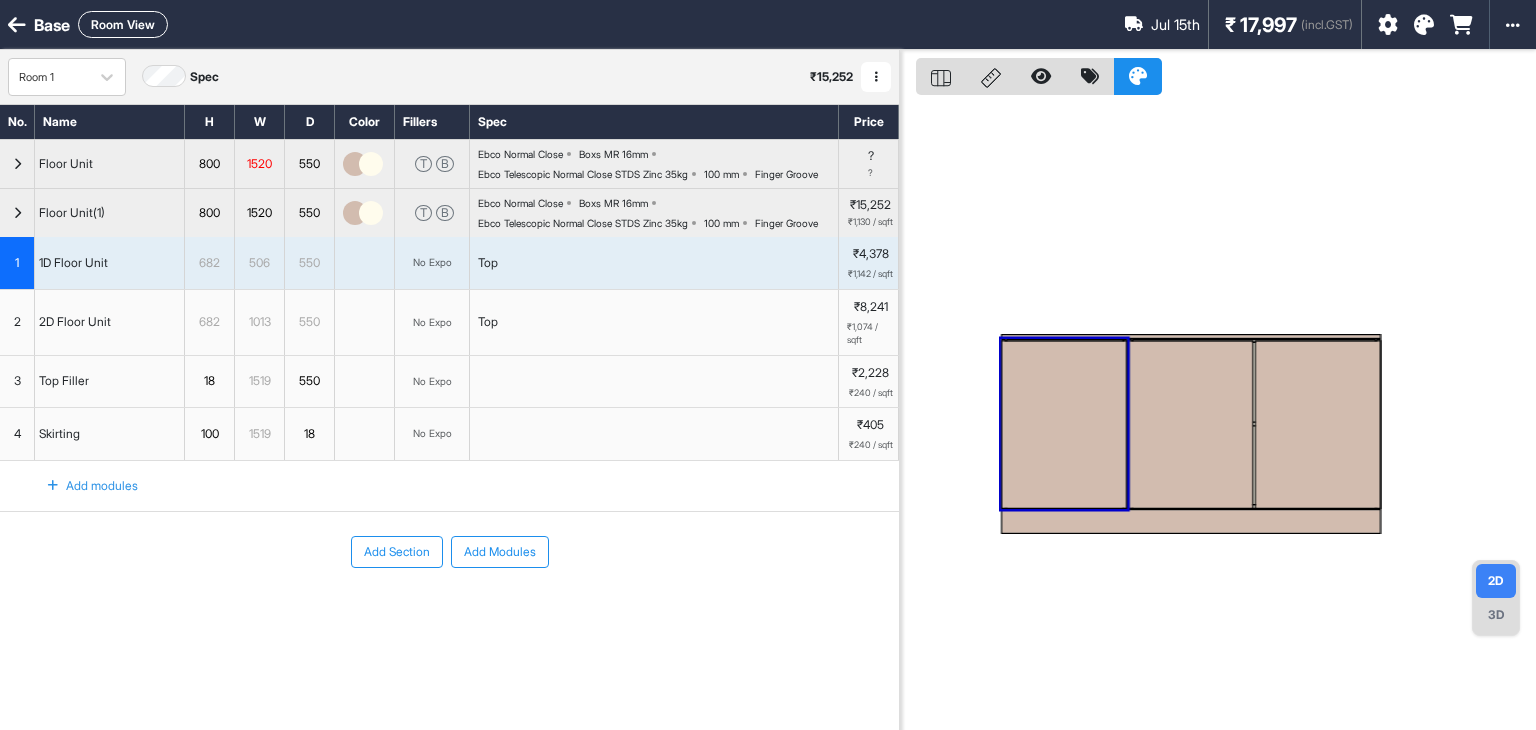 click at bounding box center (1064, 424) 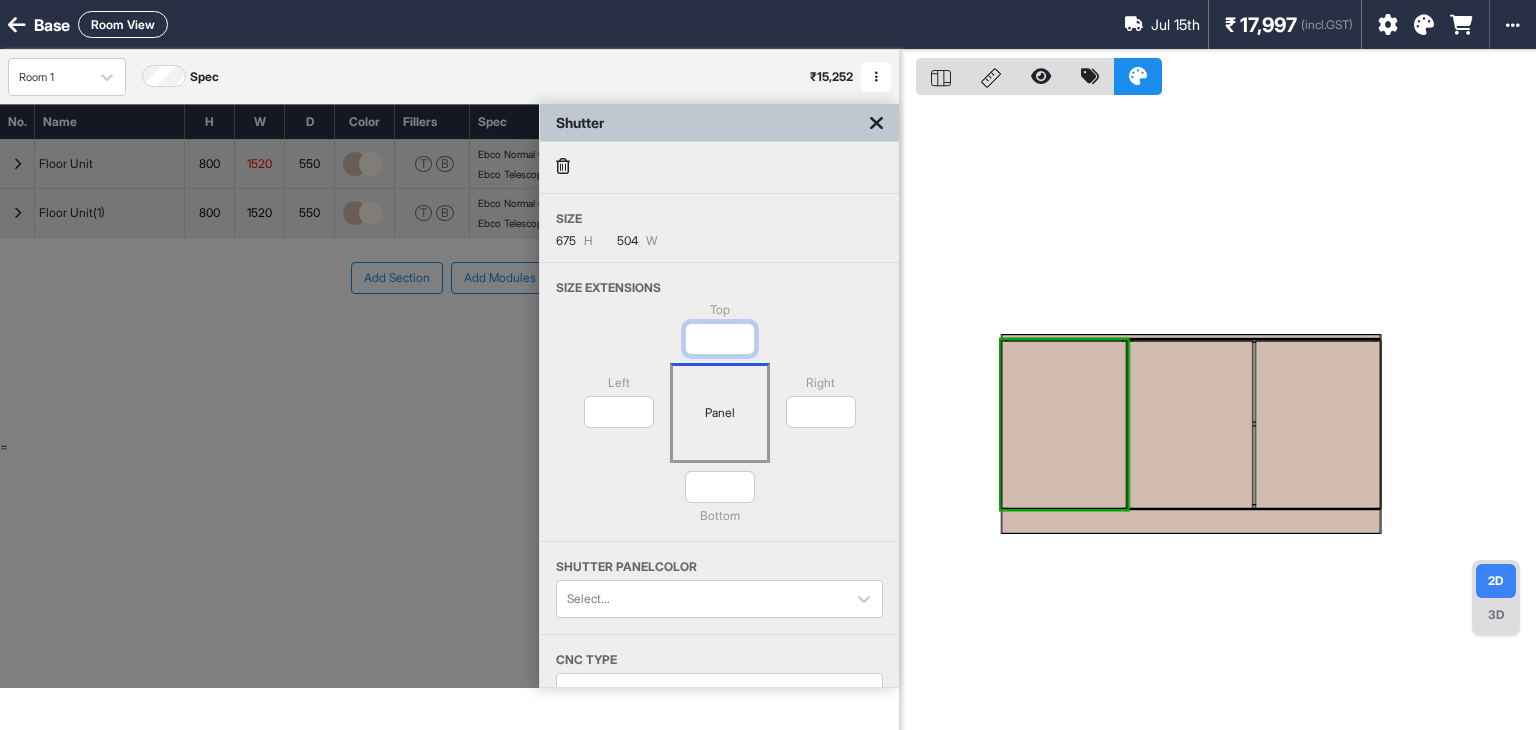click on "**" at bounding box center [720, 339] 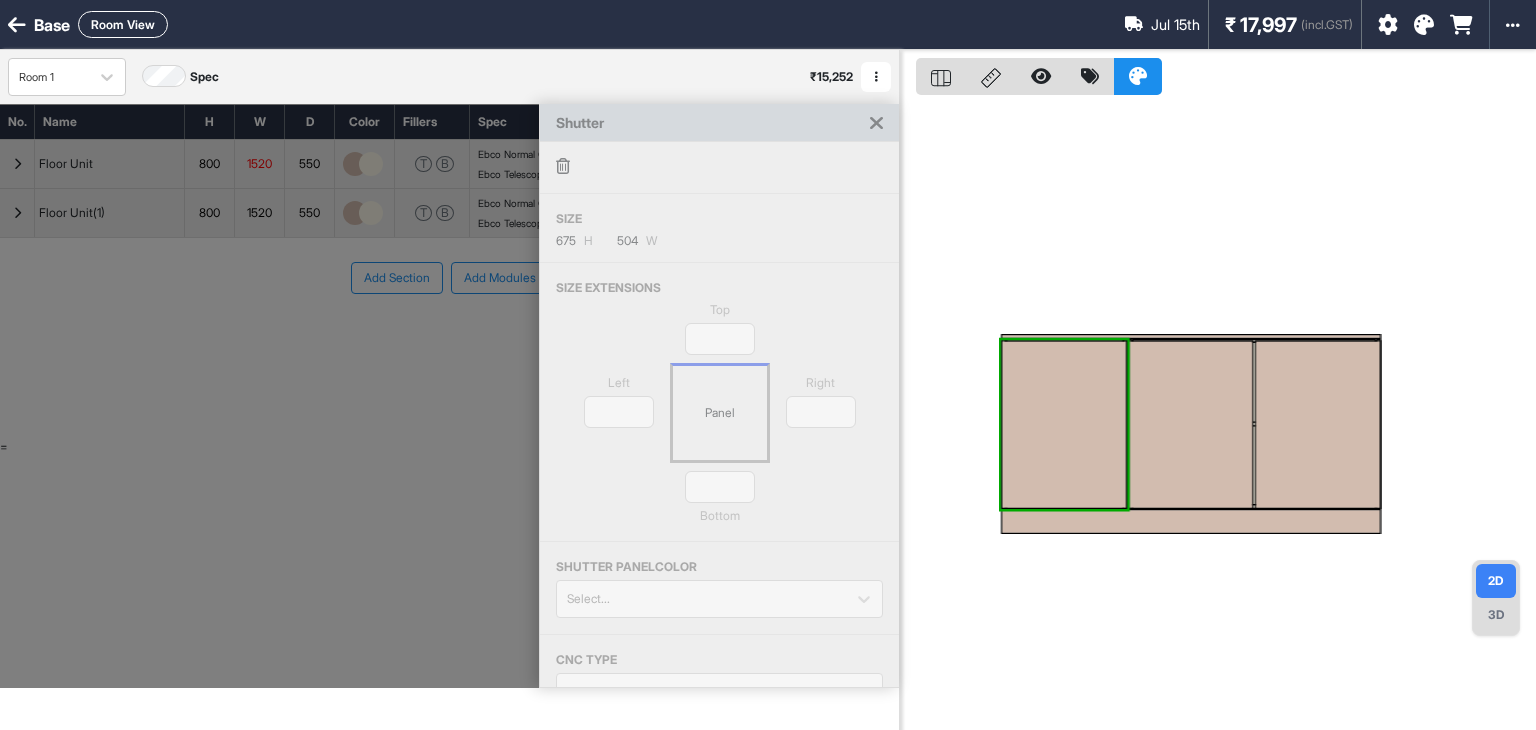 click on "Top *** Left * Panel Right * * Bottom" at bounding box center (719, 421) 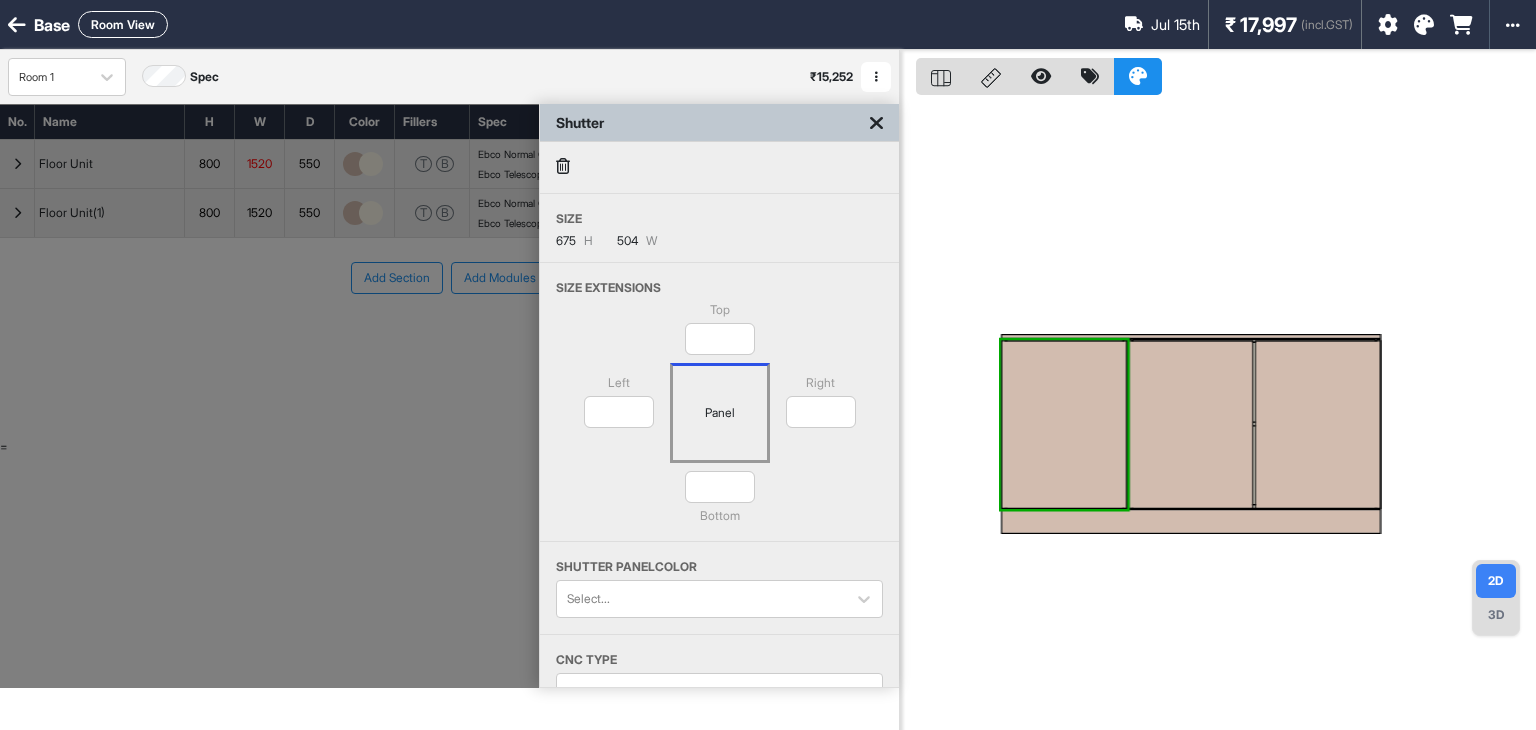 click on "Top *** Left * Panel Right * * Bottom" at bounding box center [719, 421] 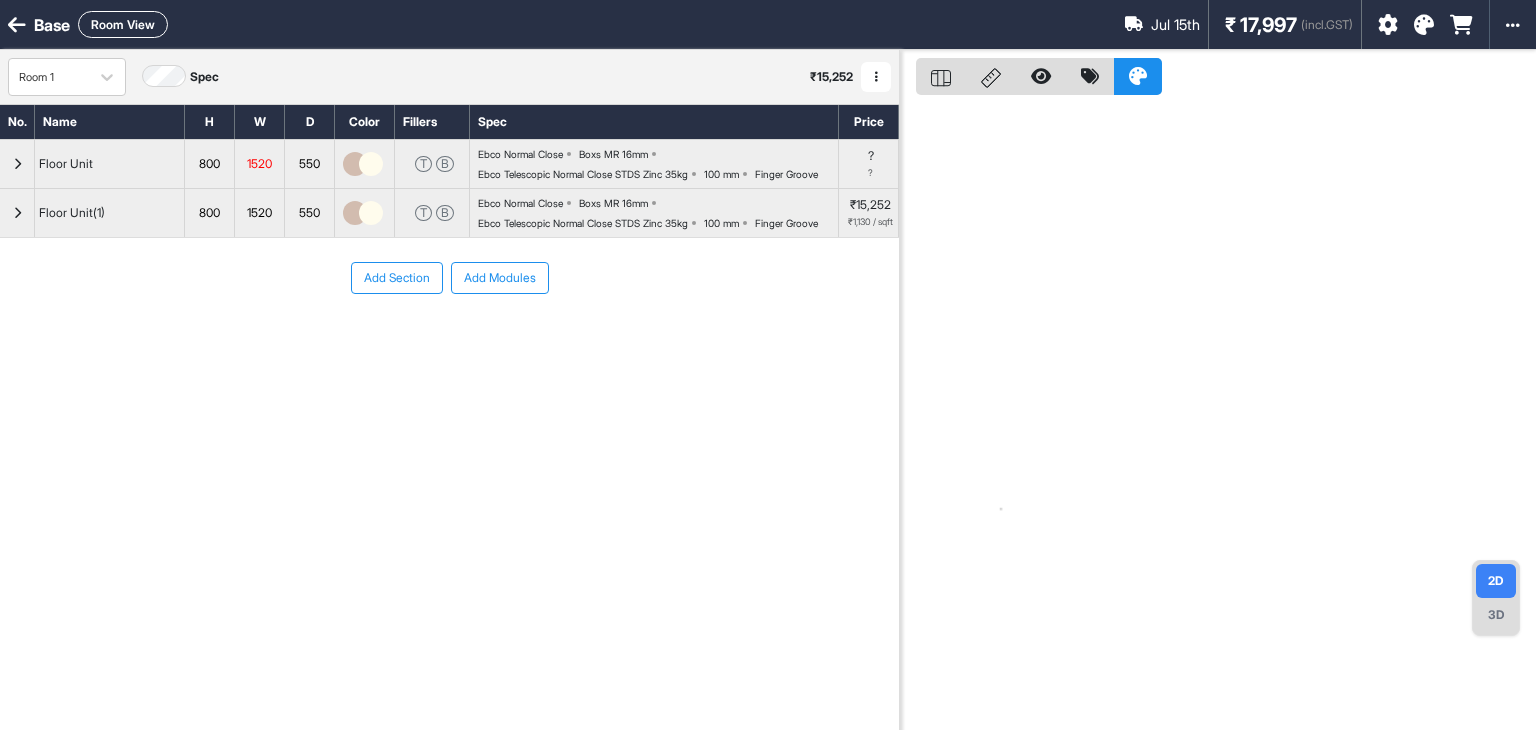 click at bounding box center [17, 164] 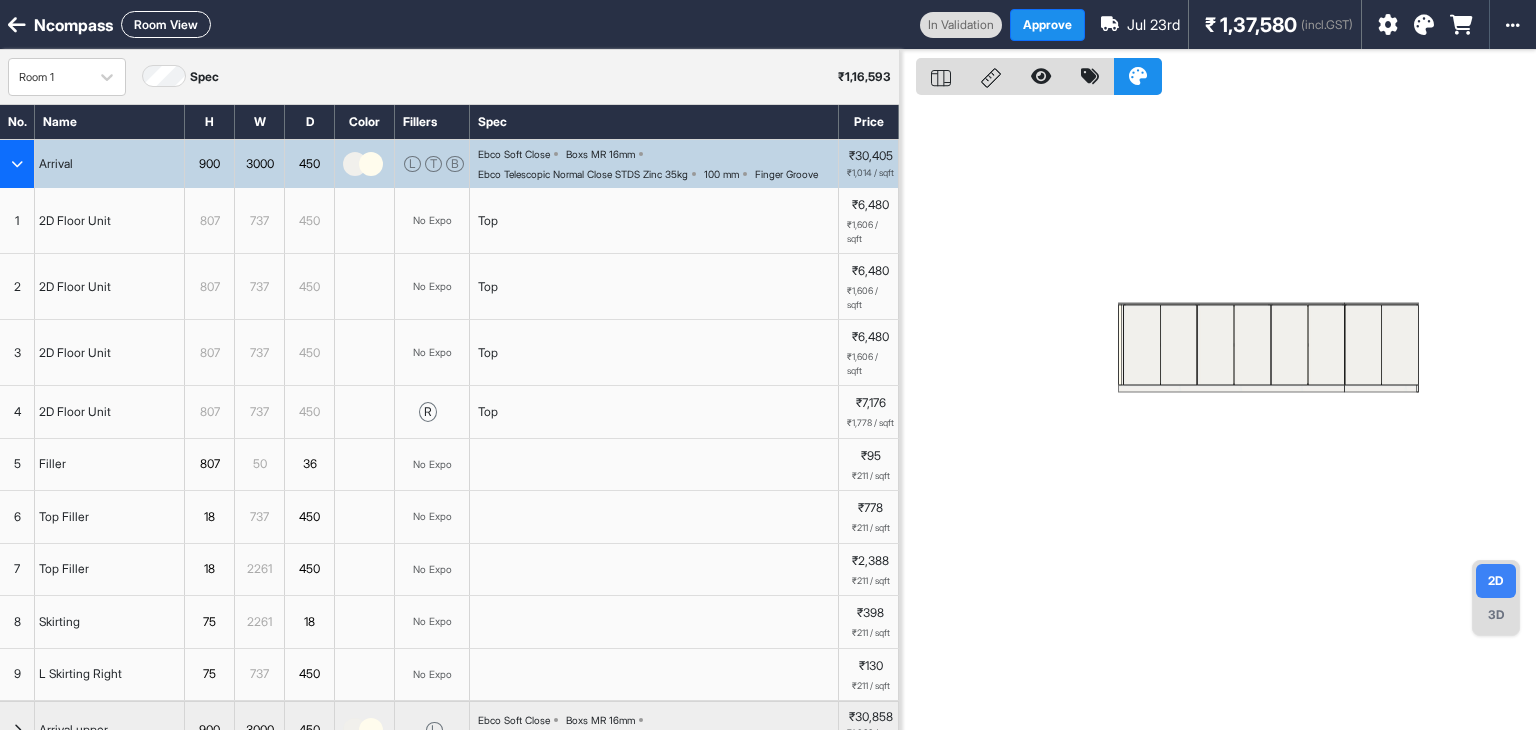 scroll, scrollTop: 0, scrollLeft: 0, axis: both 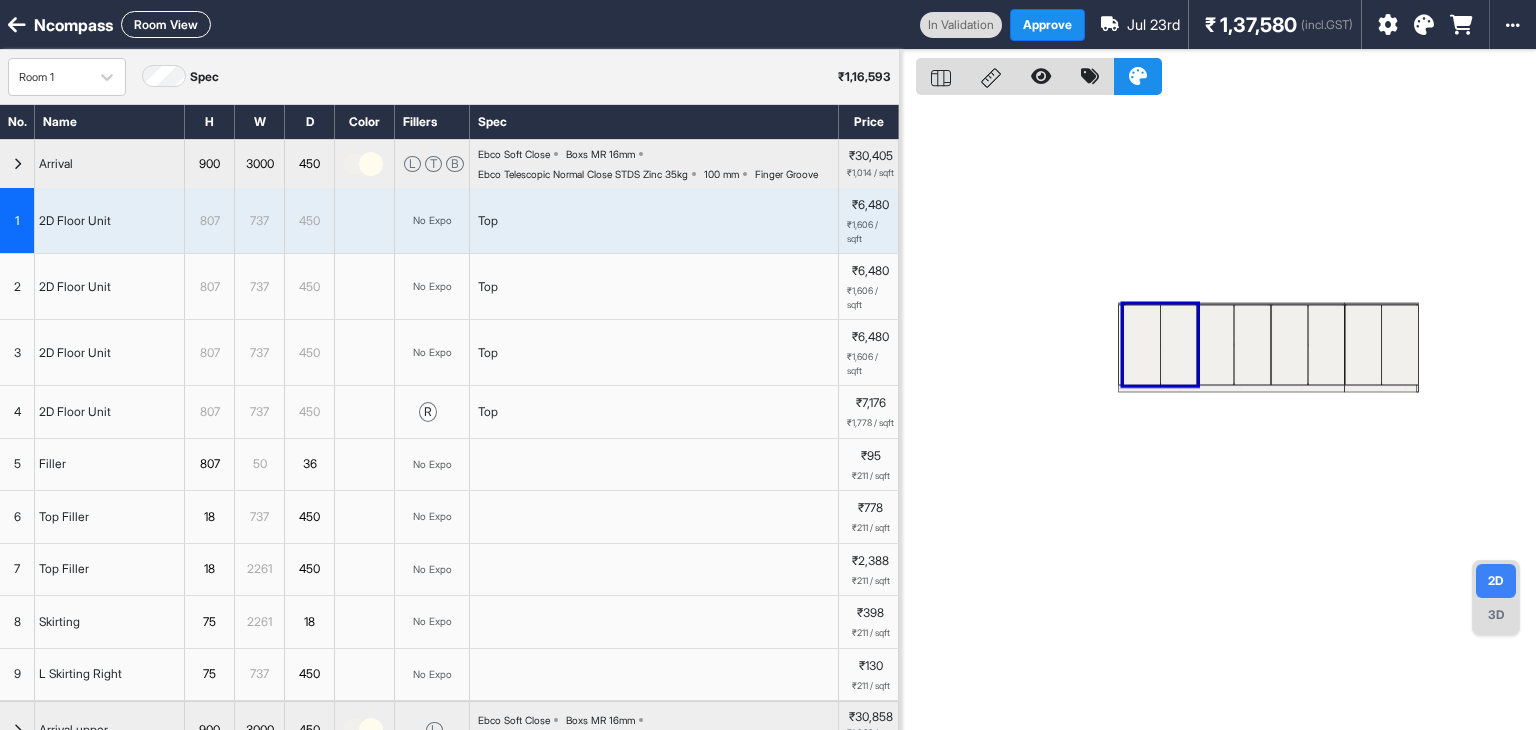 click at bounding box center (1218, 415) 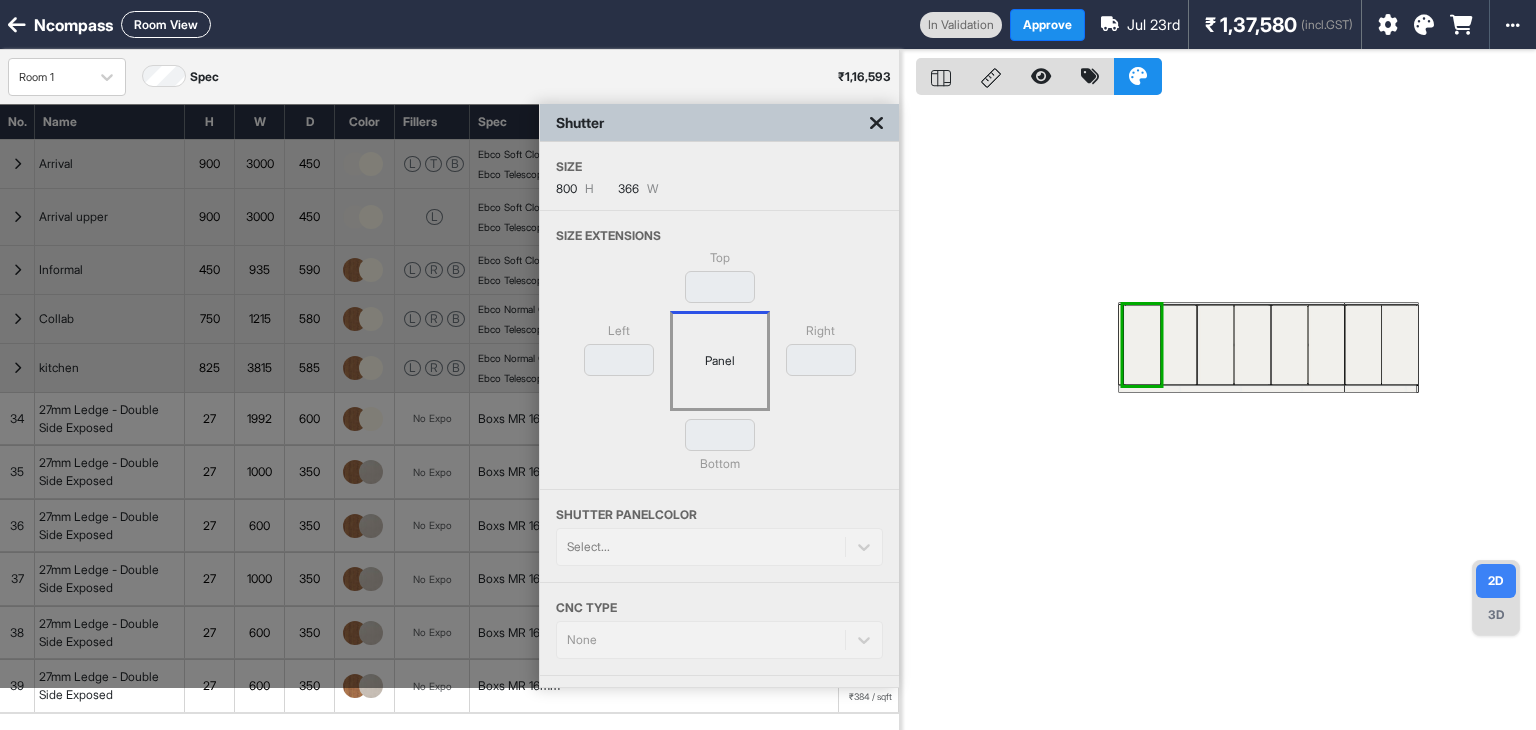 click at bounding box center (876, 123) 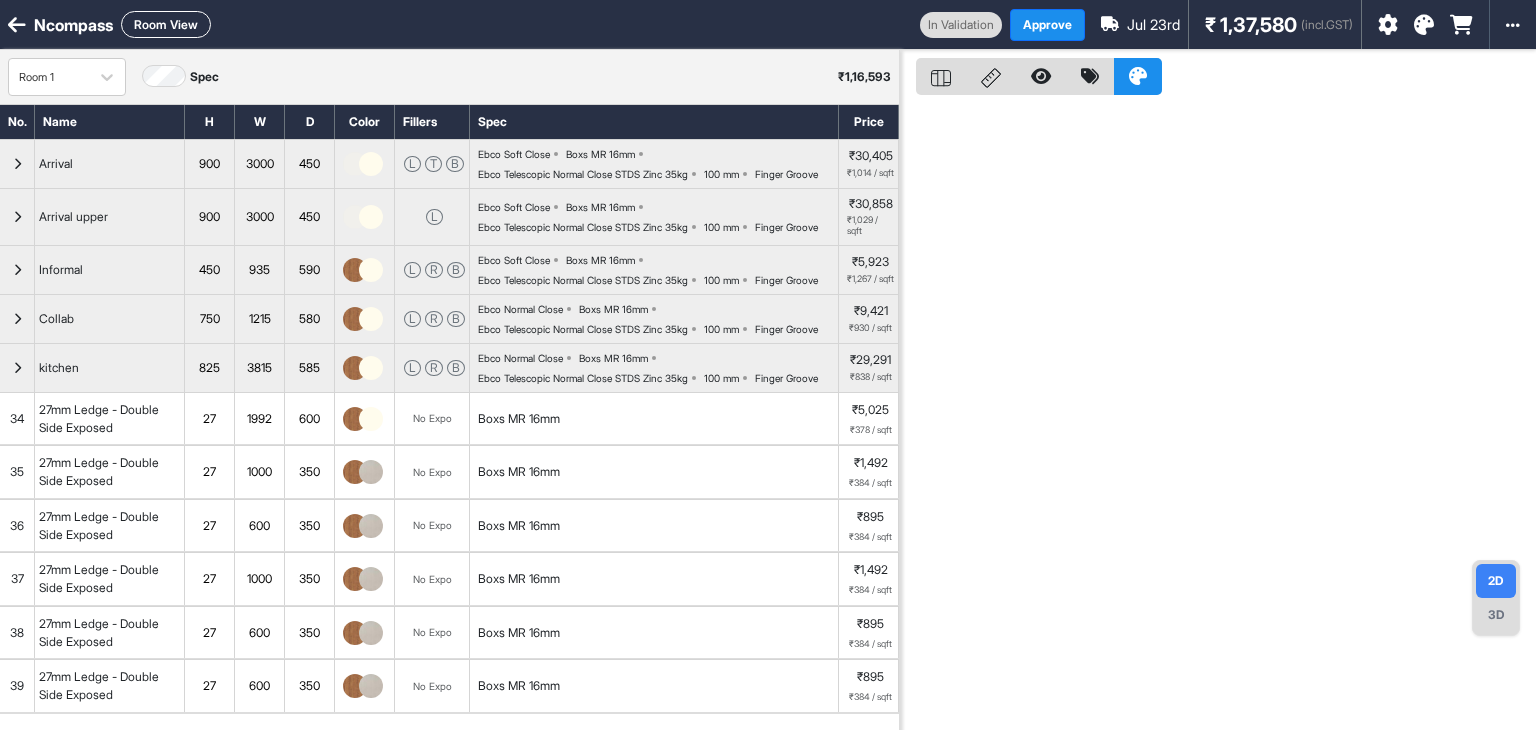click at bounding box center (1218, 415) 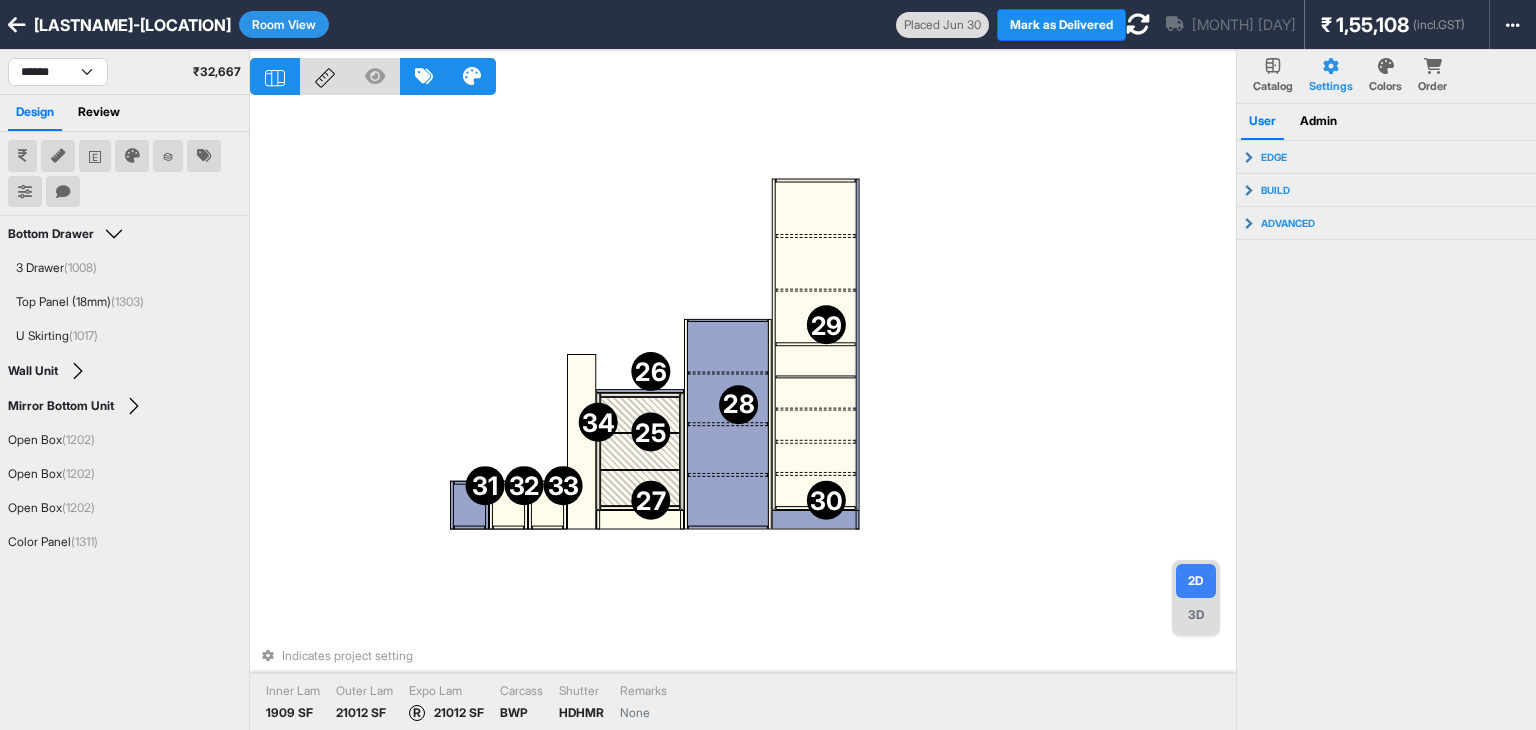 scroll, scrollTop: 0, scrollLeft: 0, axis: both 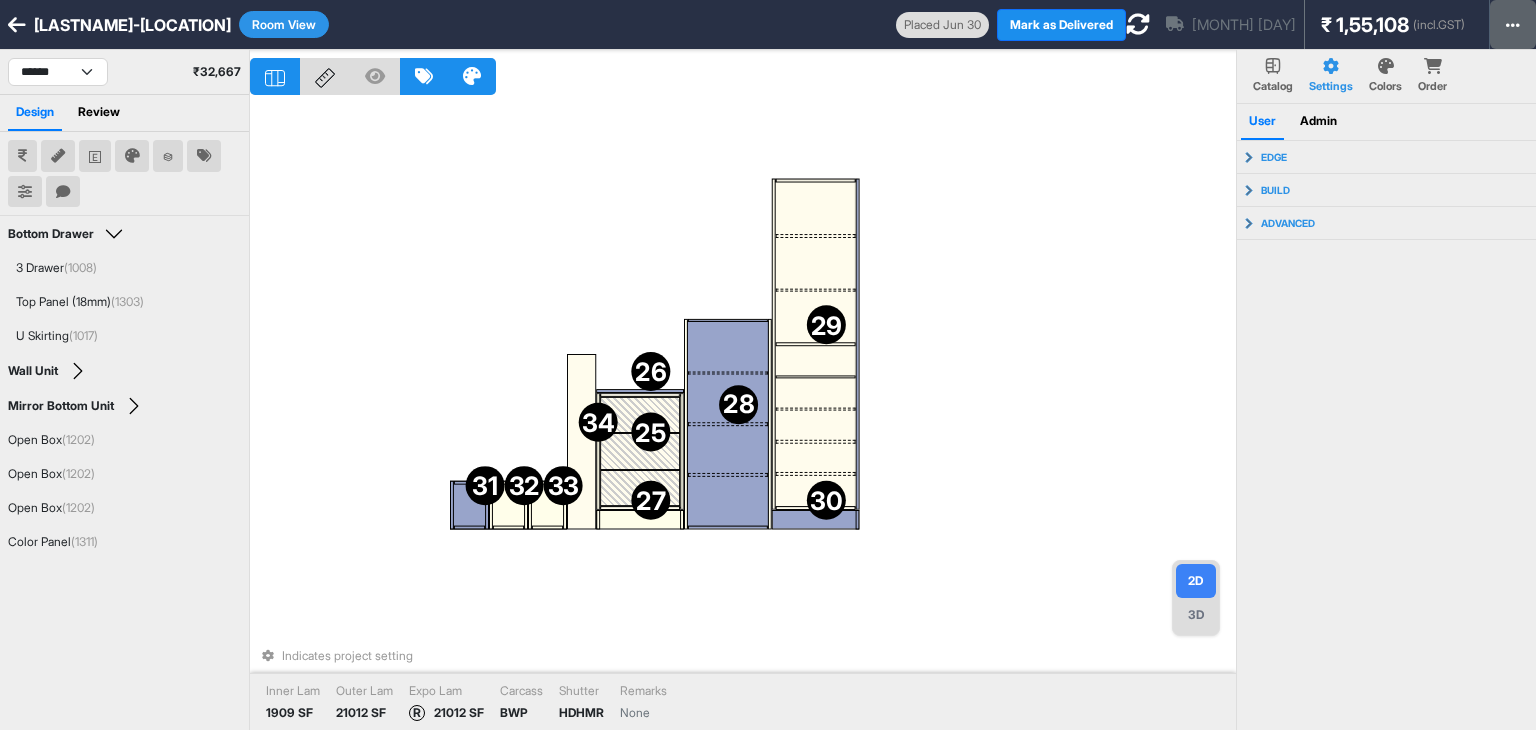 click at bounding box center (1513, 24) 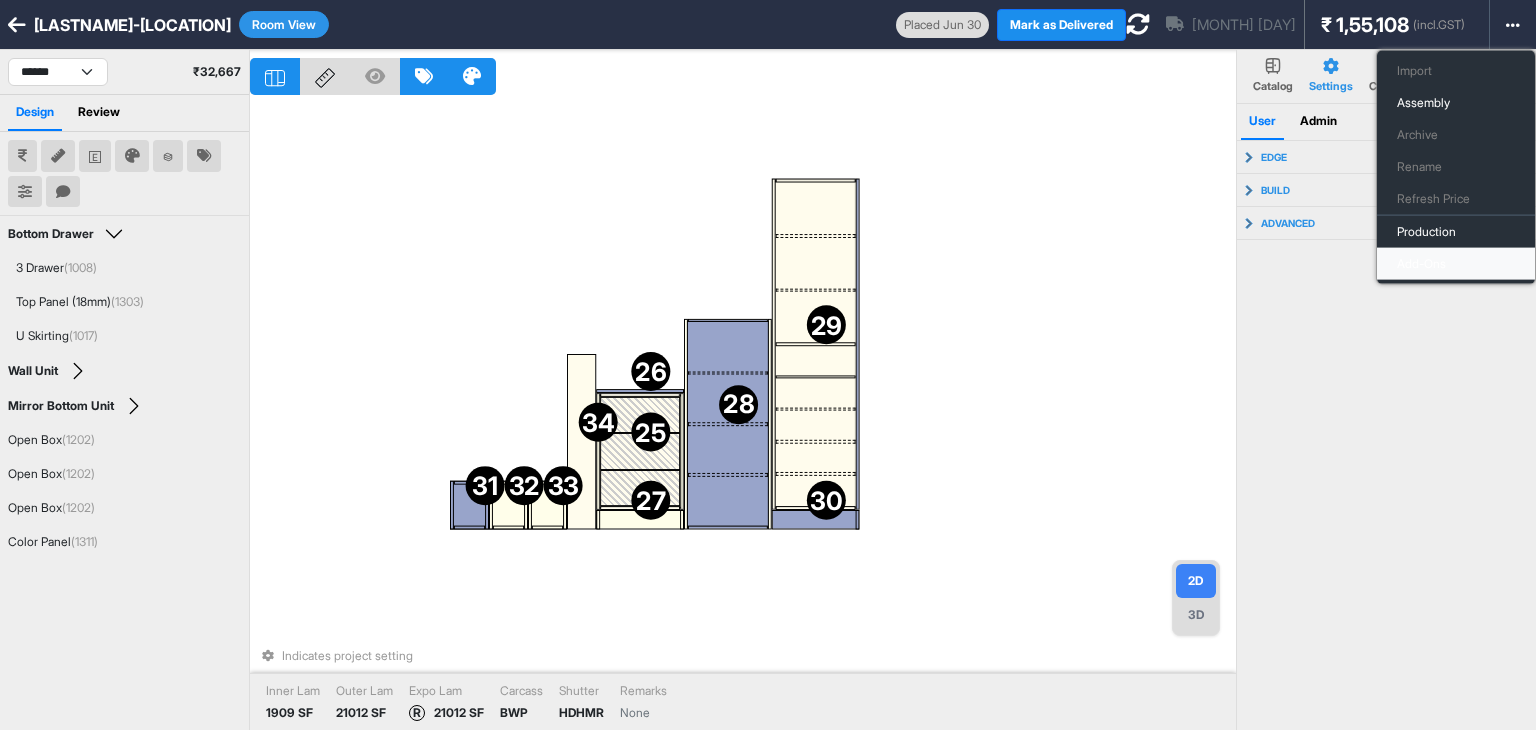 click on "Add-Ons" at bounding box center (1456, 264) 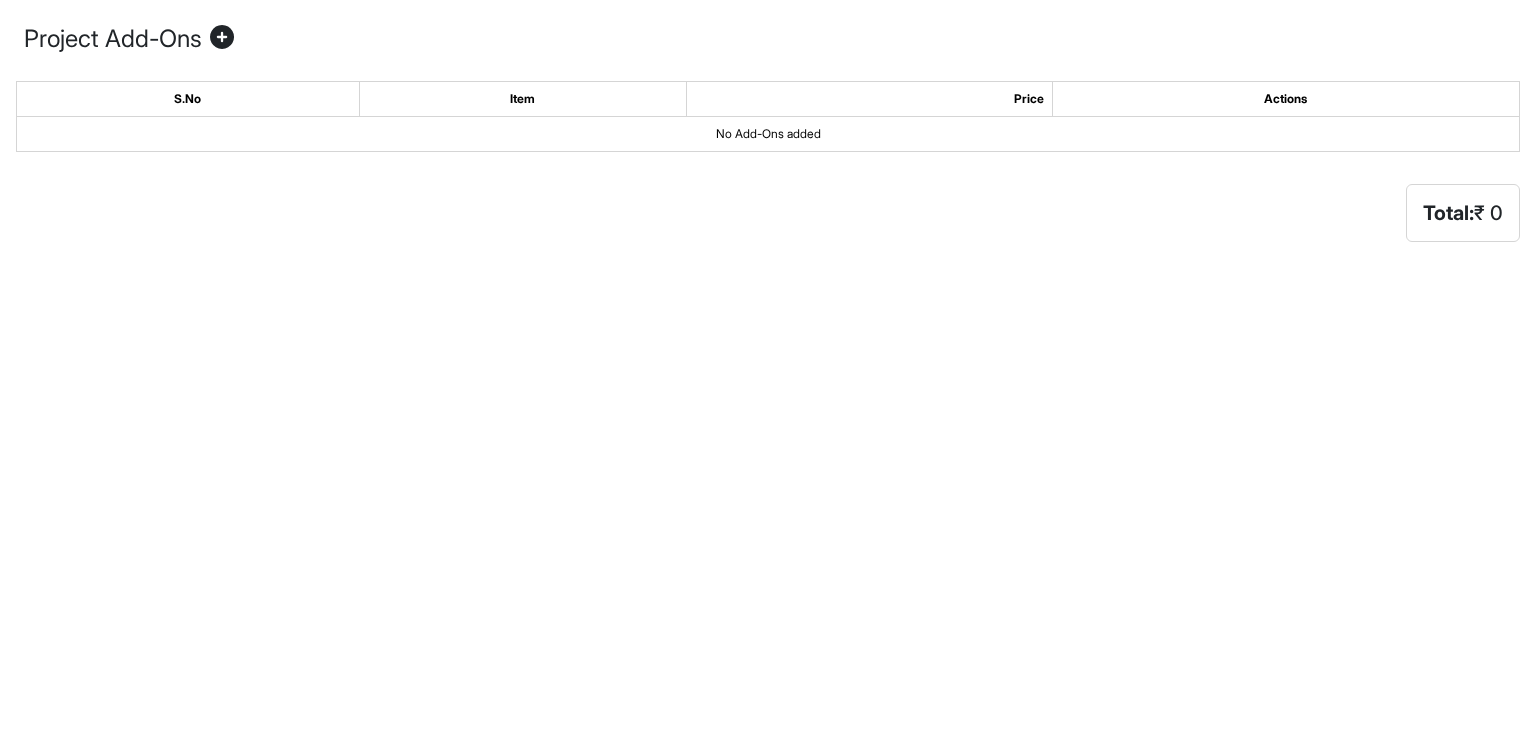 scroll, scrollTop: 0, scrollLeft: 0, axis: both 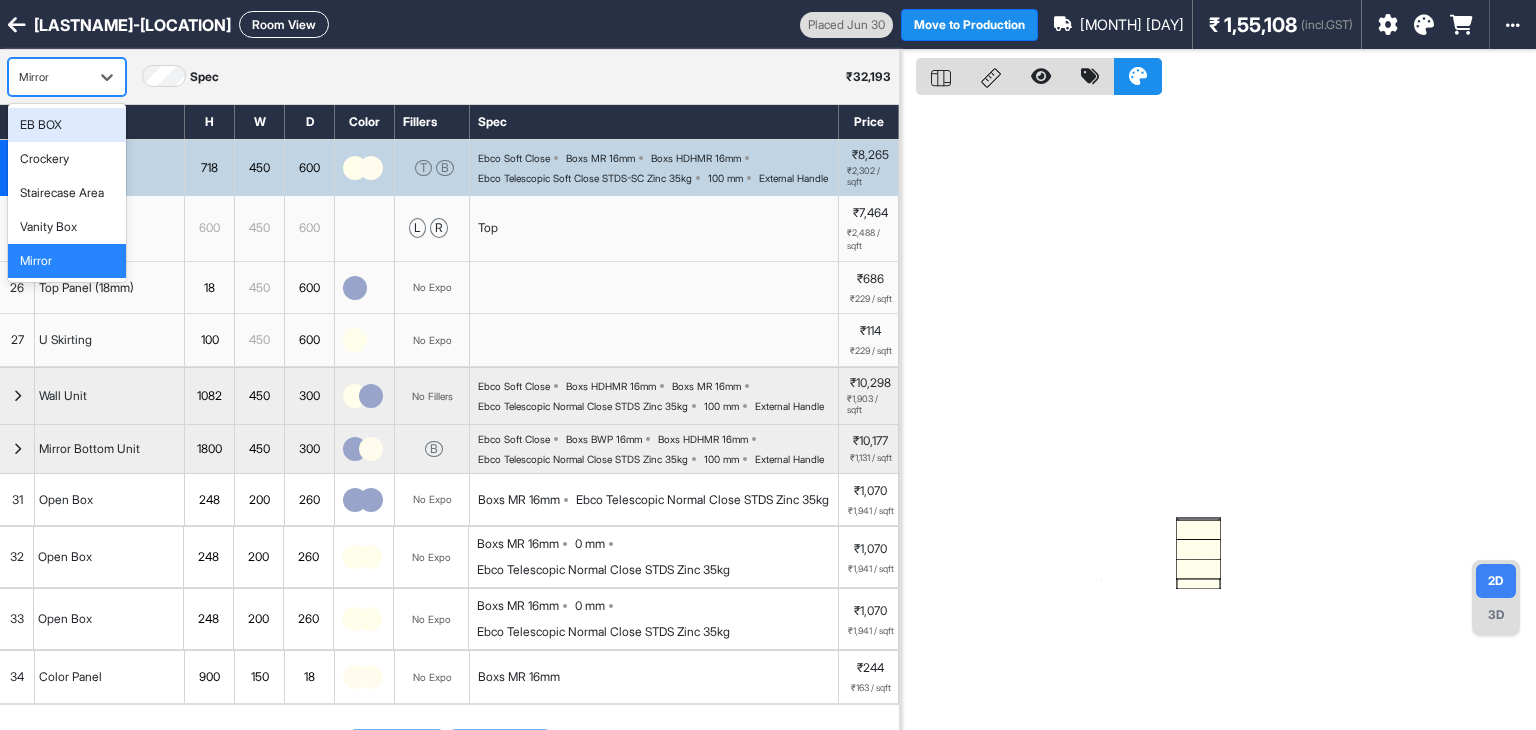 click on "Mirror" at bounding box center [49, 77] 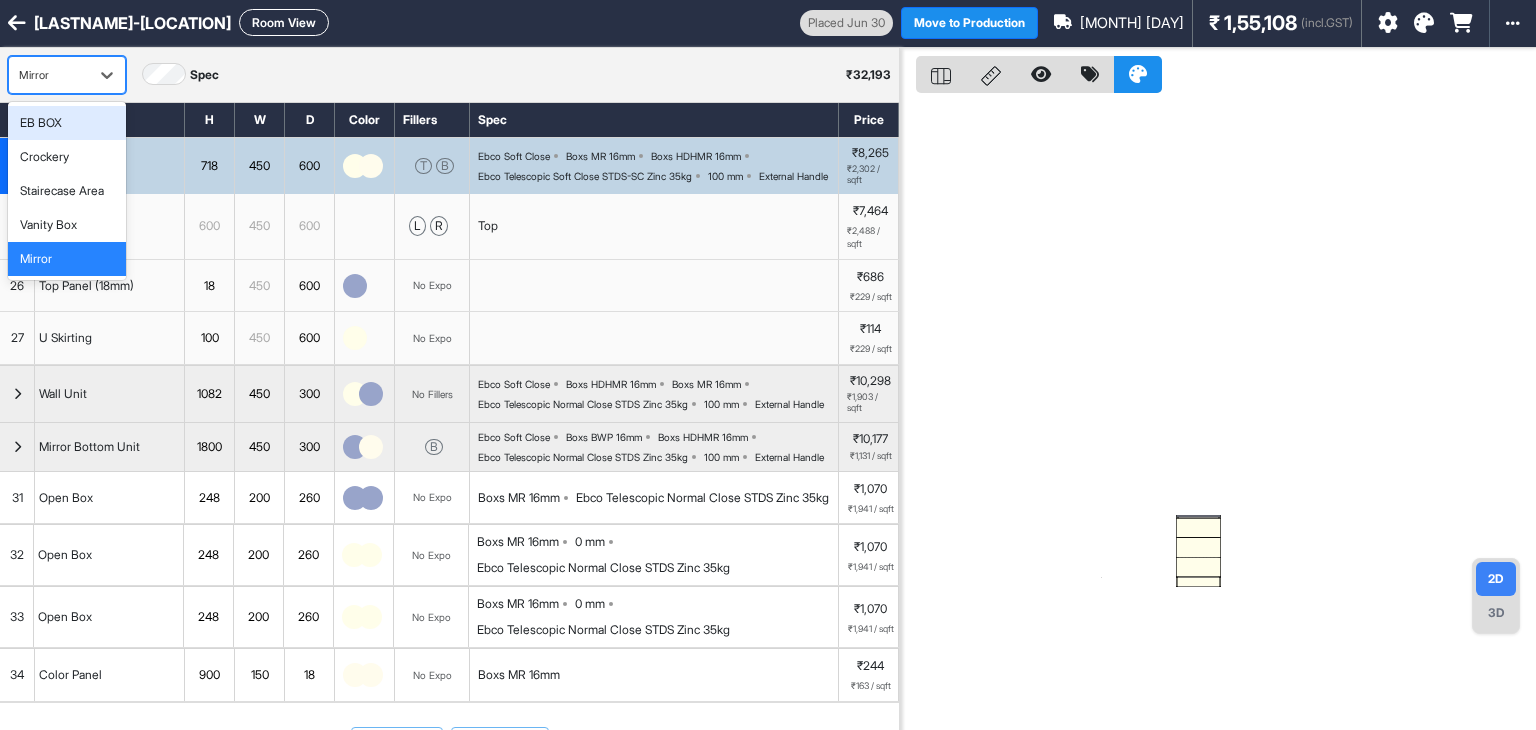 scroll, scrollTop: 0, scrollLeft: 0, axis: both 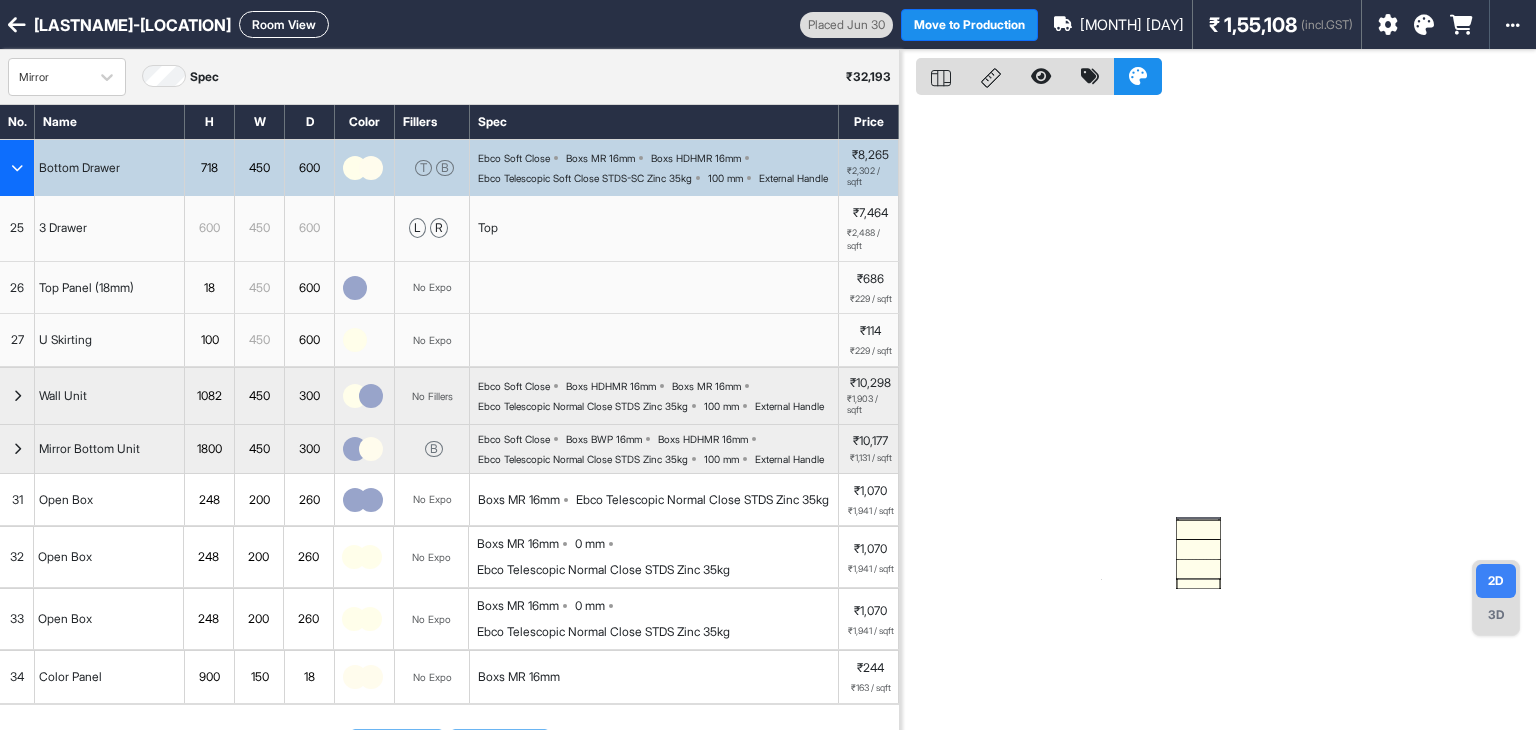 click on "Mirror Spec ₹ 32,193" at bounding box center (449, 77) 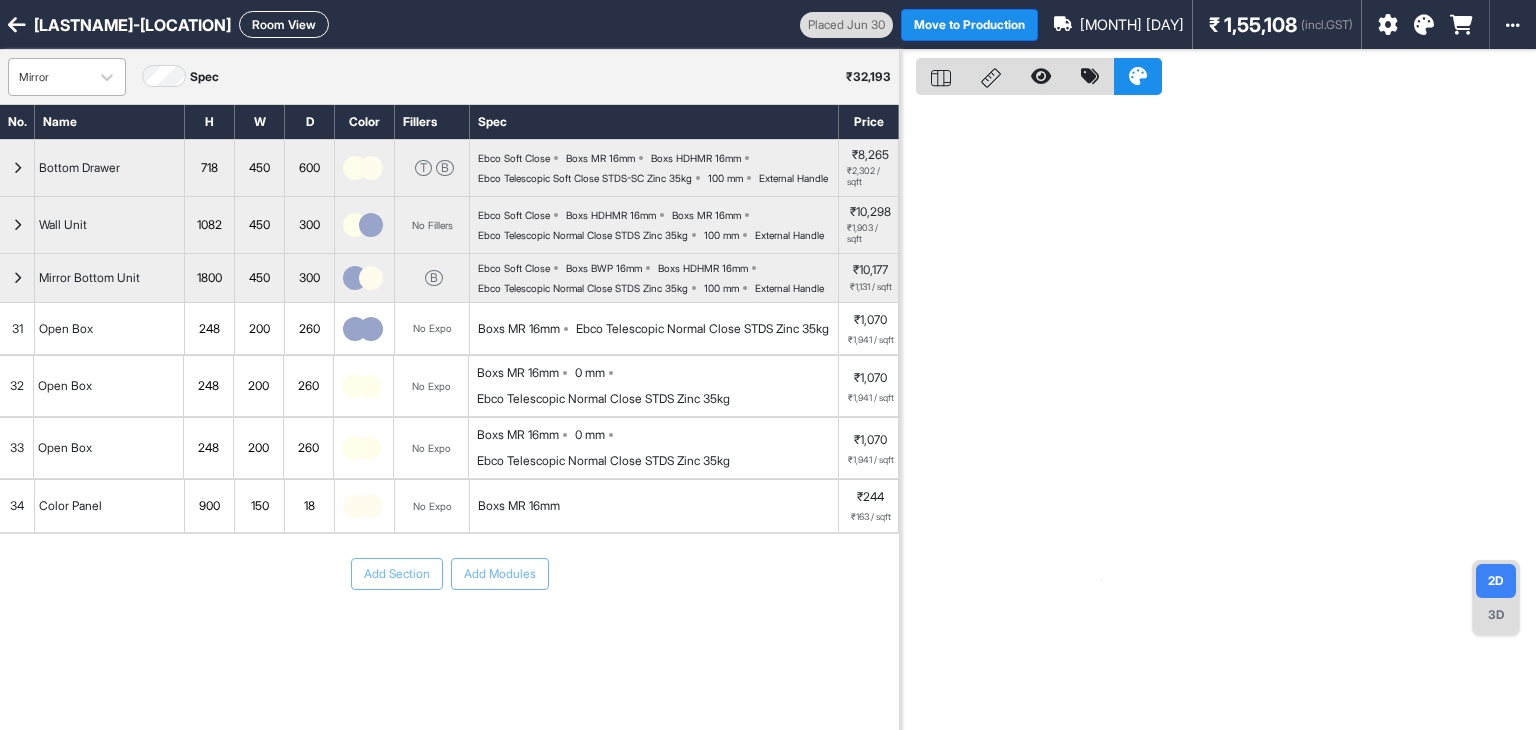 click on "Mirror" at bounding box center [49, 77] 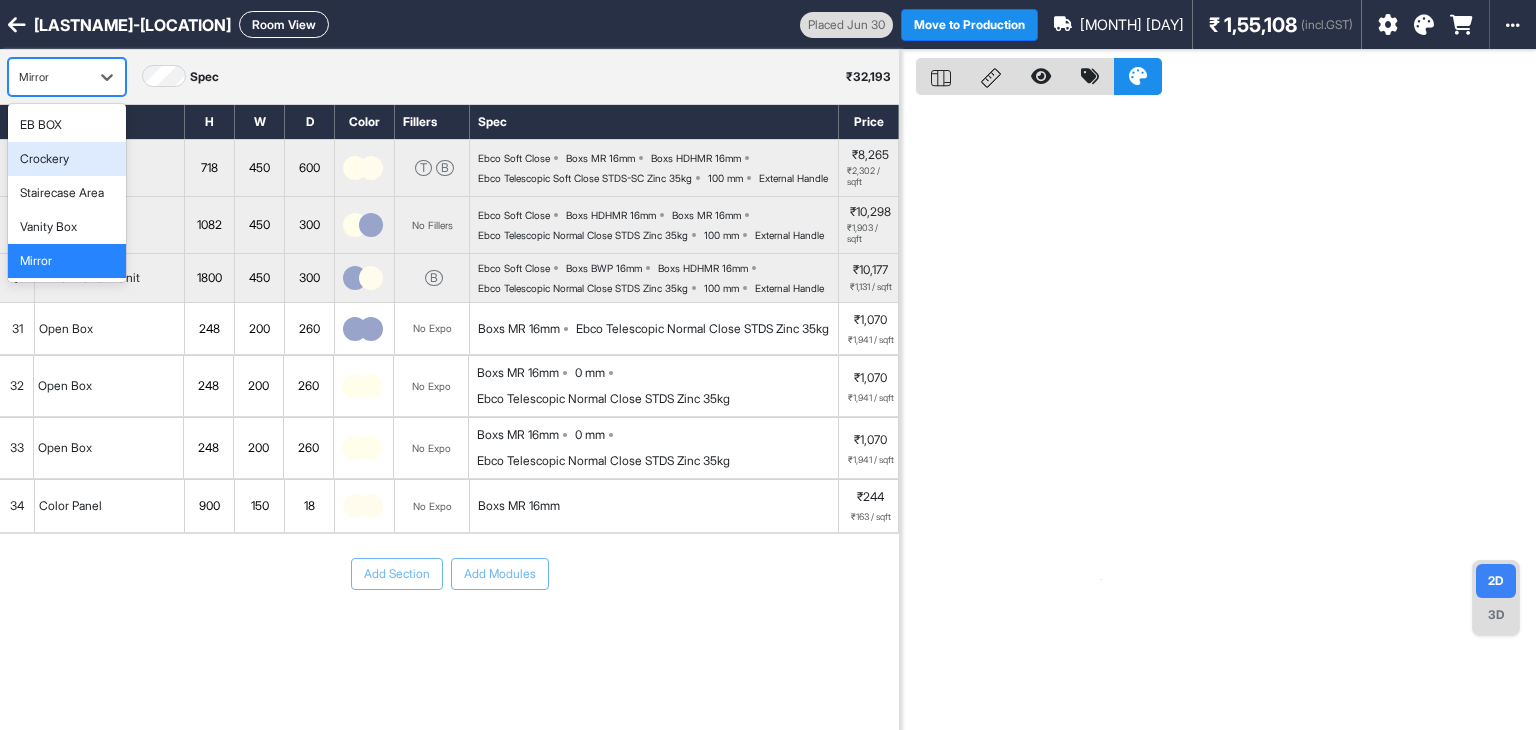 click on "Crockery" at bounding box center (44, 159) 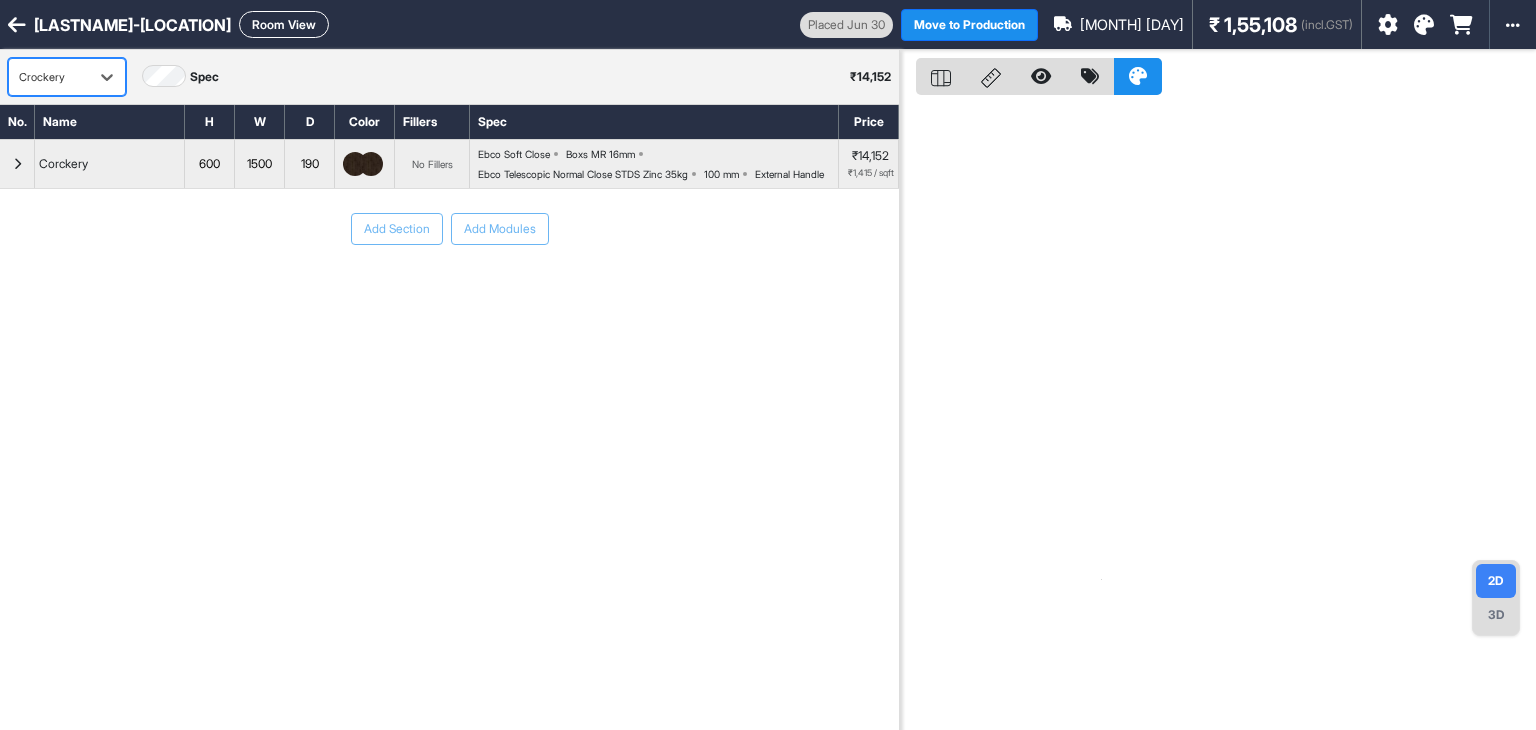 click on "Crockery" at bounding box center [49, 77] 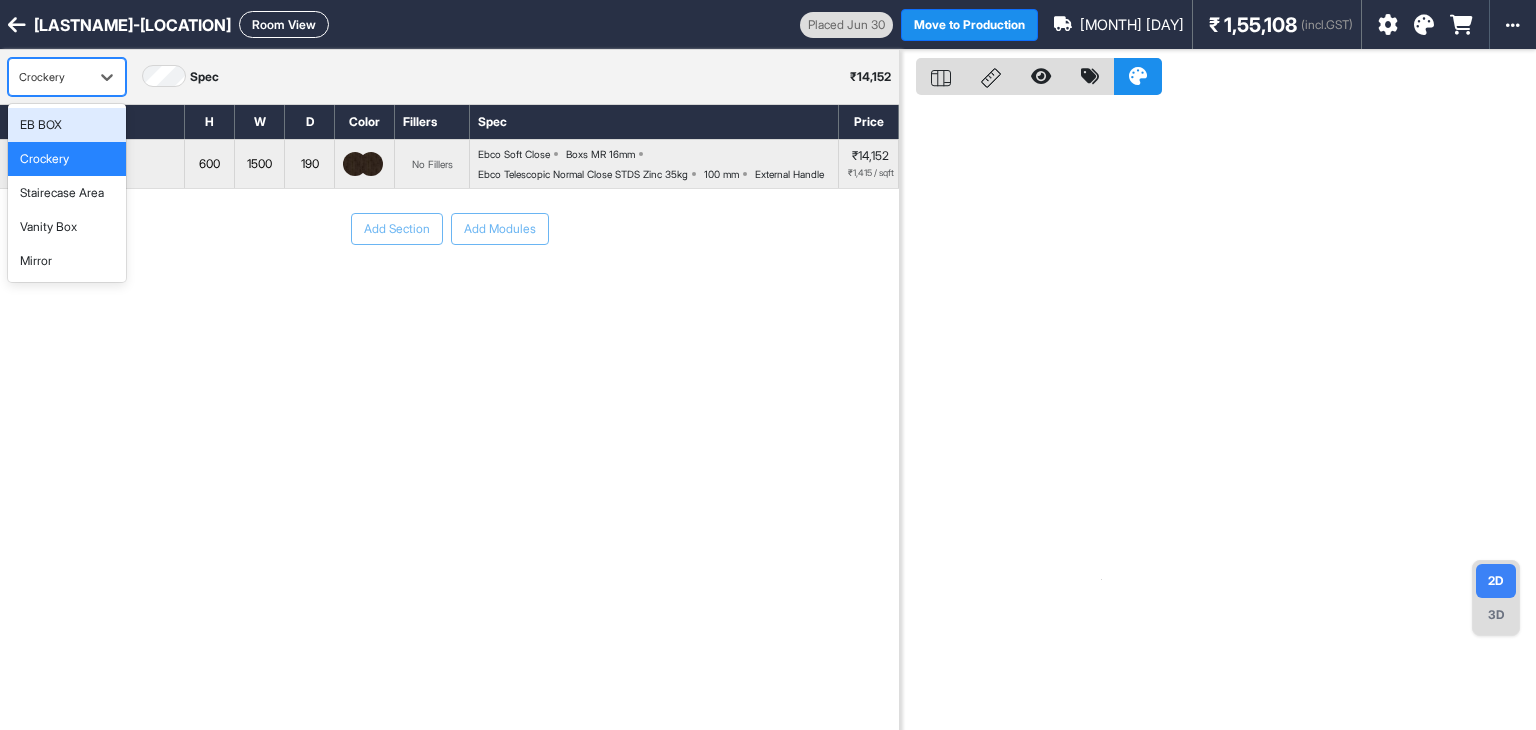click on "EB BOX" at bounding box center (67, 125) 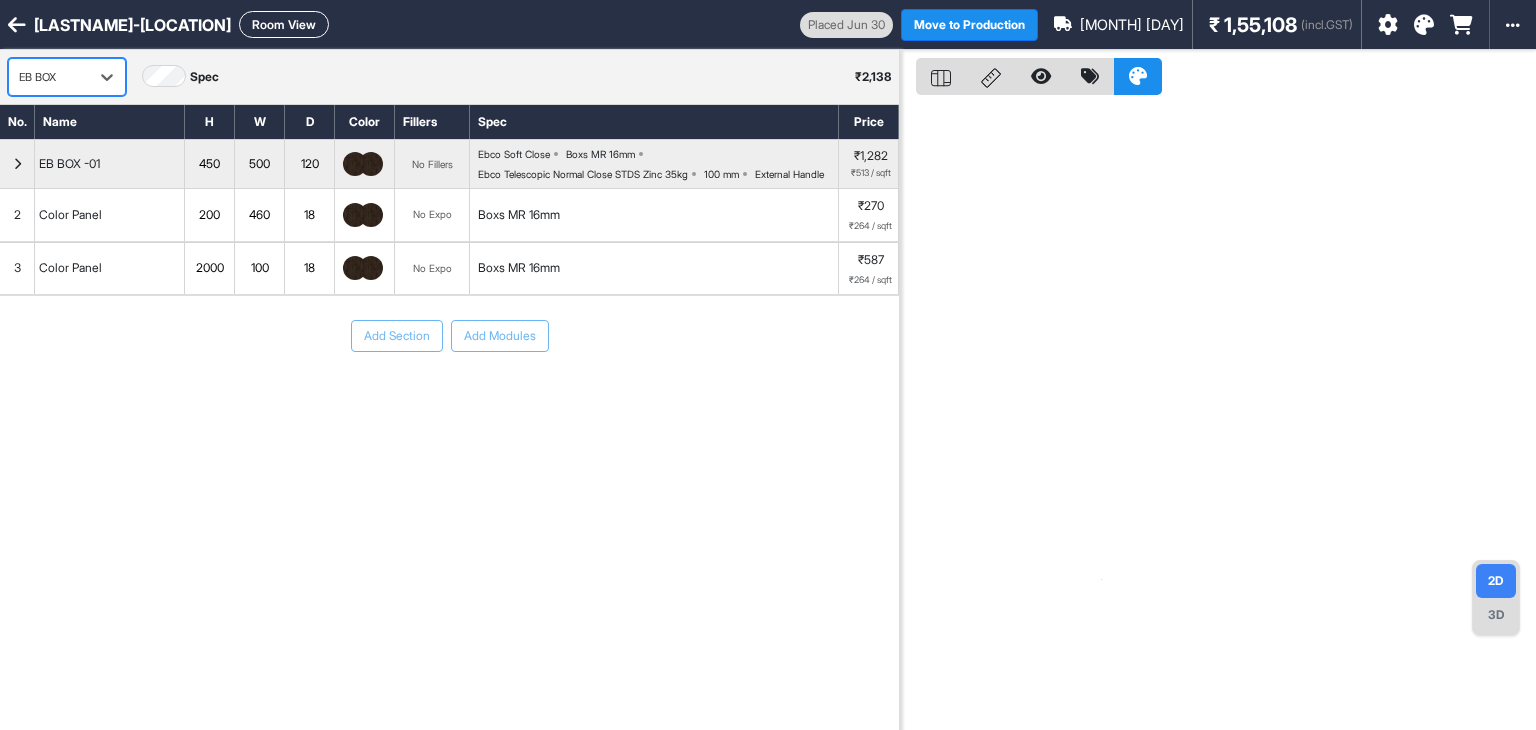 click at bounding box center [49, 77] 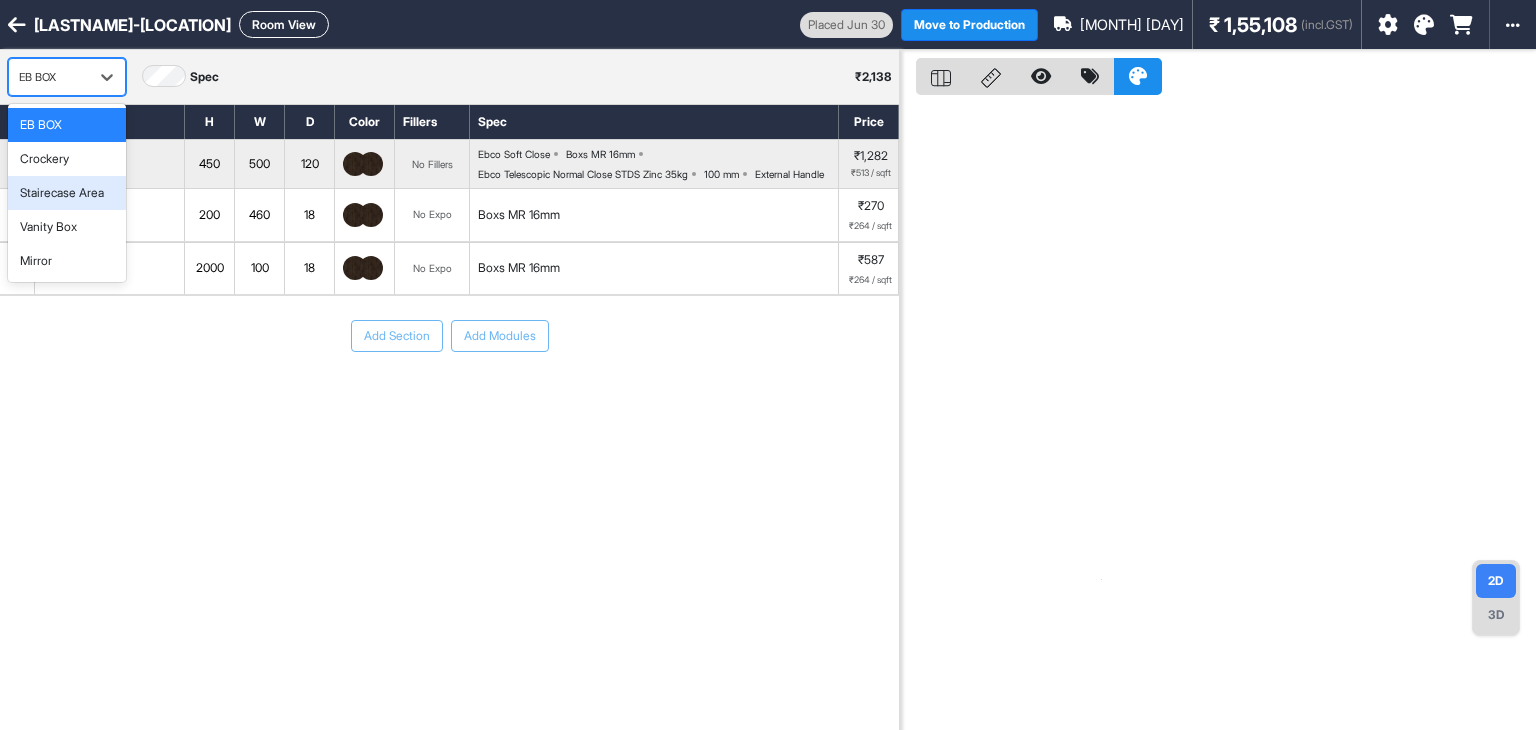 click on "Stairecase Area" at bounding box center [62, 193] 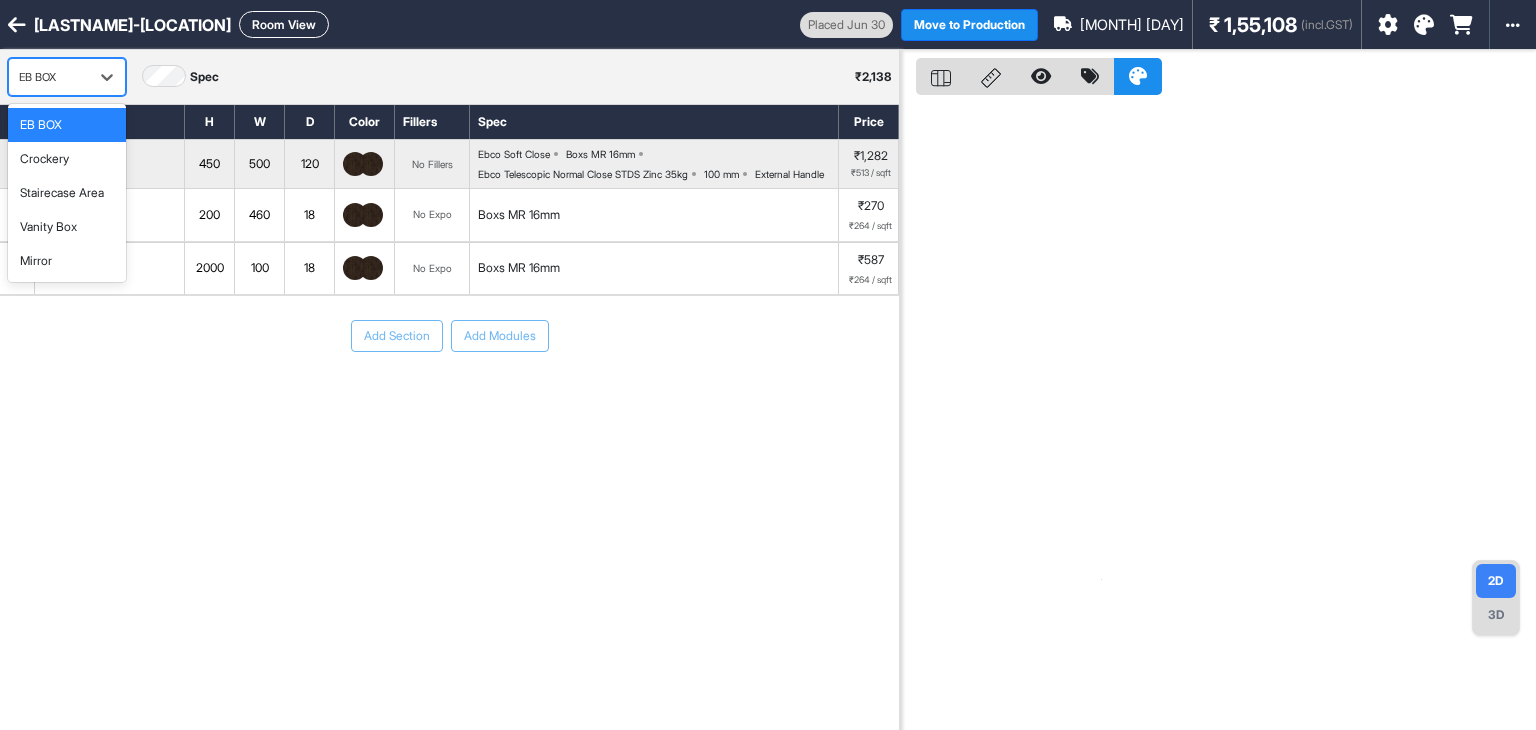 click on "EB BOX" at bounding box center [49, 77] 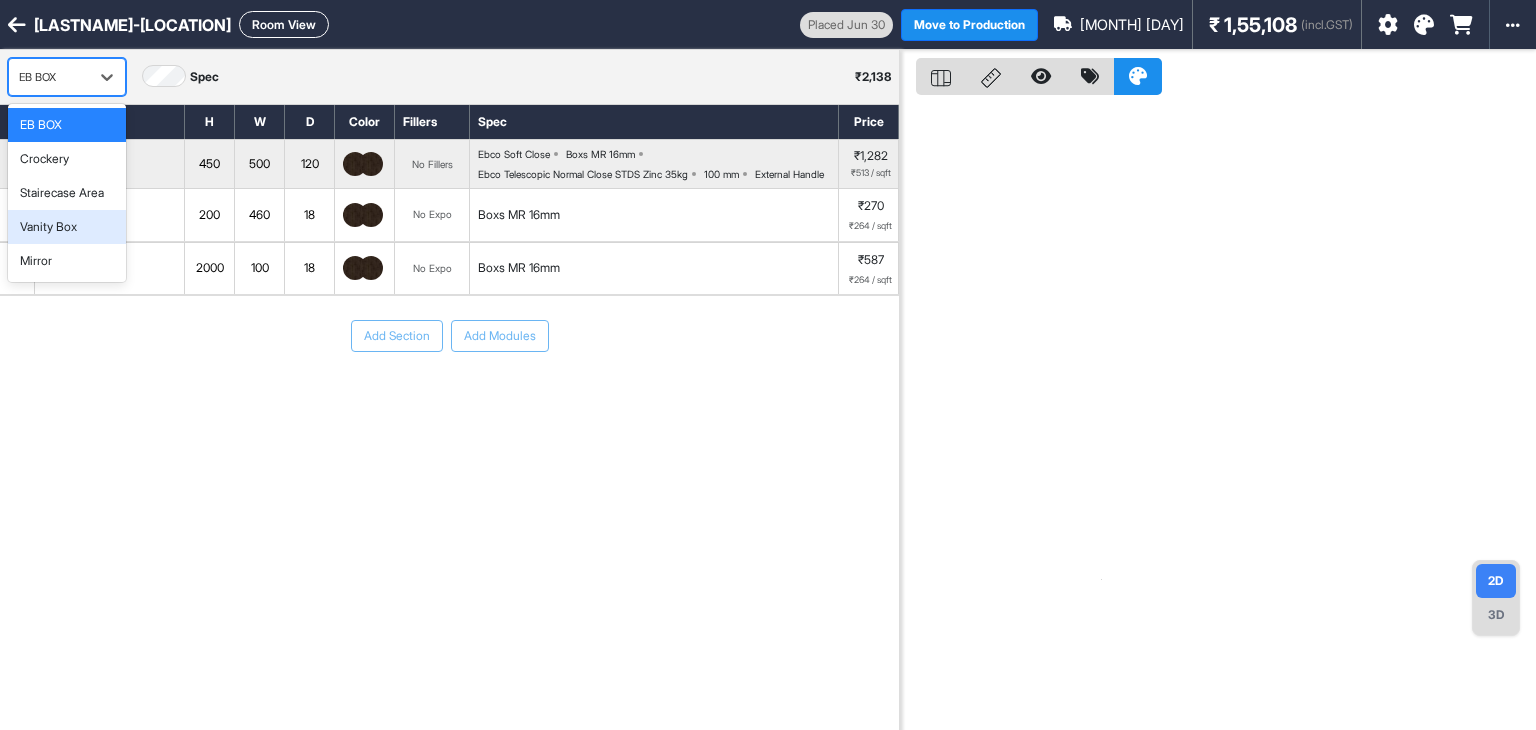 click on "Vanity Box" at bounding box center (67, 227) 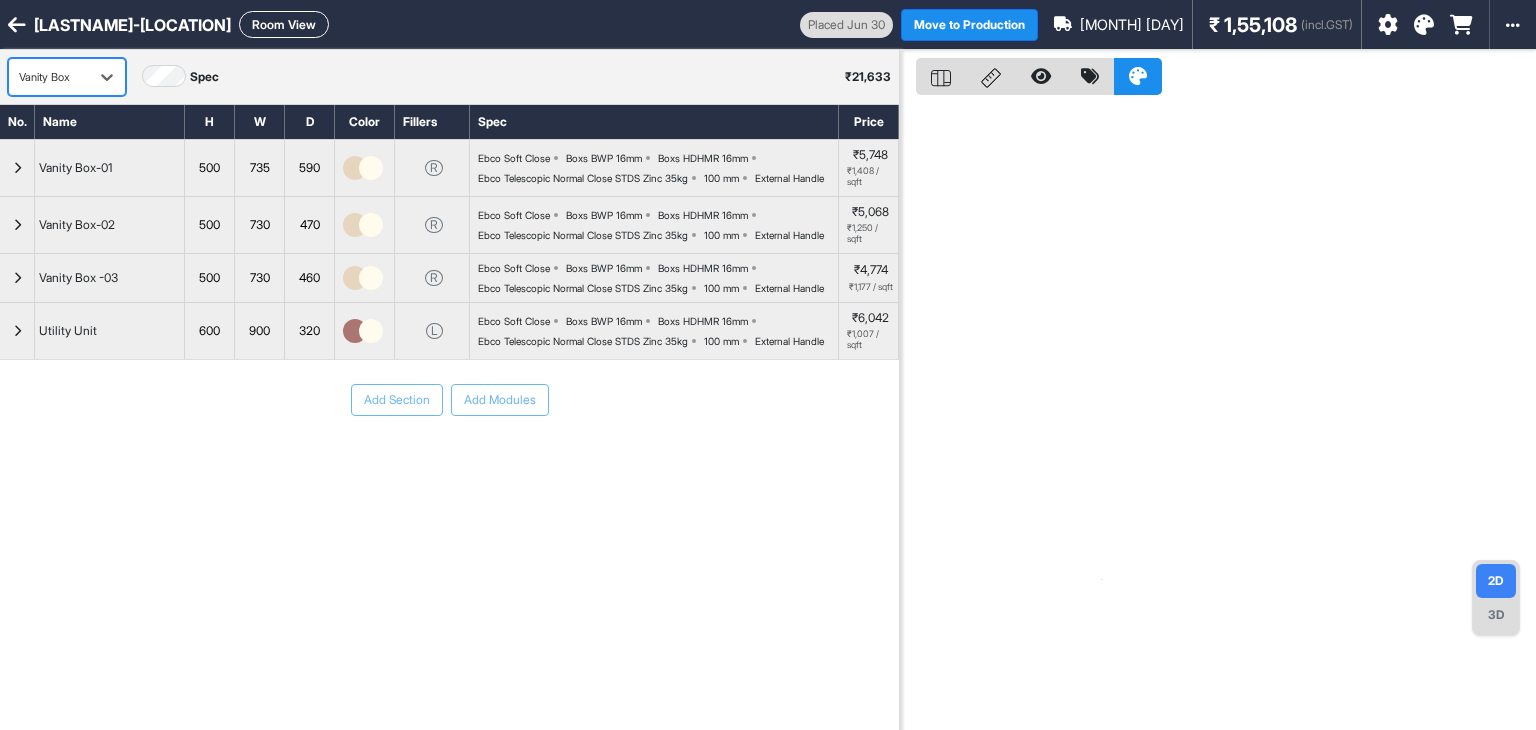 click on "Vanity Box" at bounding box center [49, 77] 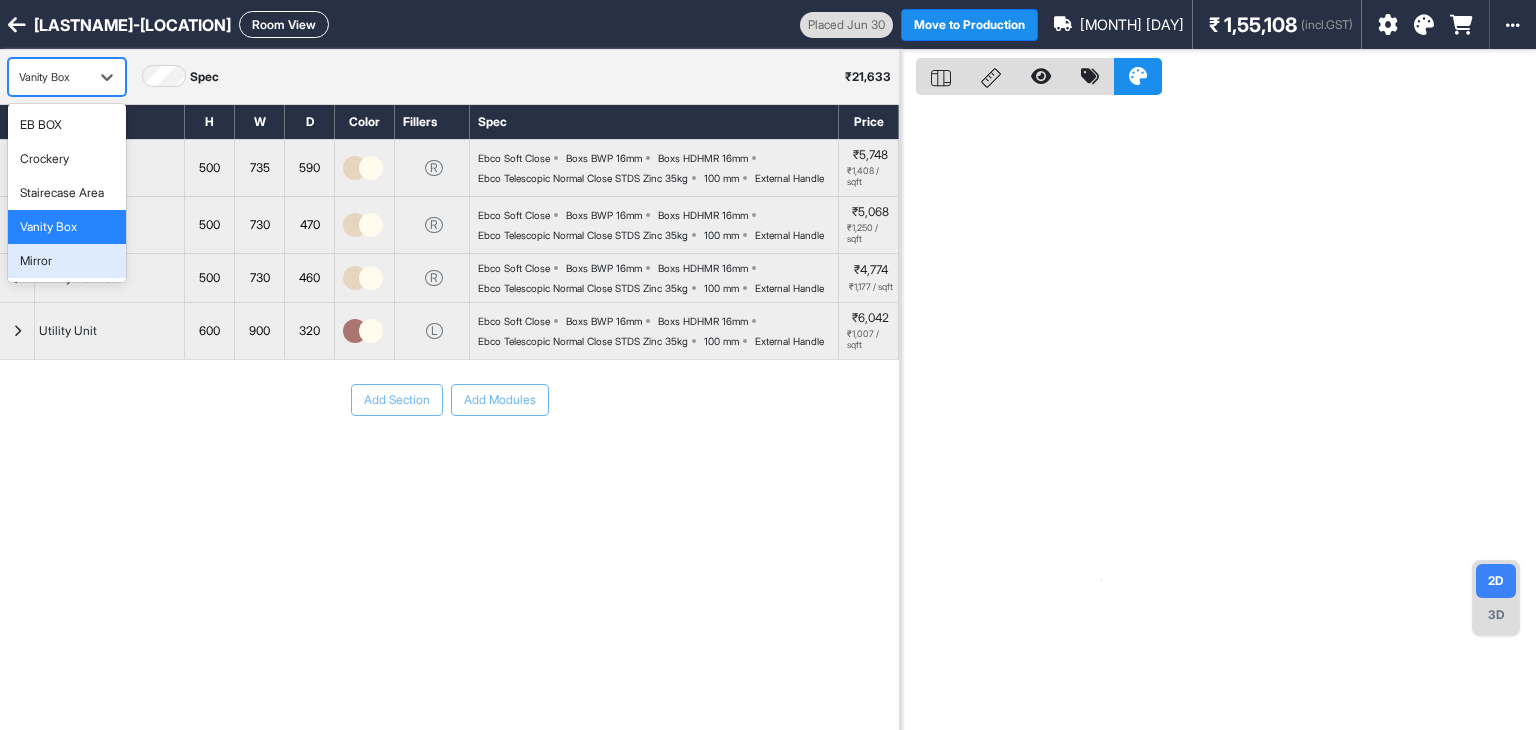 click on "Mirror" at bounding box center (36, 261) 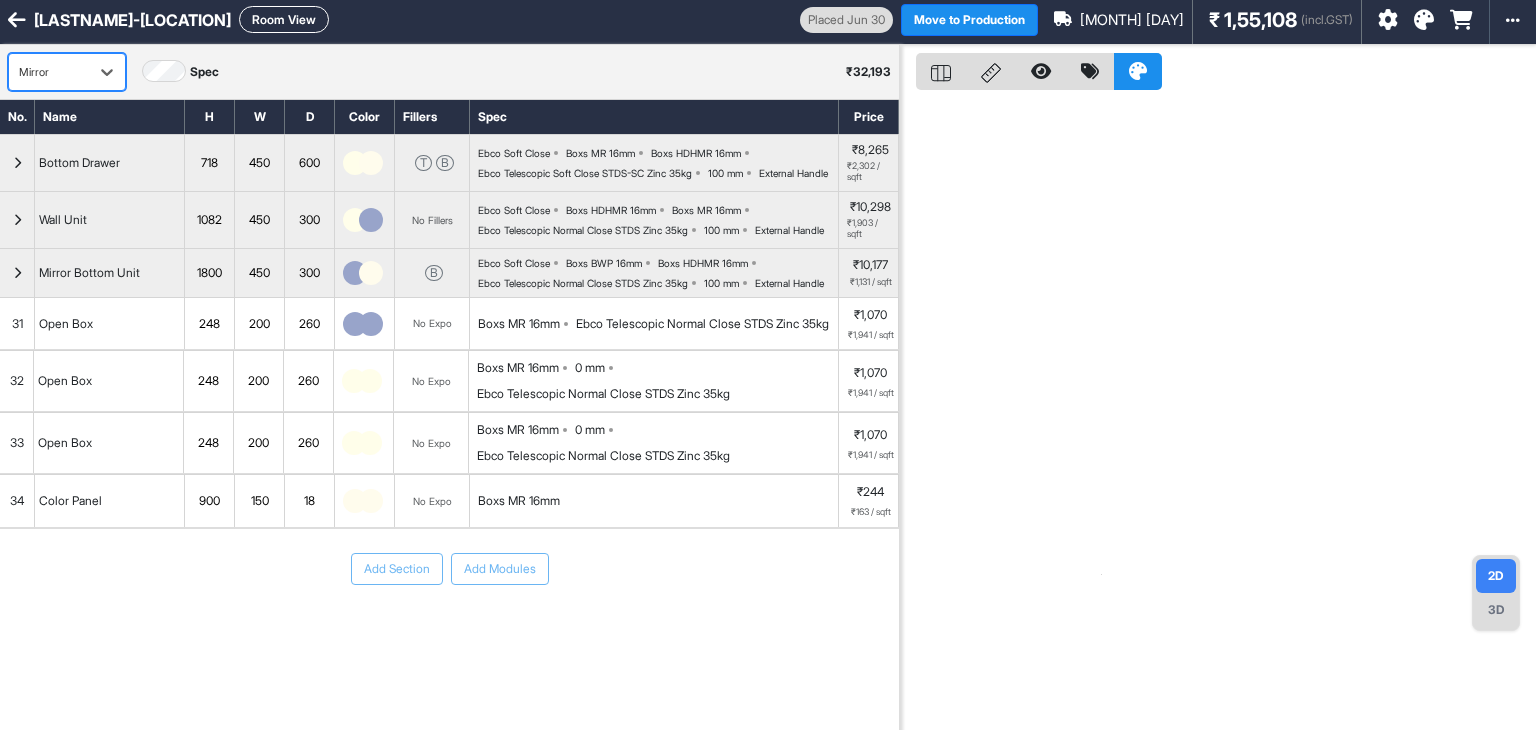 scroll, scrollTop: 0, scrollLeft: 0, axis: both 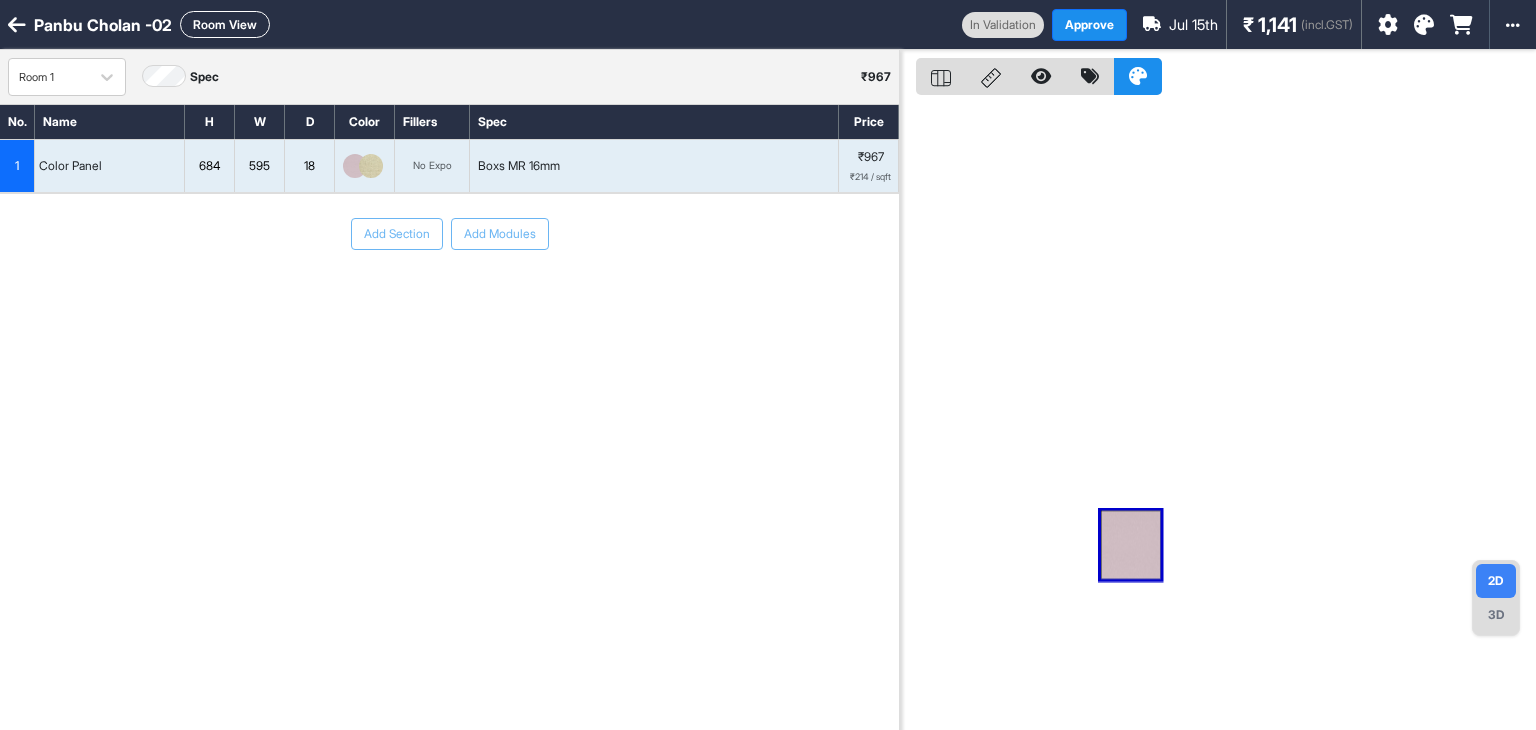 click on "Room View" at bounding box center [225, 24] 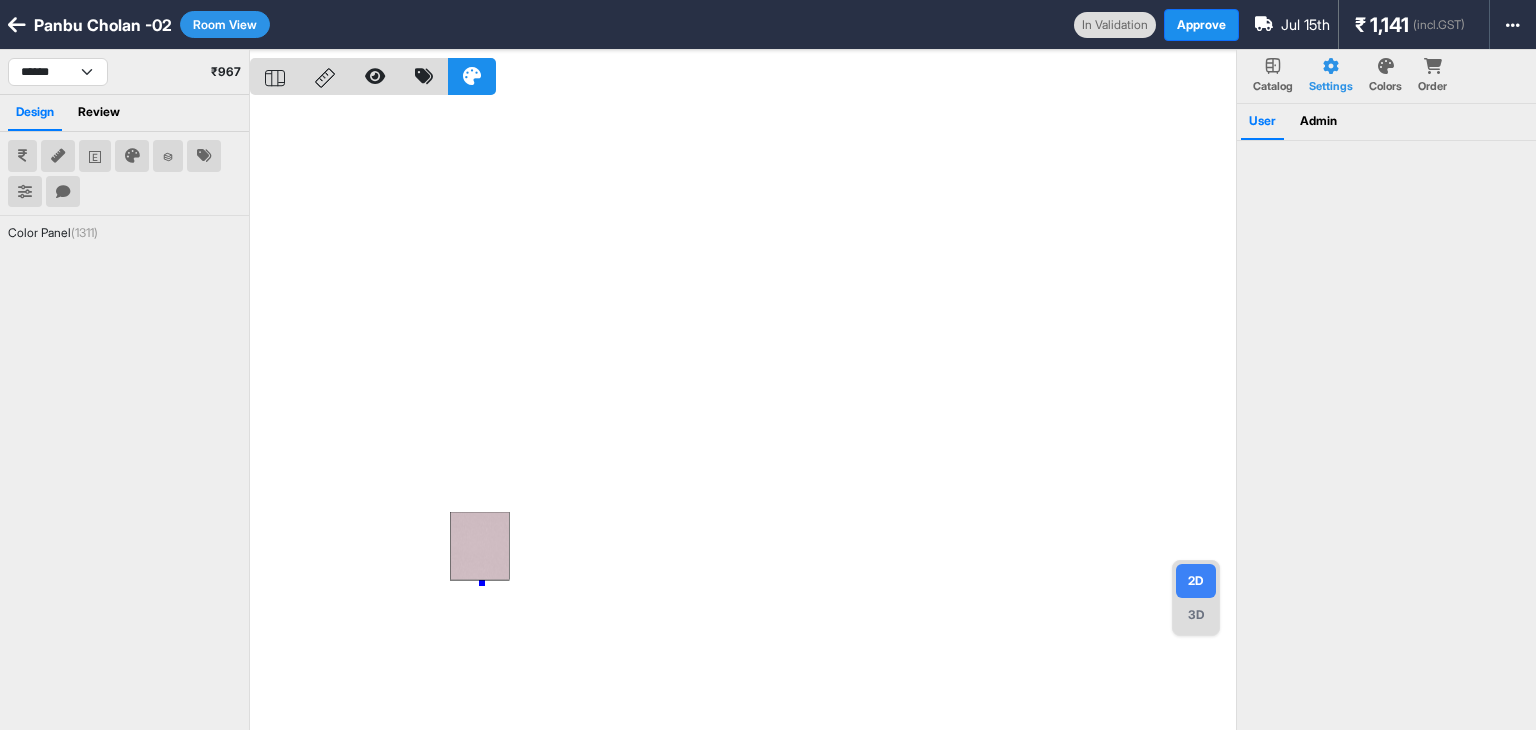 click at bounding box center [743, 415] 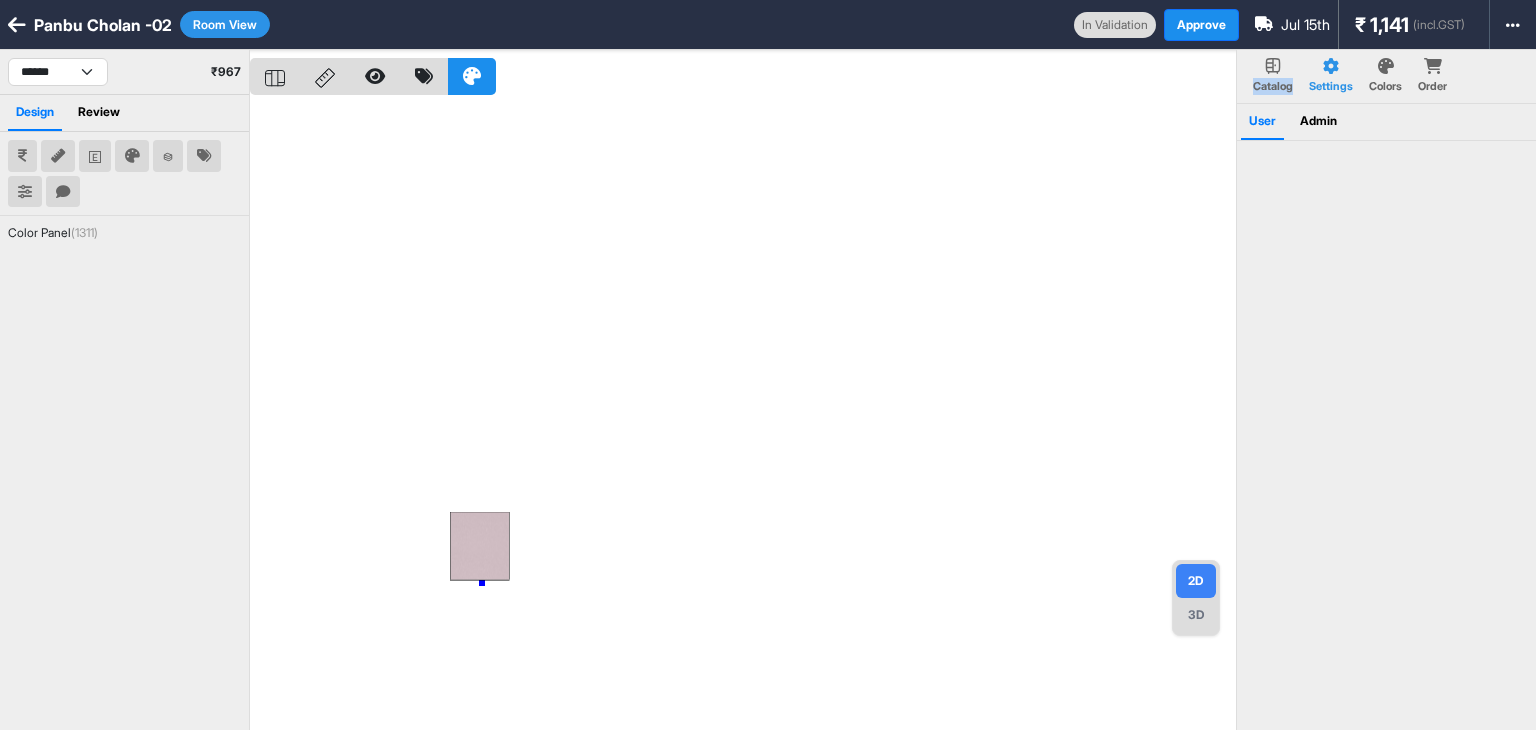 click at bounding box center [743, 415] 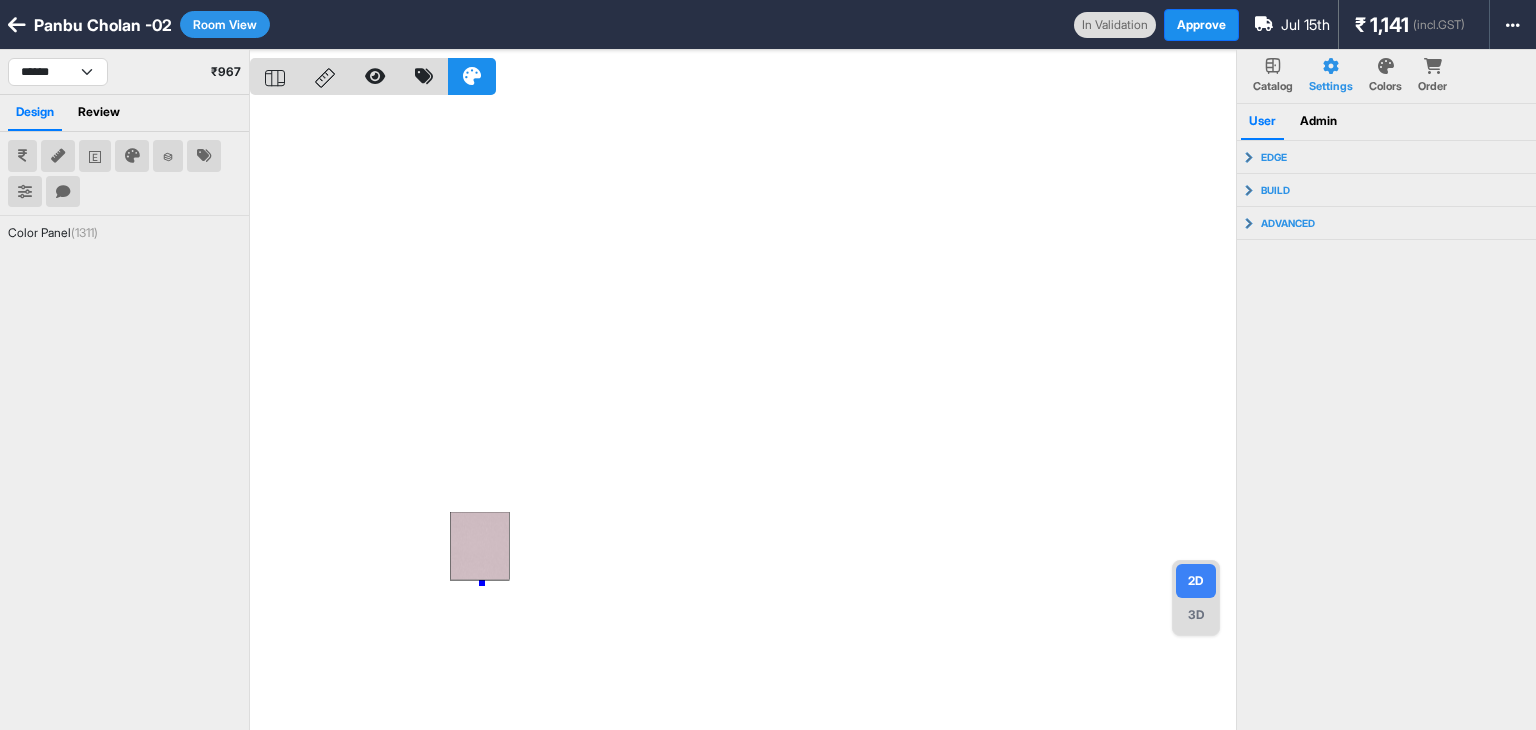 click at bounding box center (743, 415) 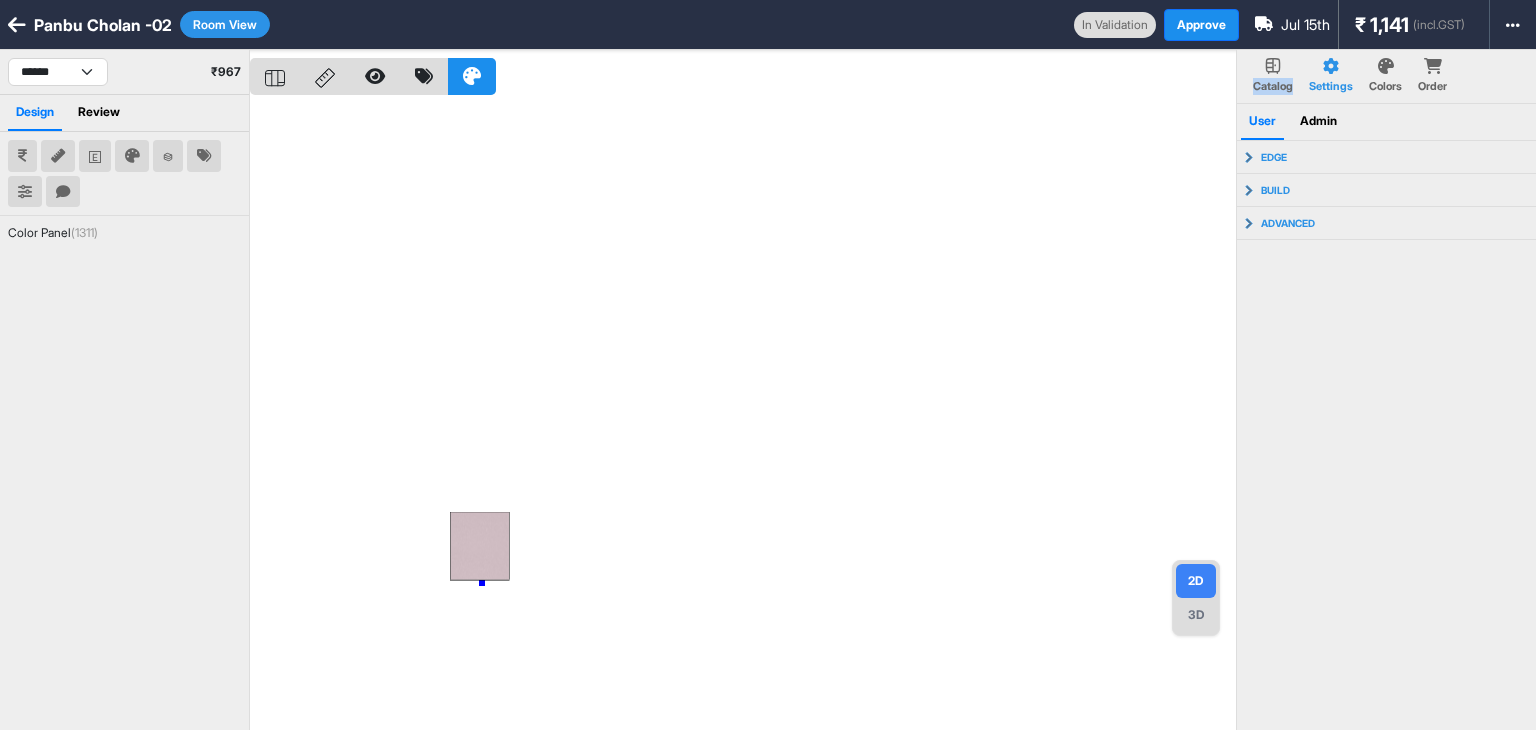 drag, startPoint x: 482, startPoint y: 583, endPoint x: 479, endPoint y: 547, distance: 36.124783 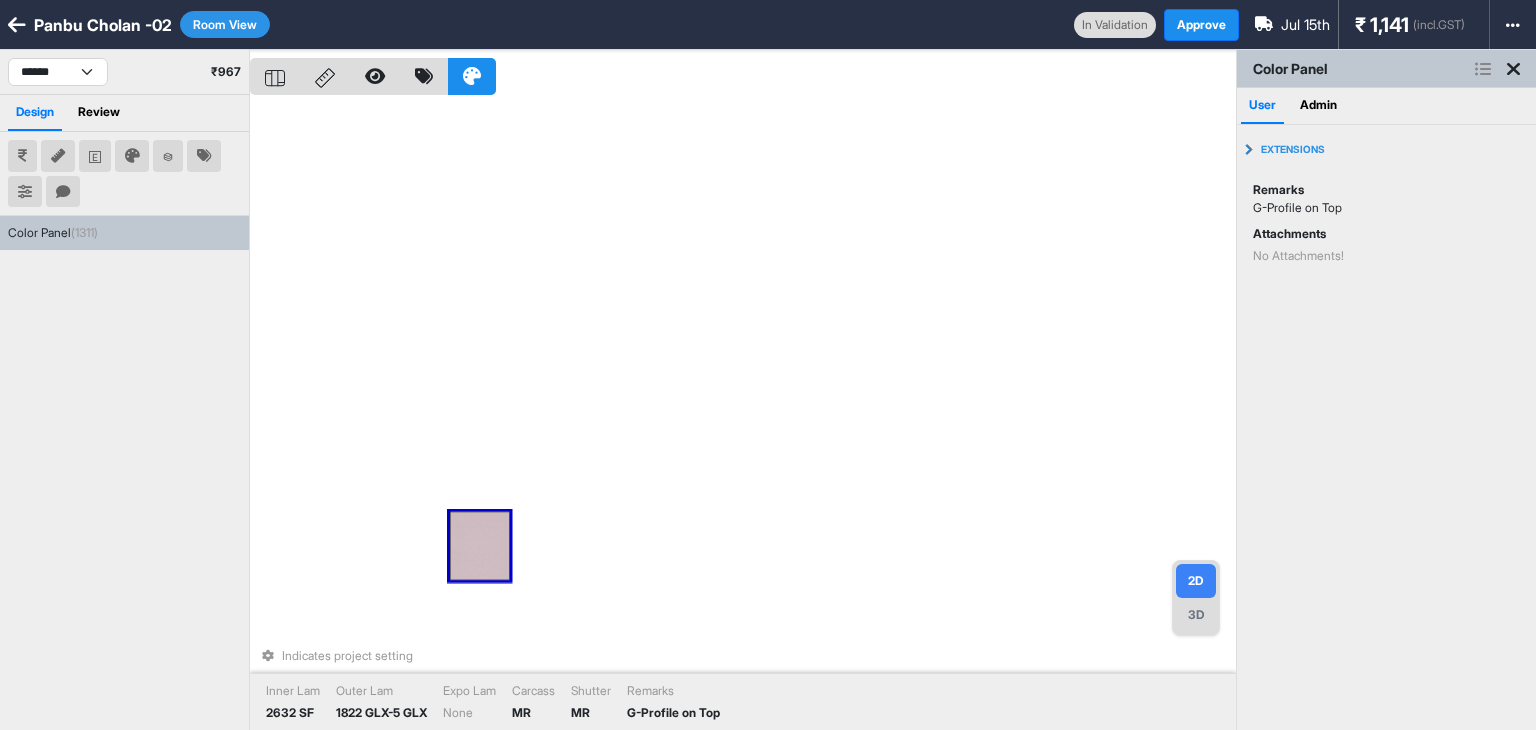 click at bounding box center (480, 546) 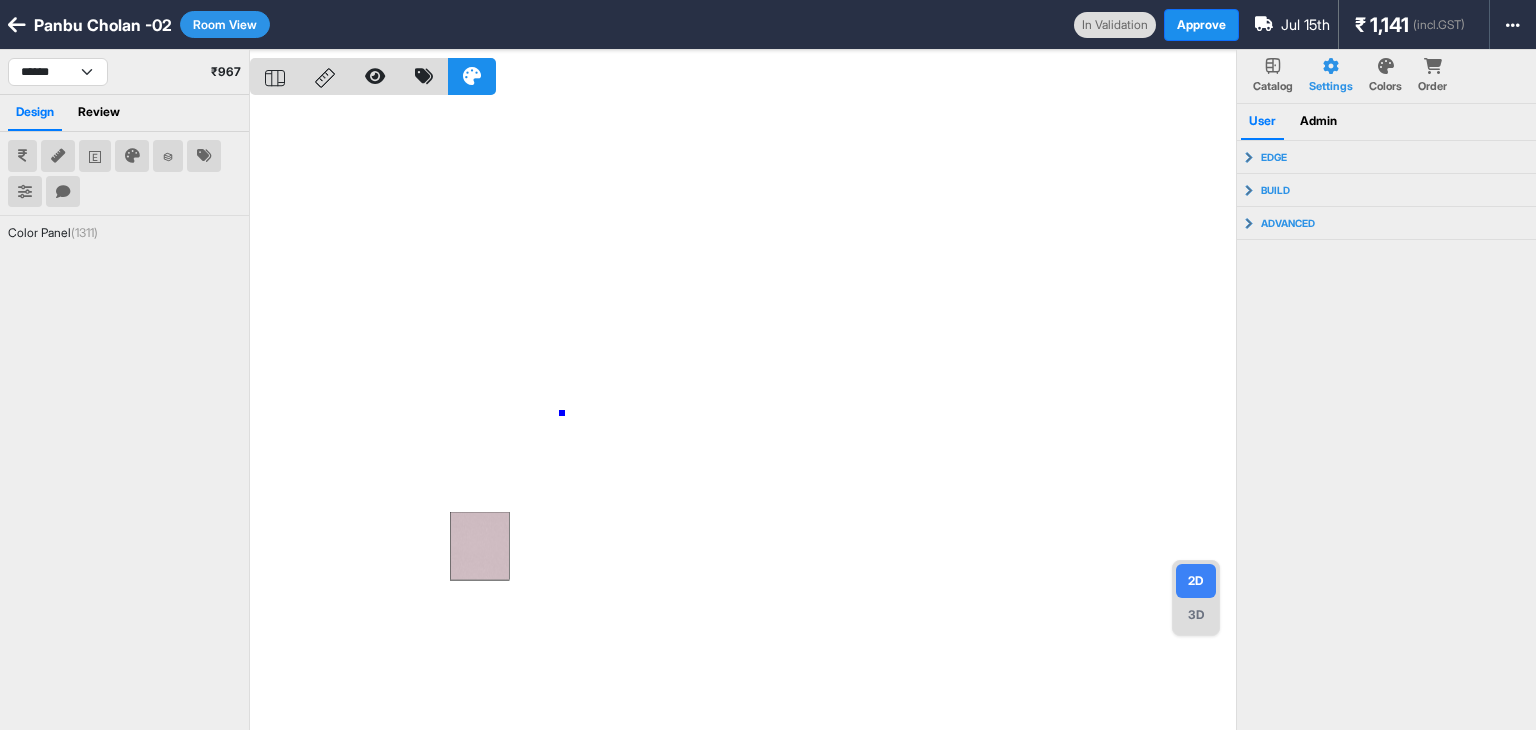 click at bounding box center (743, 415) 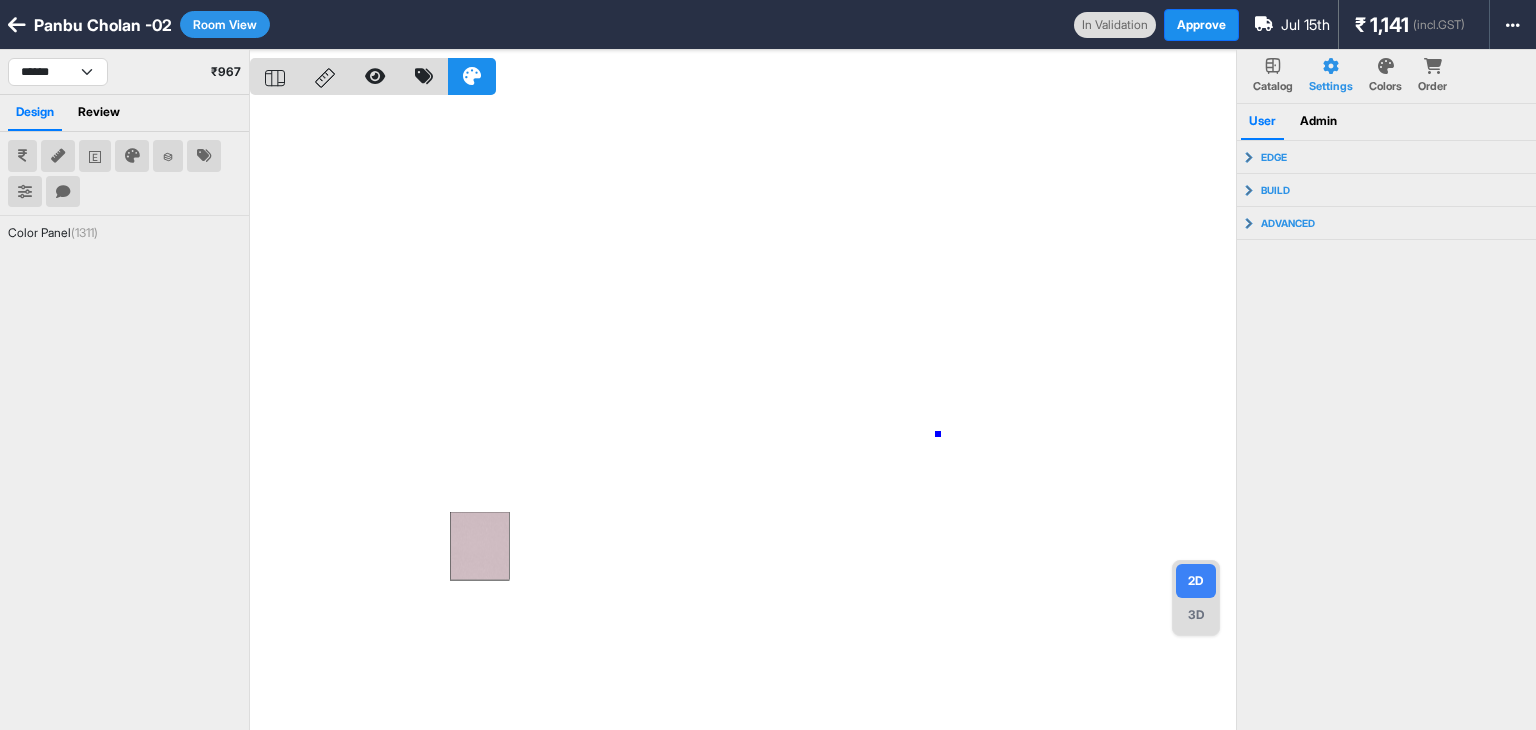 click at bounding box center [743, 415] 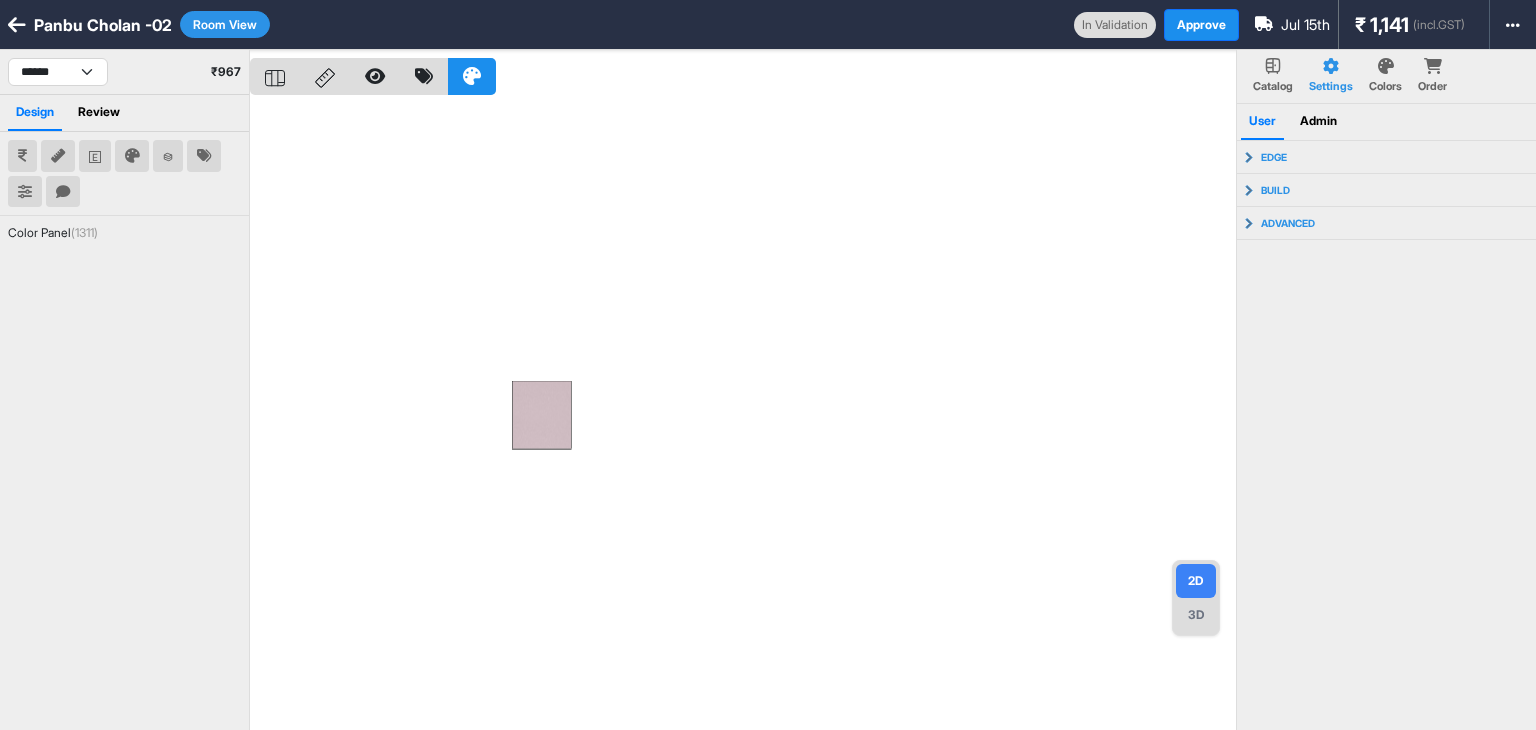 click at bounding box center [743, 415] 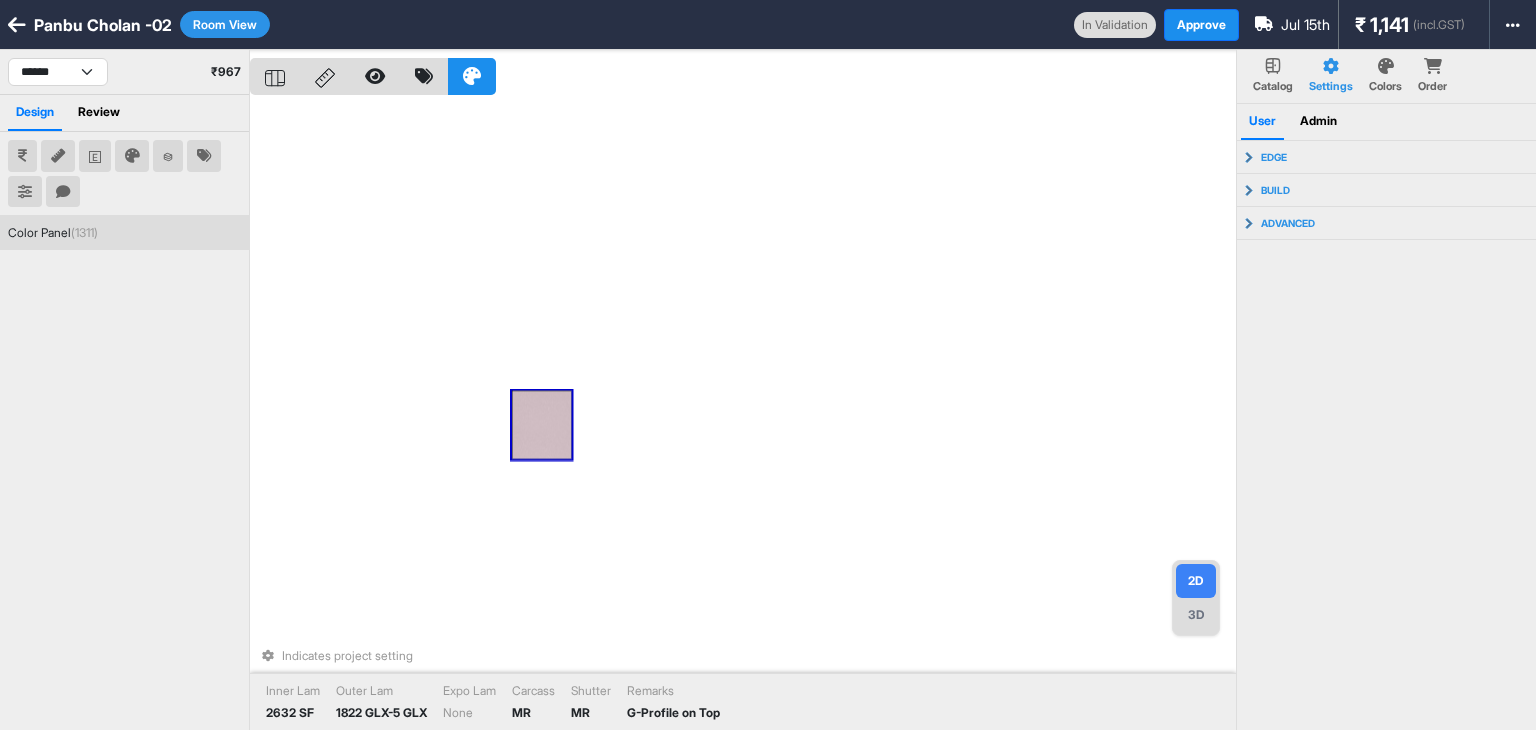 click on "Indicates project setting Inner Lam 2632 SF Outer Lam 1822 GLX-5 GLX Expo Lam None Carcass MR Shutter MR Remarks G-Profile on Top" at bounding box center [743, 415] 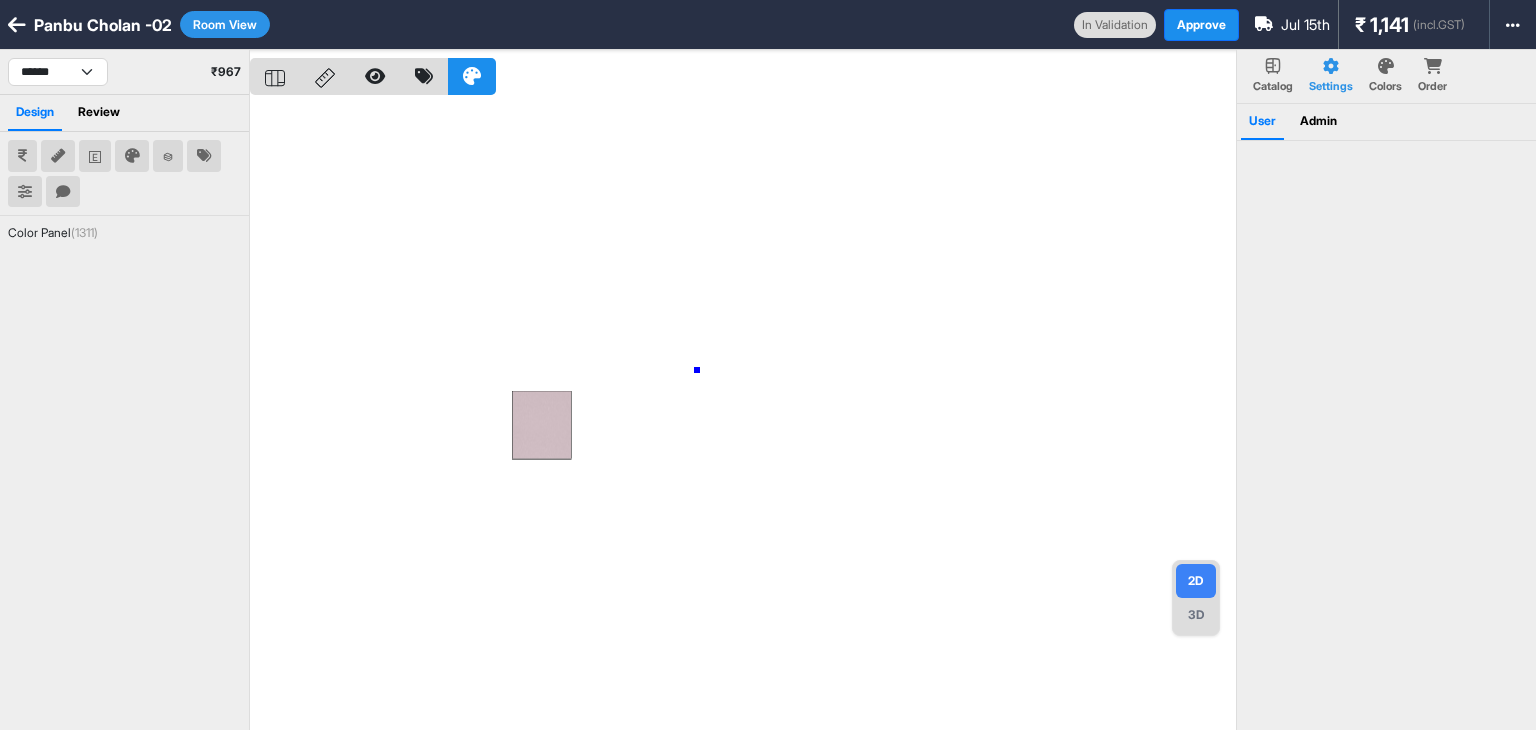 click at bounding box center (743, 415) 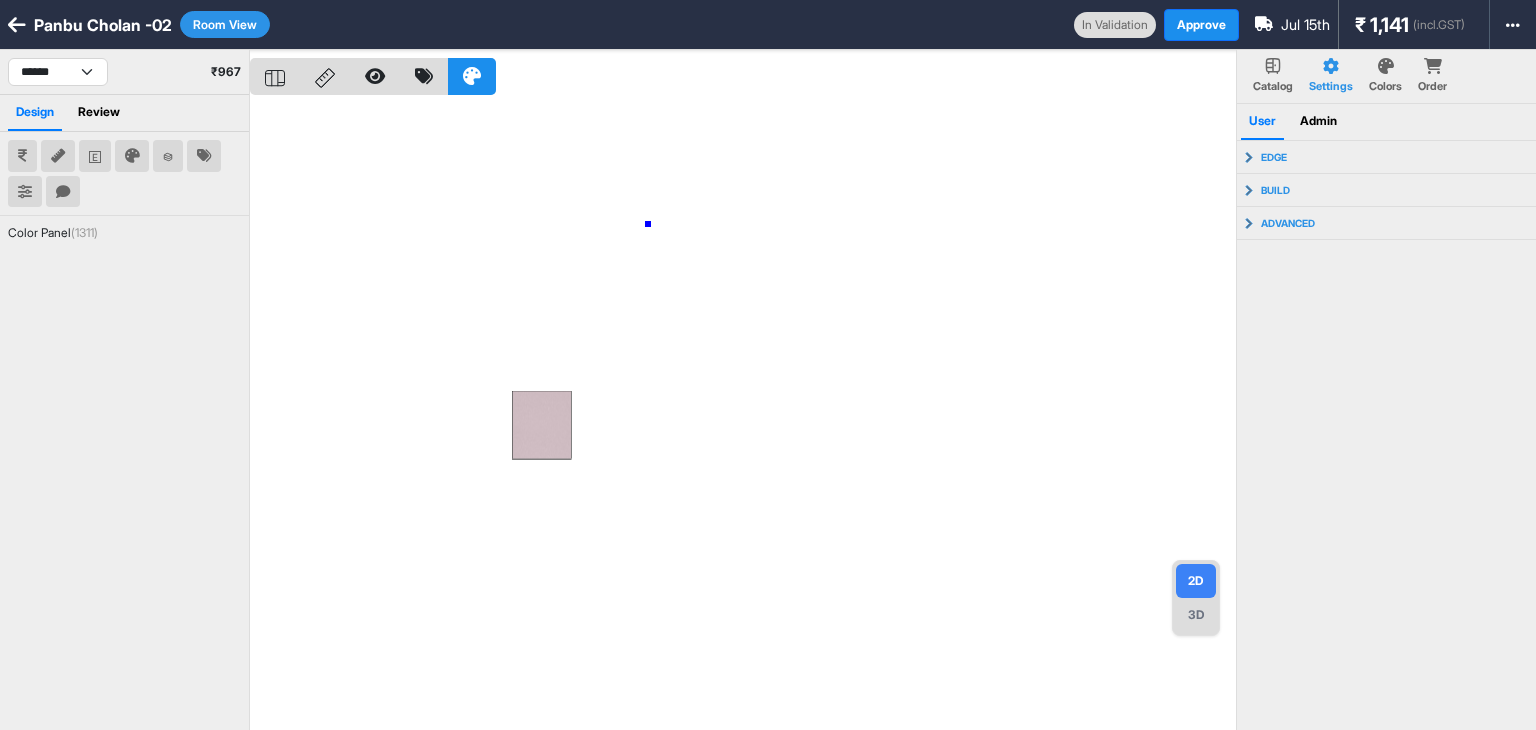 click at bounding box center [743, 415] 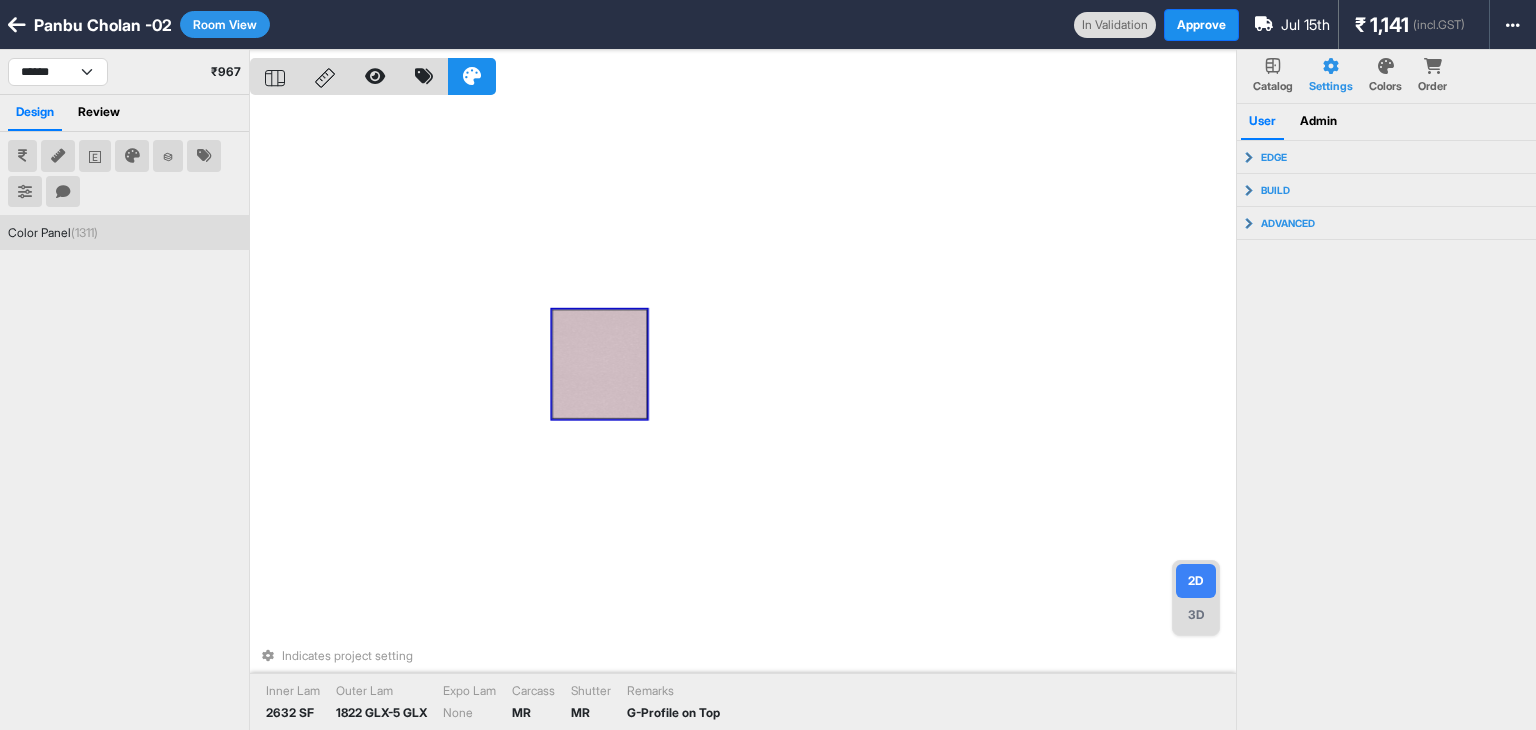 click on "Indicates project setting Inner Lam 2632 SF Outer Lam 1822 GLX-5 GLX Expo Lam None Carcass MR Shutter MR Remarks G-Profile on Top" at bounding box center (743, 415) 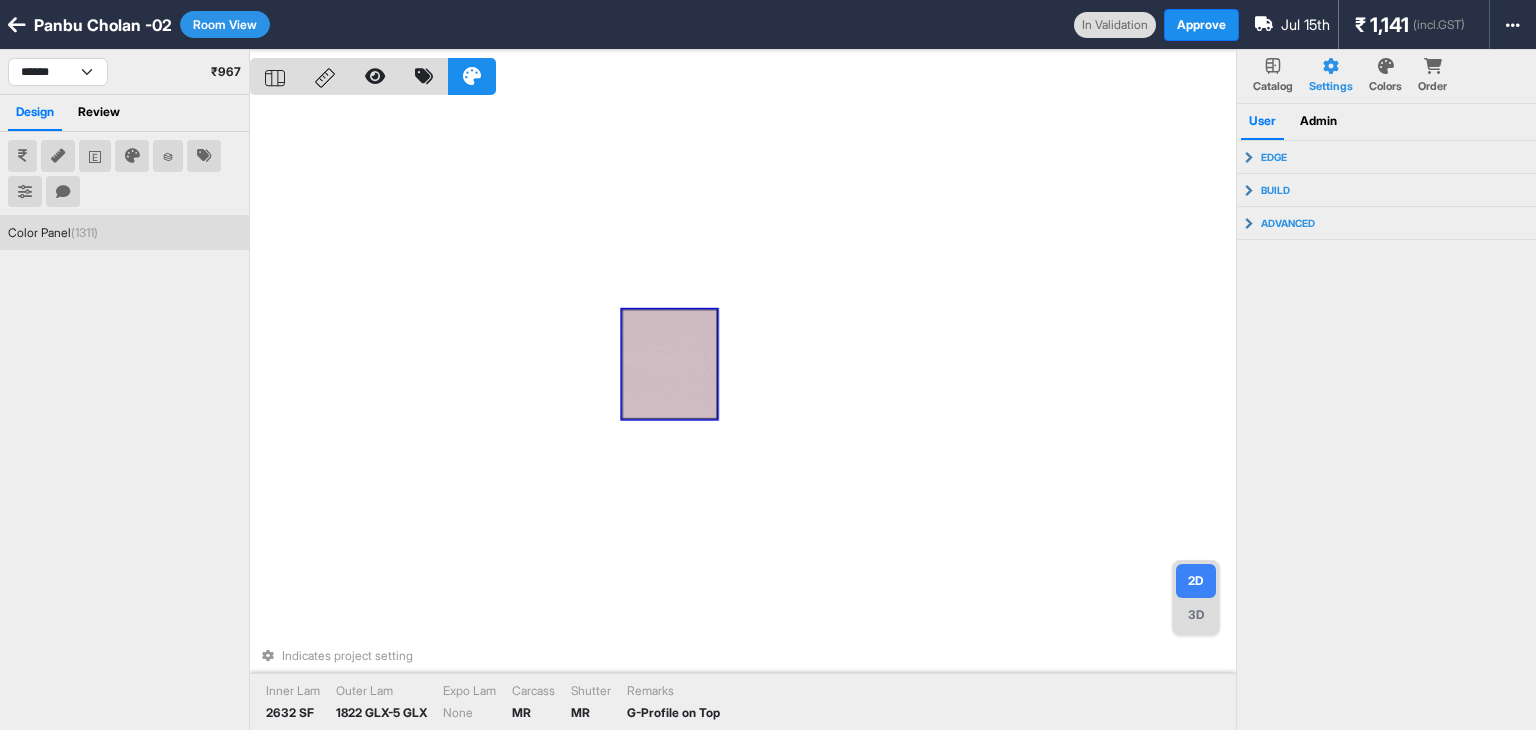 click at bounding box center [669, 363] 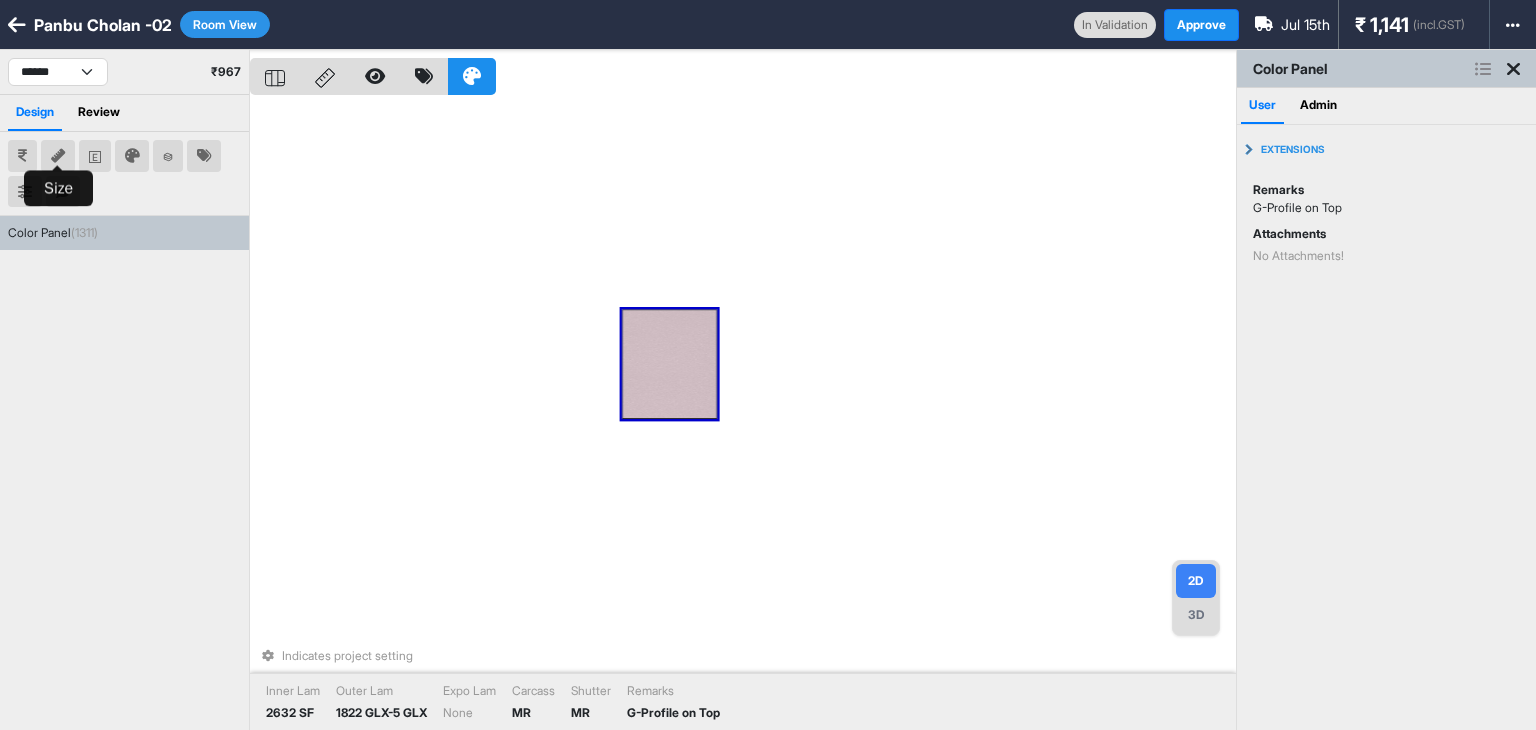 click at bounding box center [58, 156] 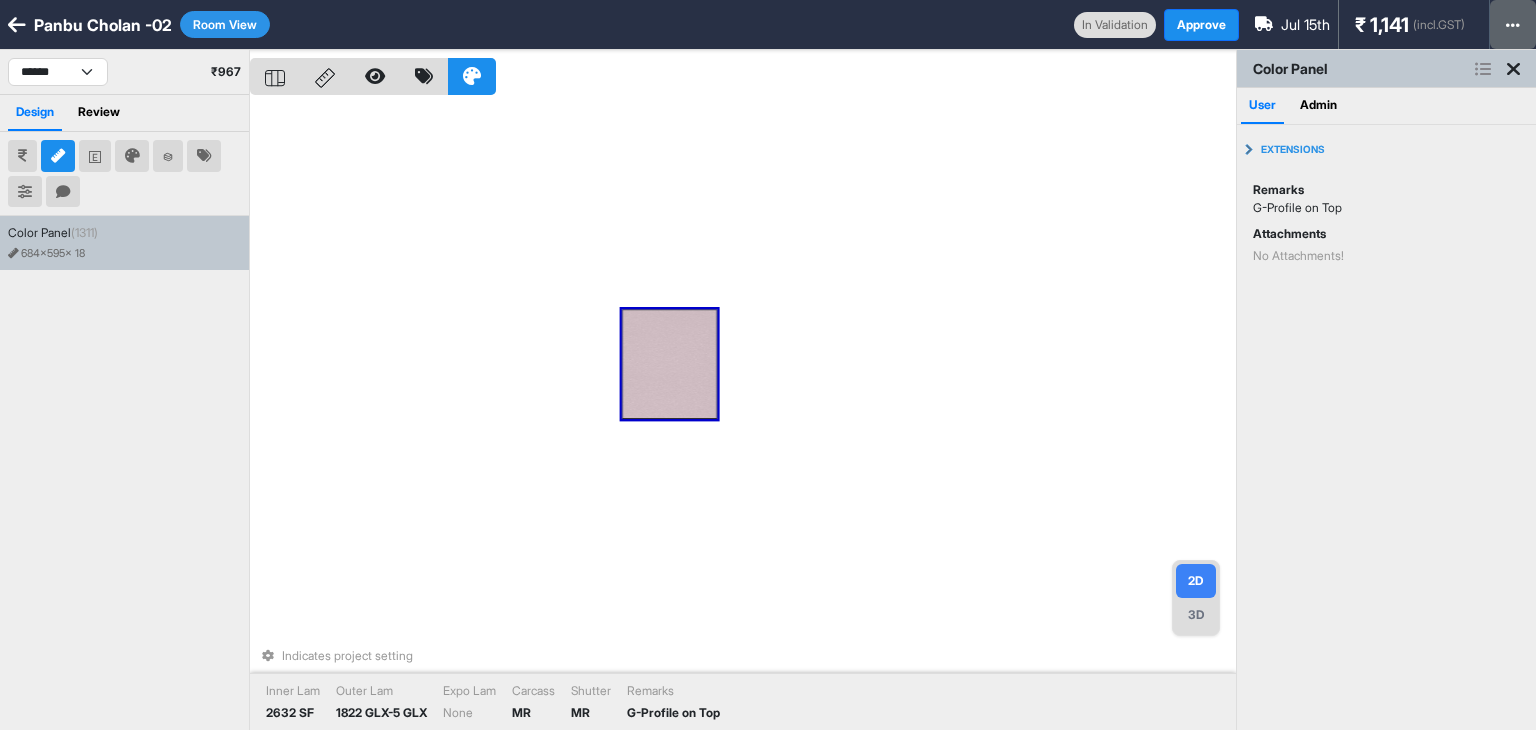 click at bounding box center [1513, 24] 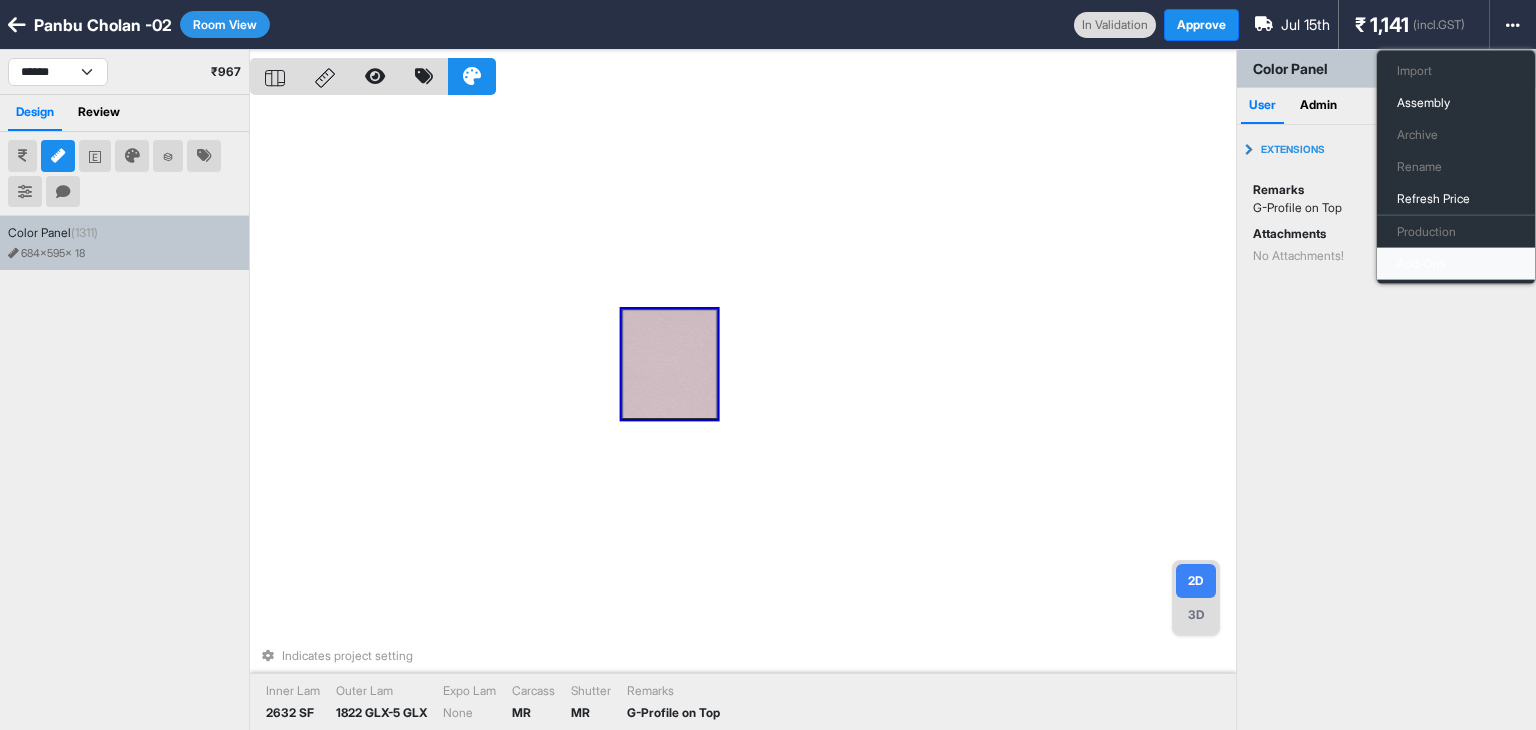 click on "Add-Ons" at bounding box center (1456, 264) 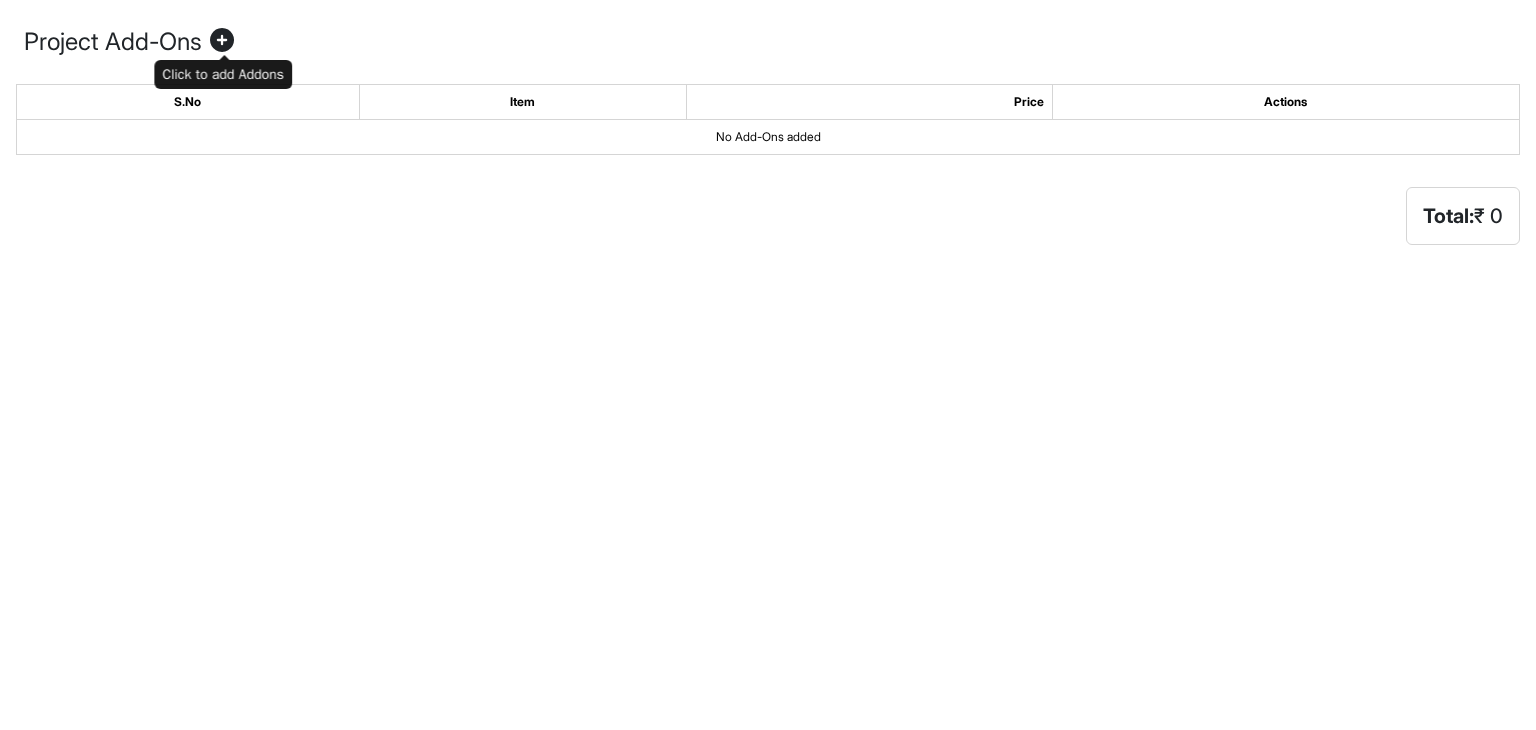 click at bounding box center (222, 42) 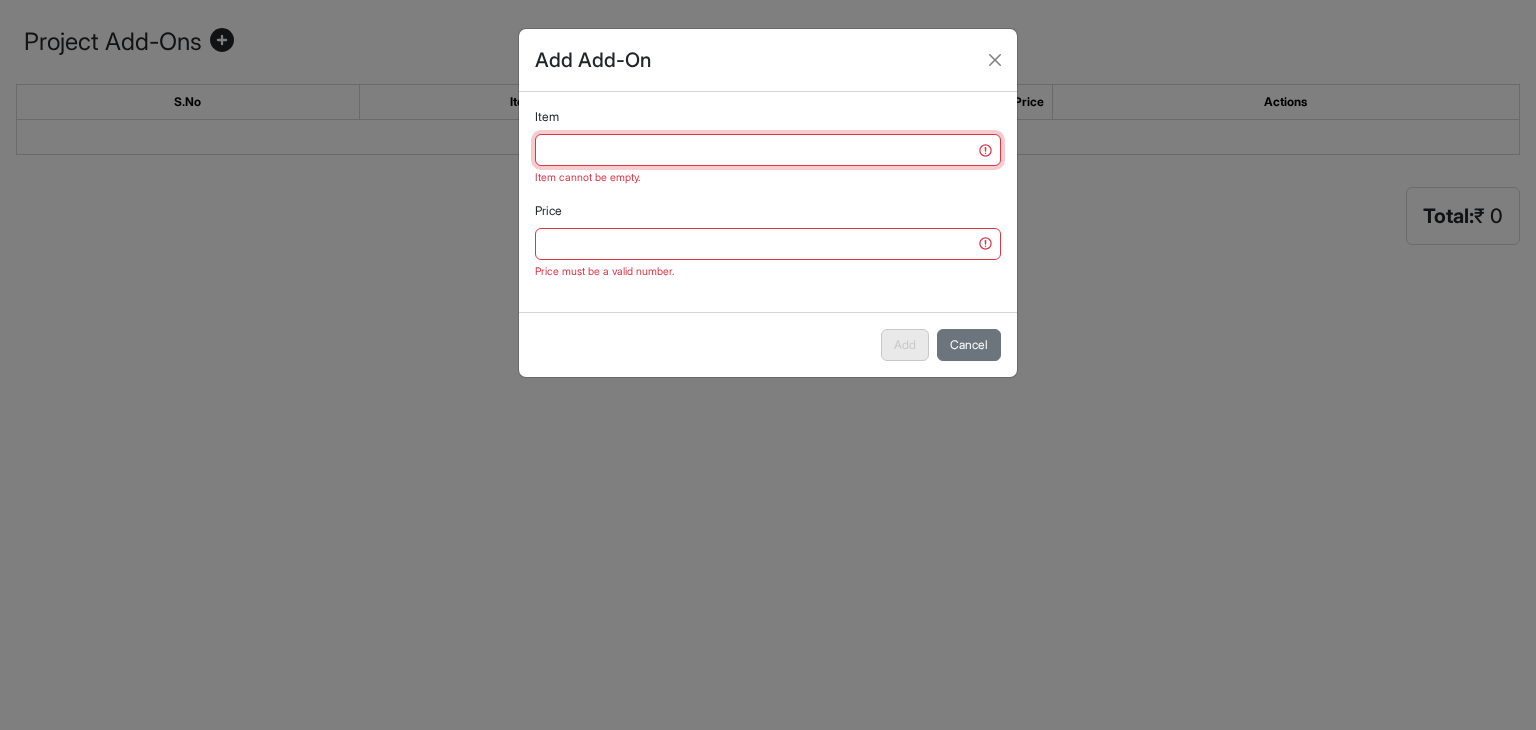 click on "Item" at bounding box center [768, 150] 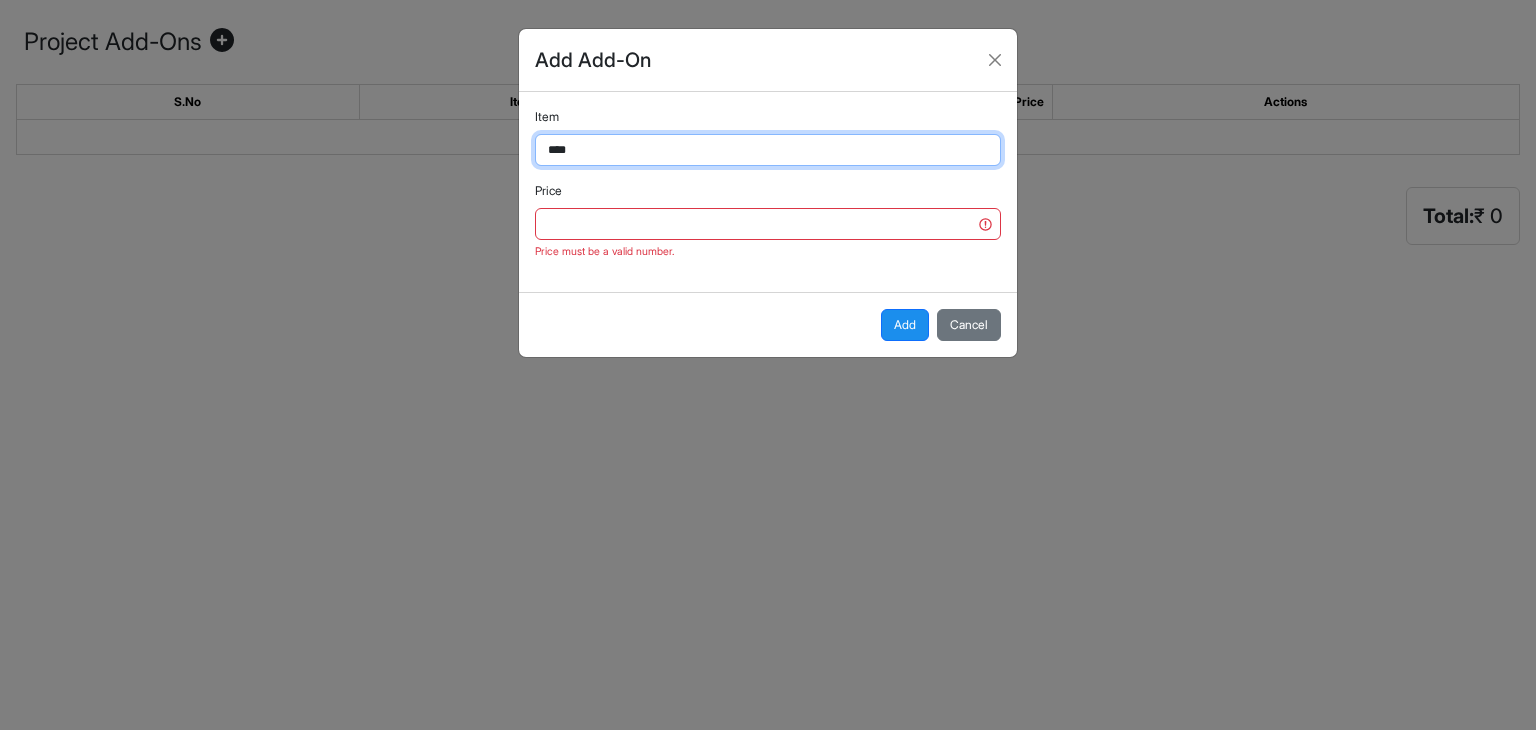 type on "**********" 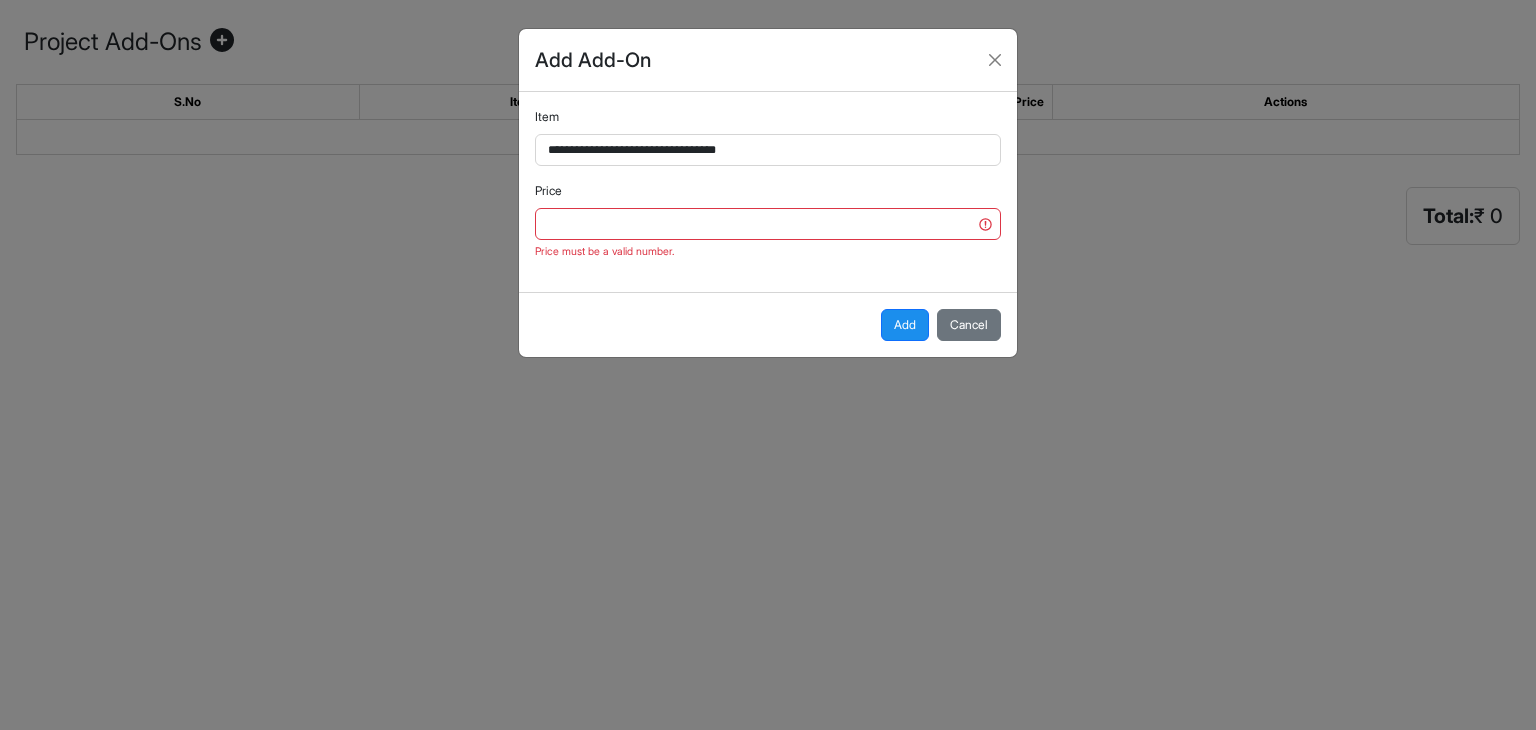 click on "Price Price must be a valid number." at bounding box center (768, 221) 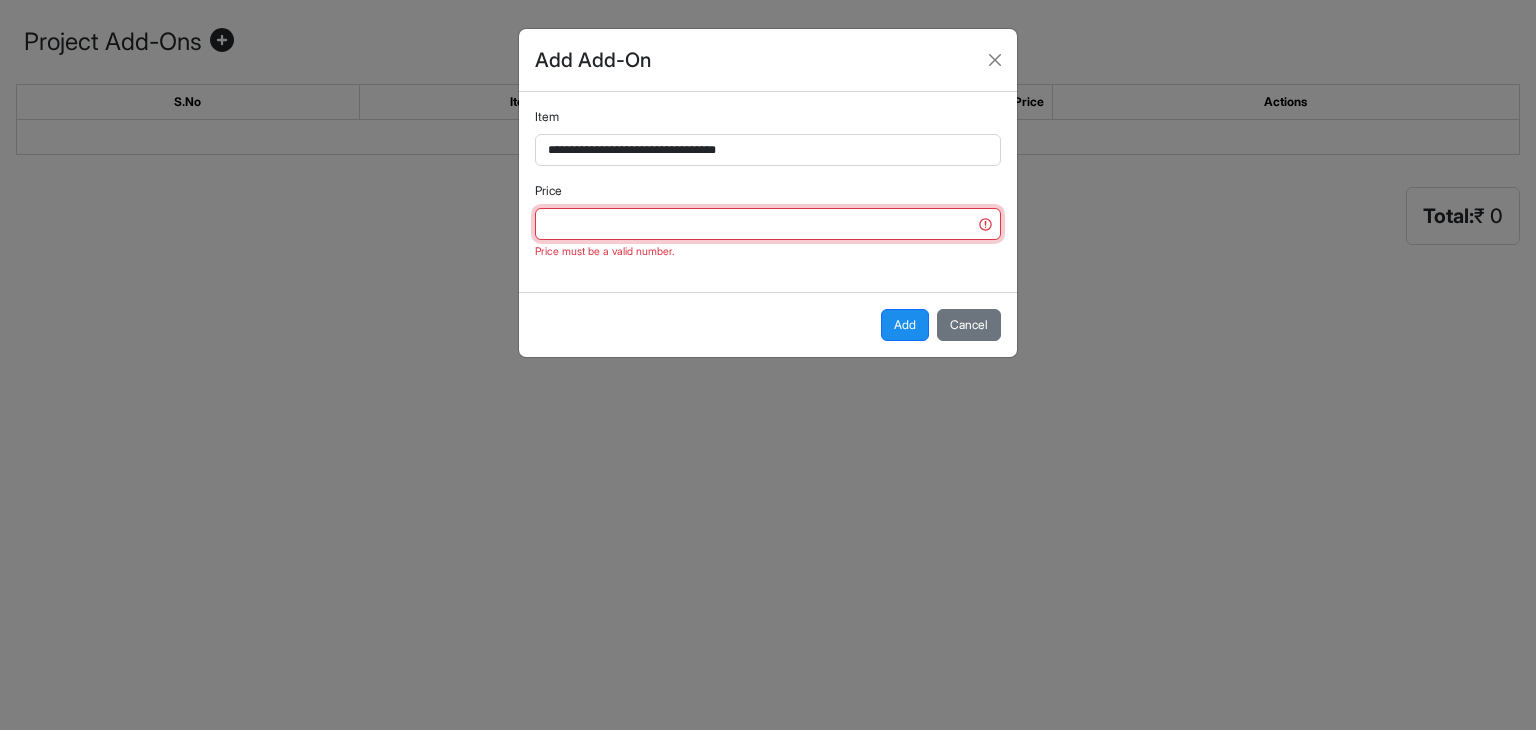 click on "Price" at bounding box center (768, 224) 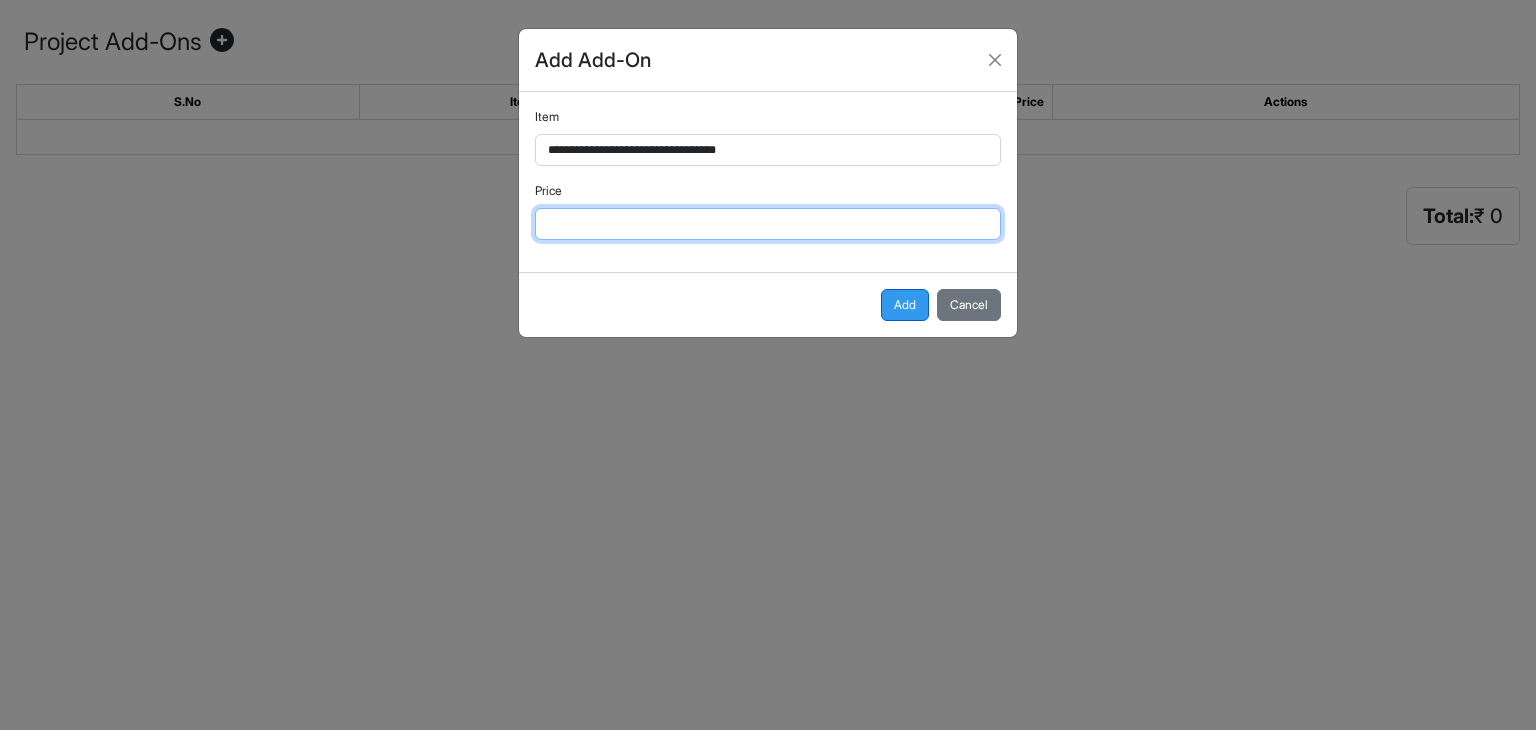 type on "***" 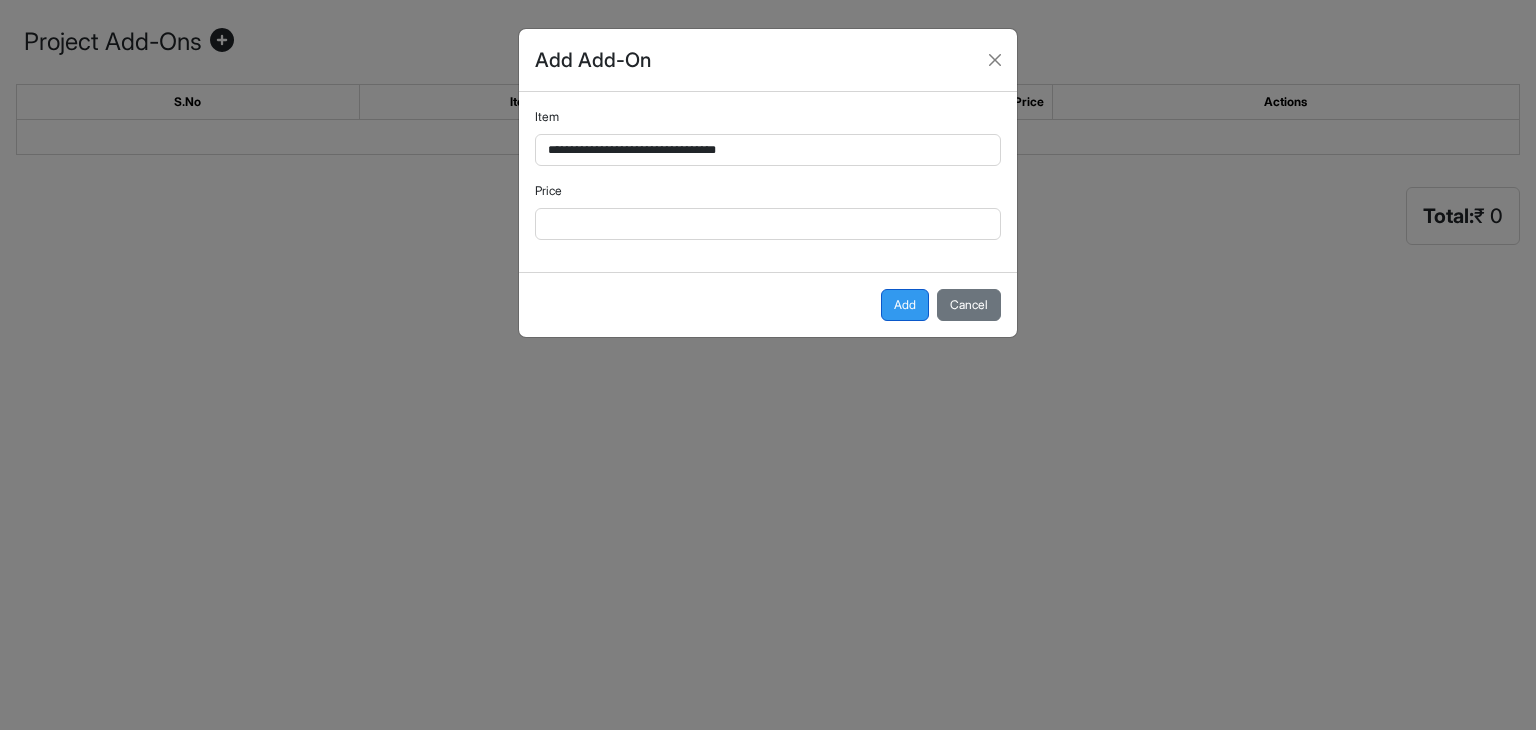 click on "Add" at bounding box center [905, 305] 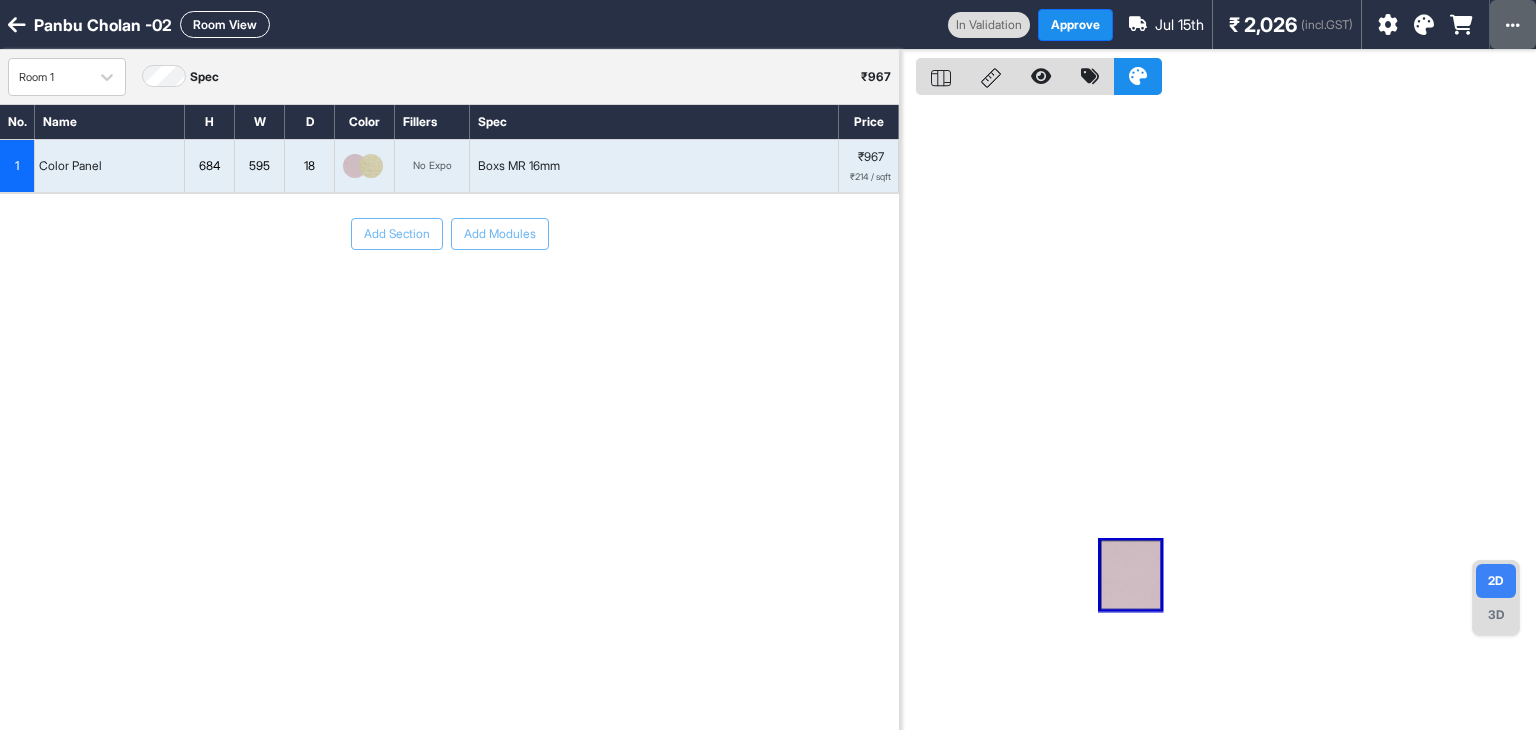 click at bounding box center [1513, 25] 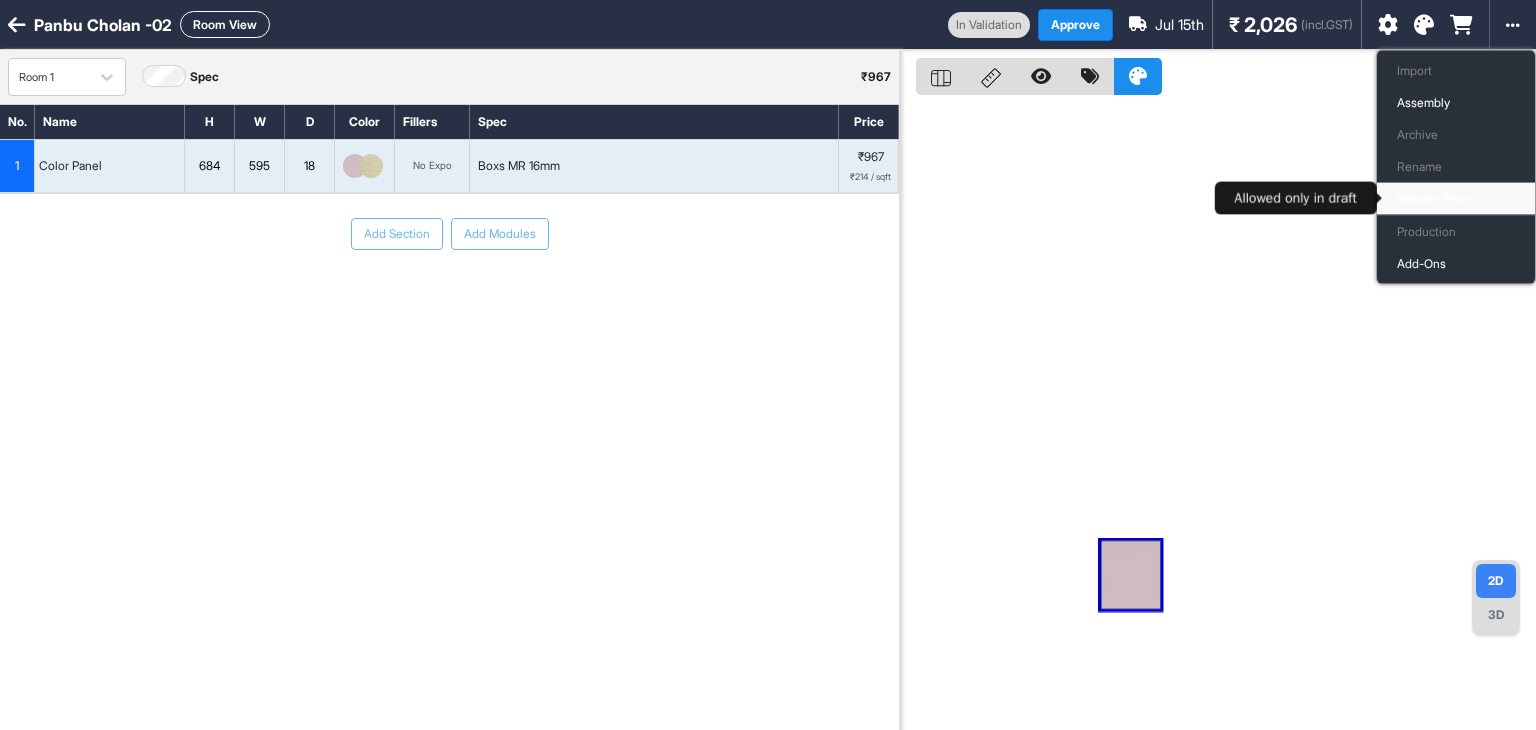 click on "Refresh Price" at bounding box center [1456, 199] 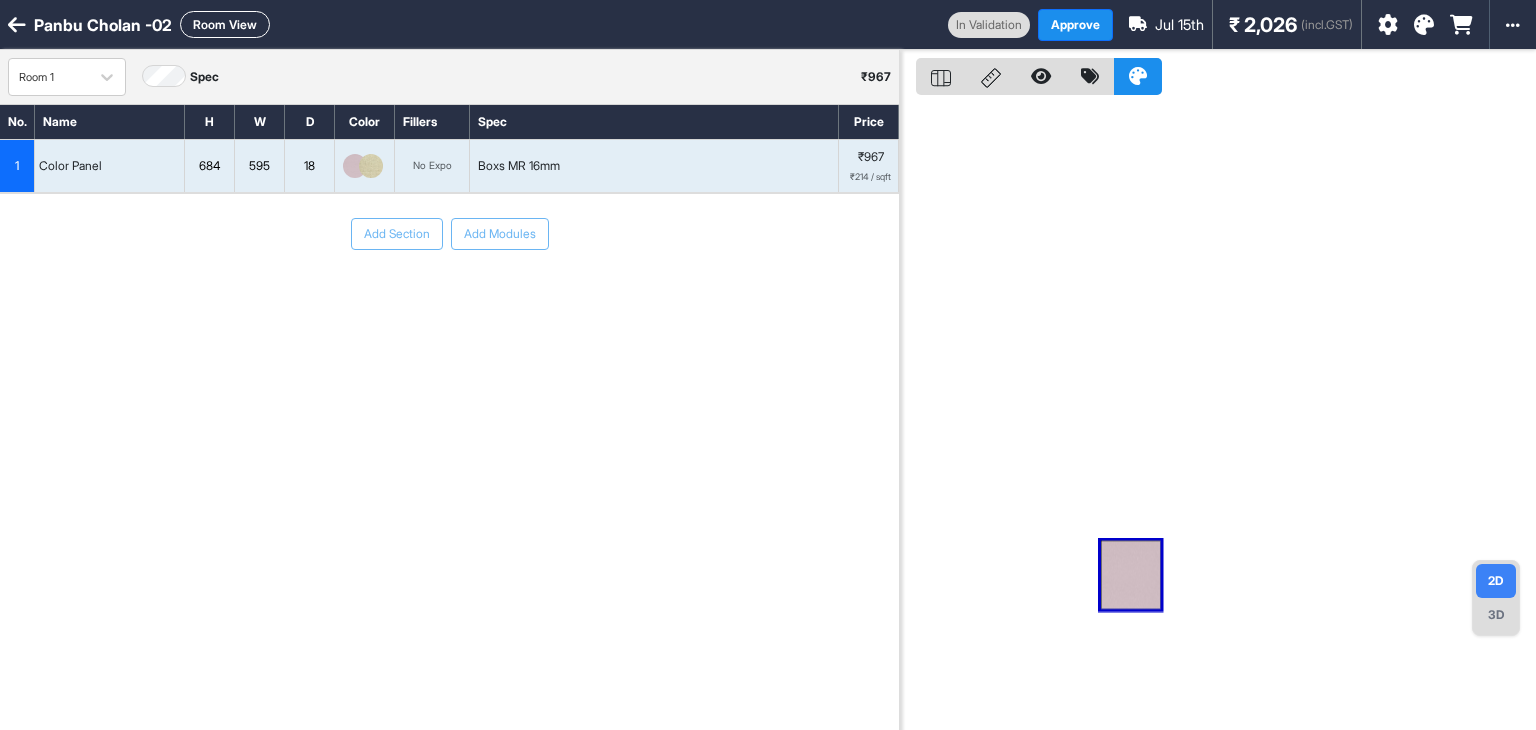 click at bounding box center [355, 166] 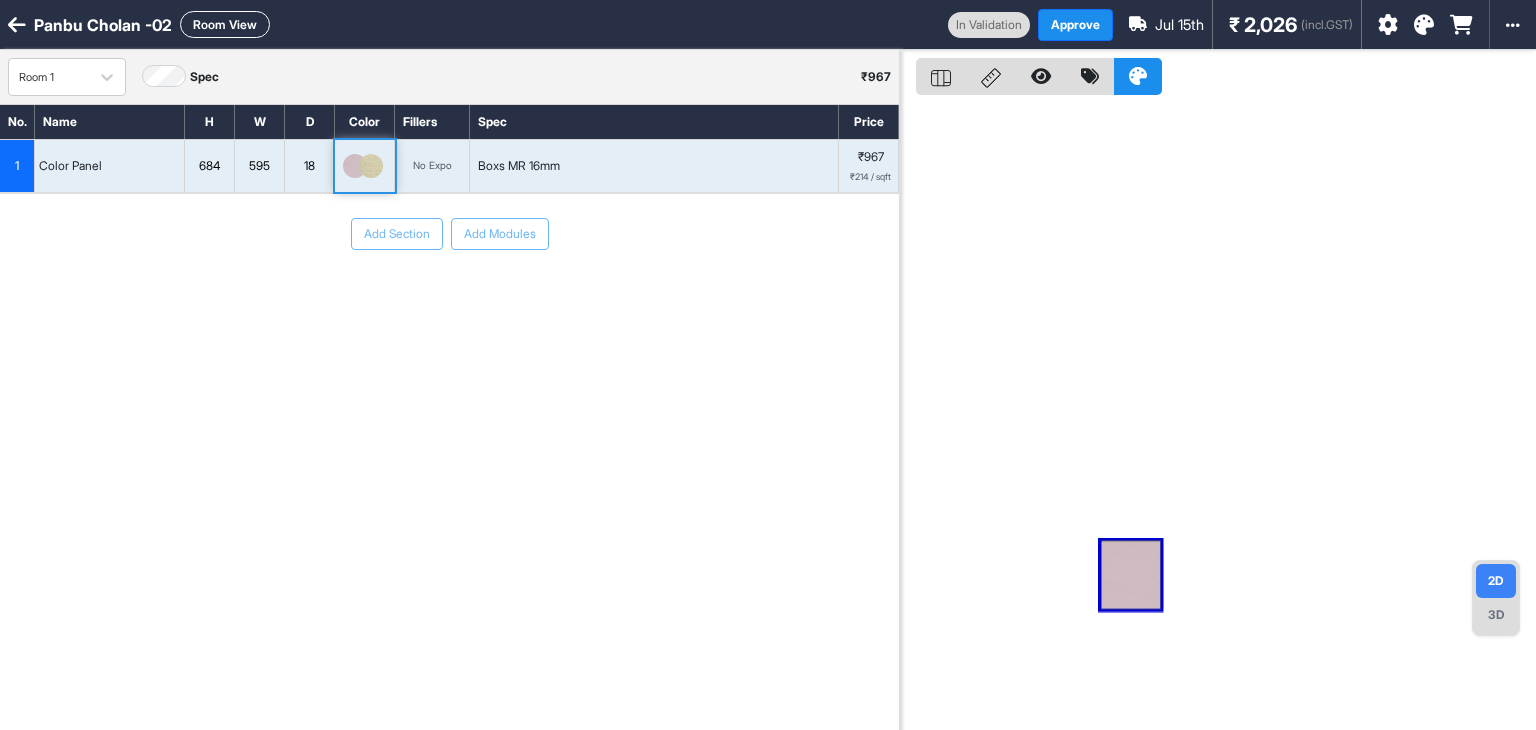 click at bounding box center (355, 166) 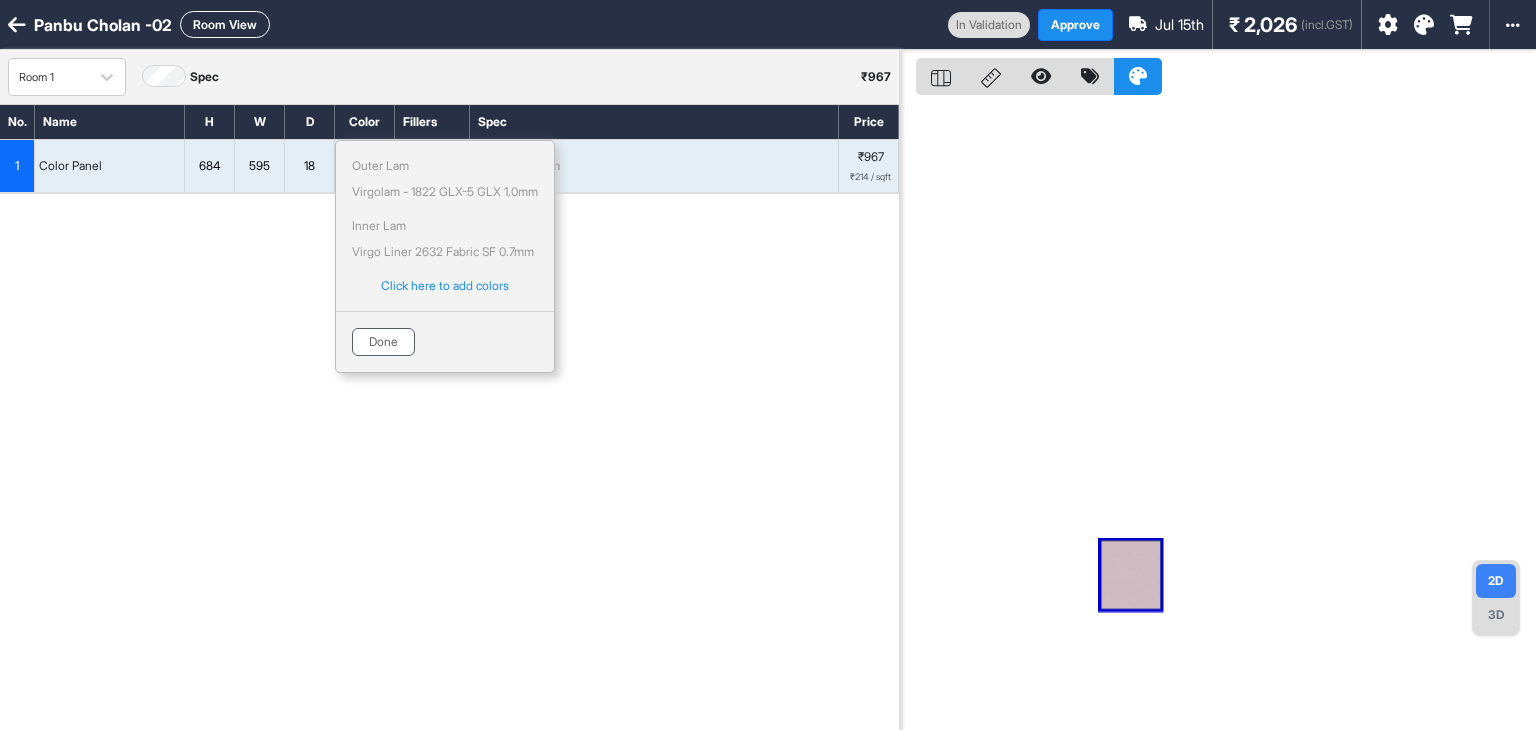 click on "Done" at bounding box center (383, 342) 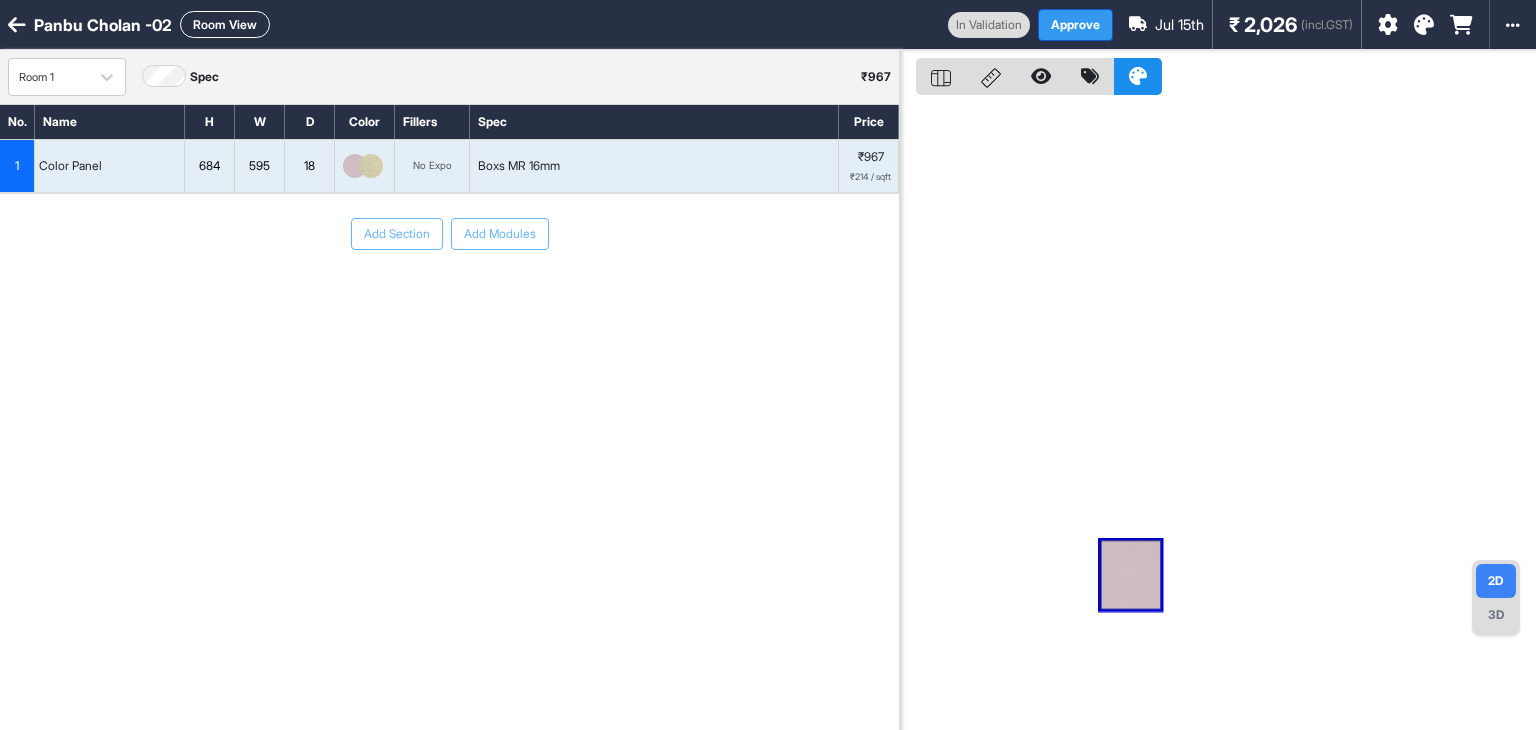 click on "Approve" at bounding box center [1075, 25] 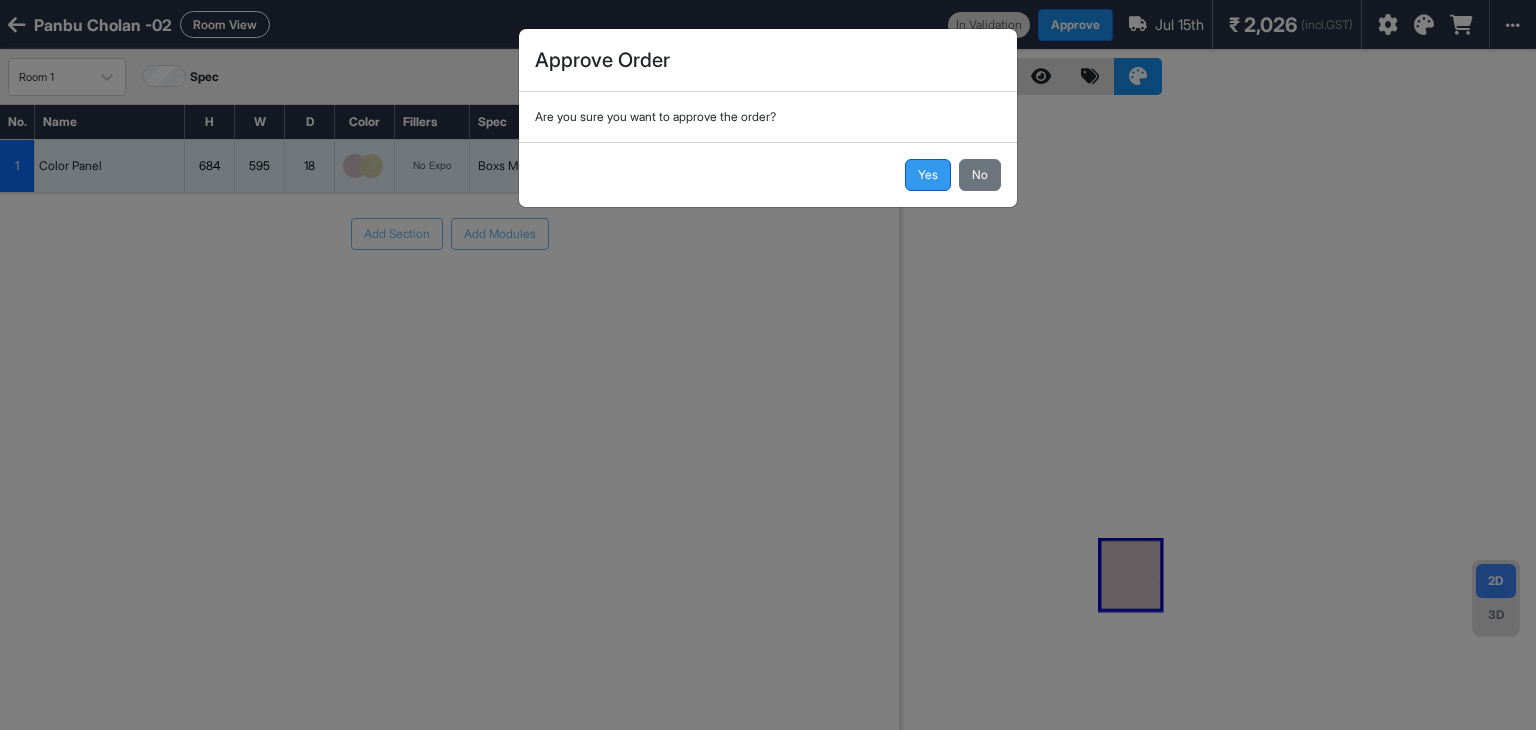 click on "Yes" at bounding box center (928, 175) 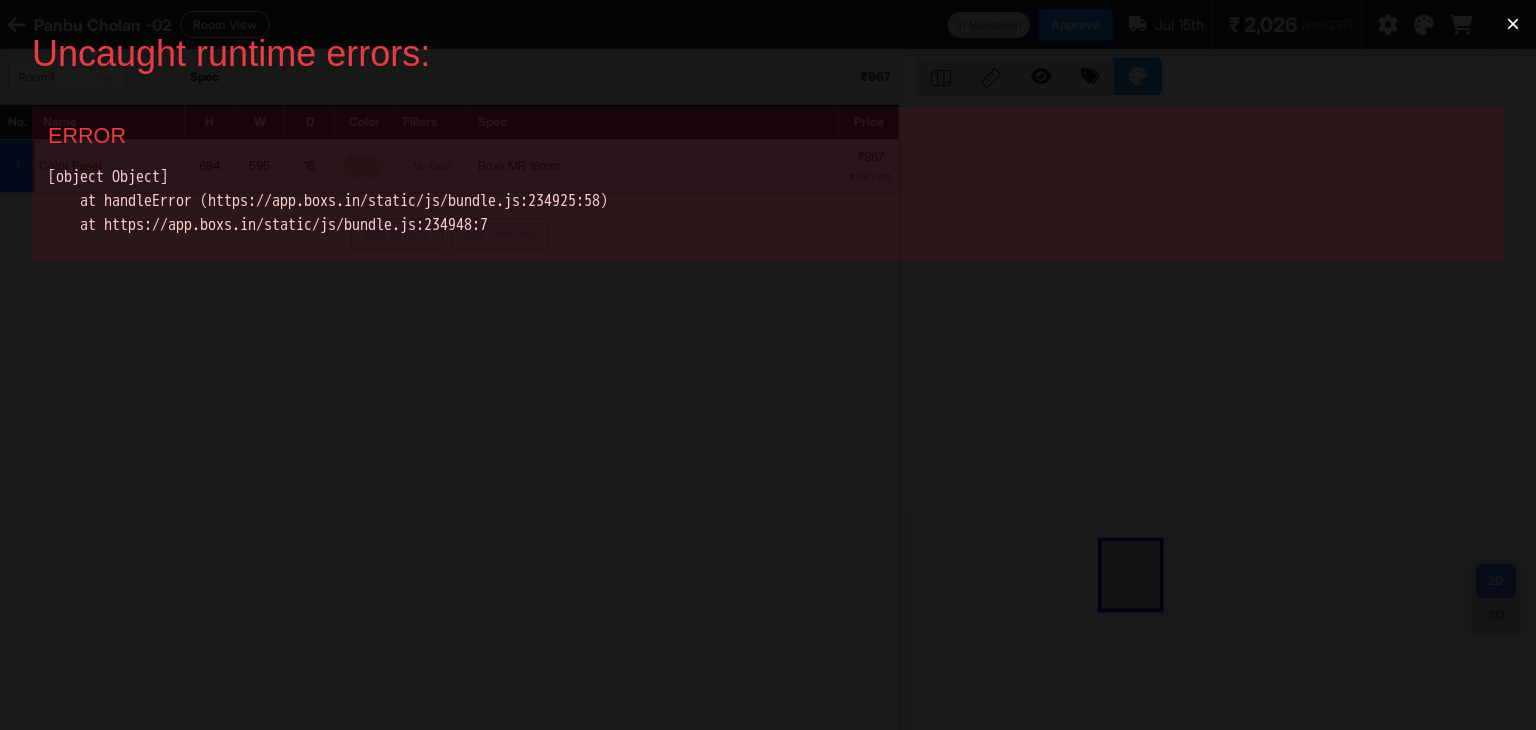 scroll, scrollTop: 0, scrollLeft: 0, axis: both 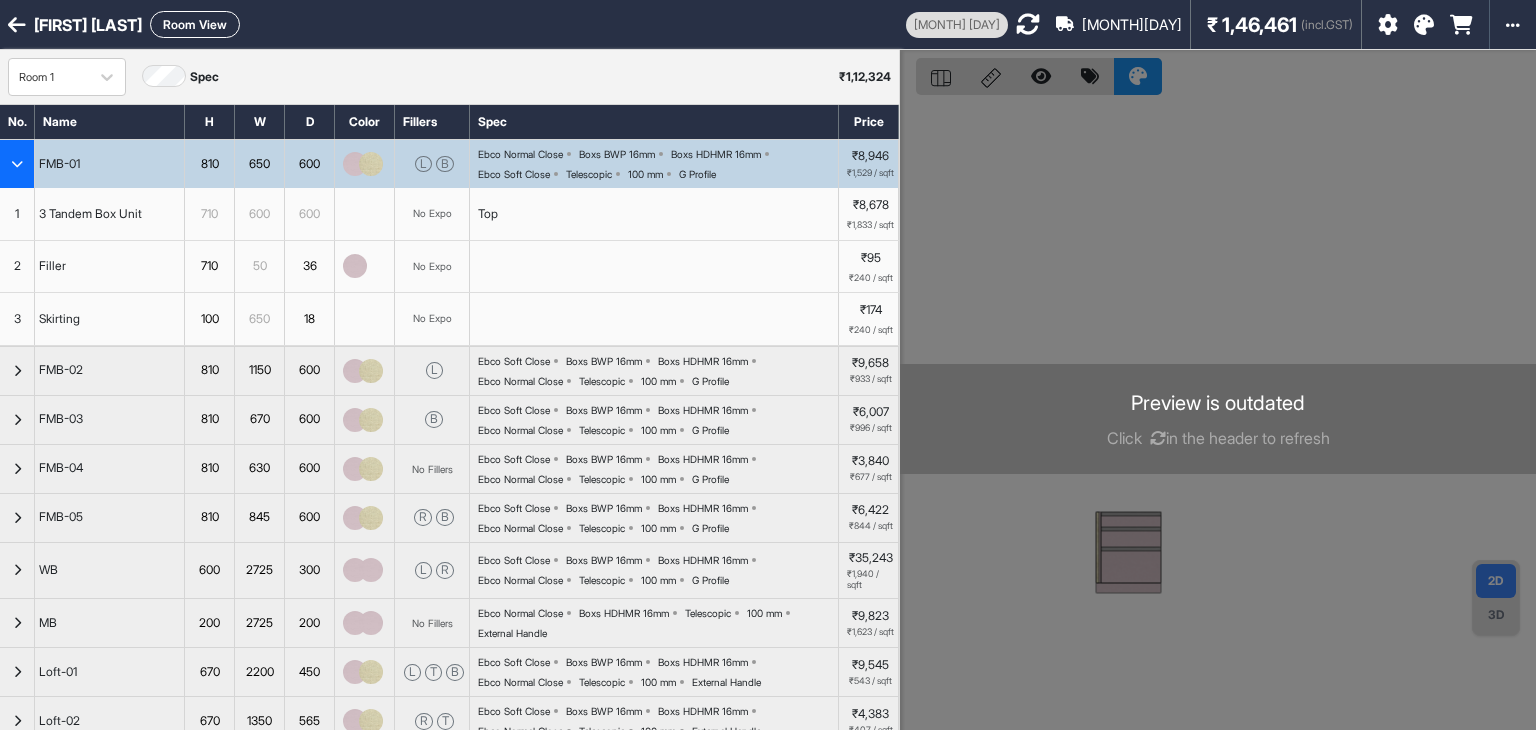 click on "G Profile" at bounding box center [520, 154] 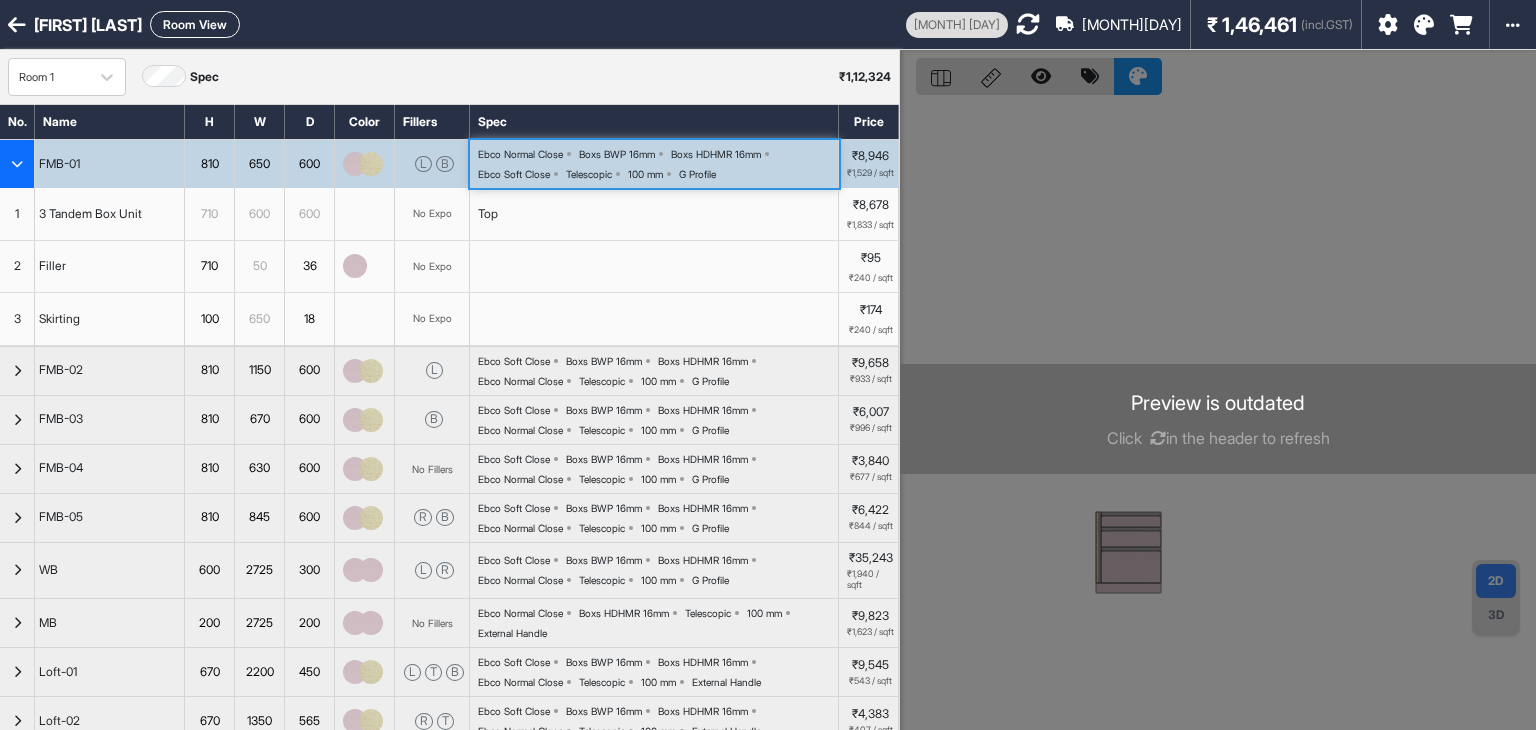 click on "G Profile" at bounding box center (520, 154) 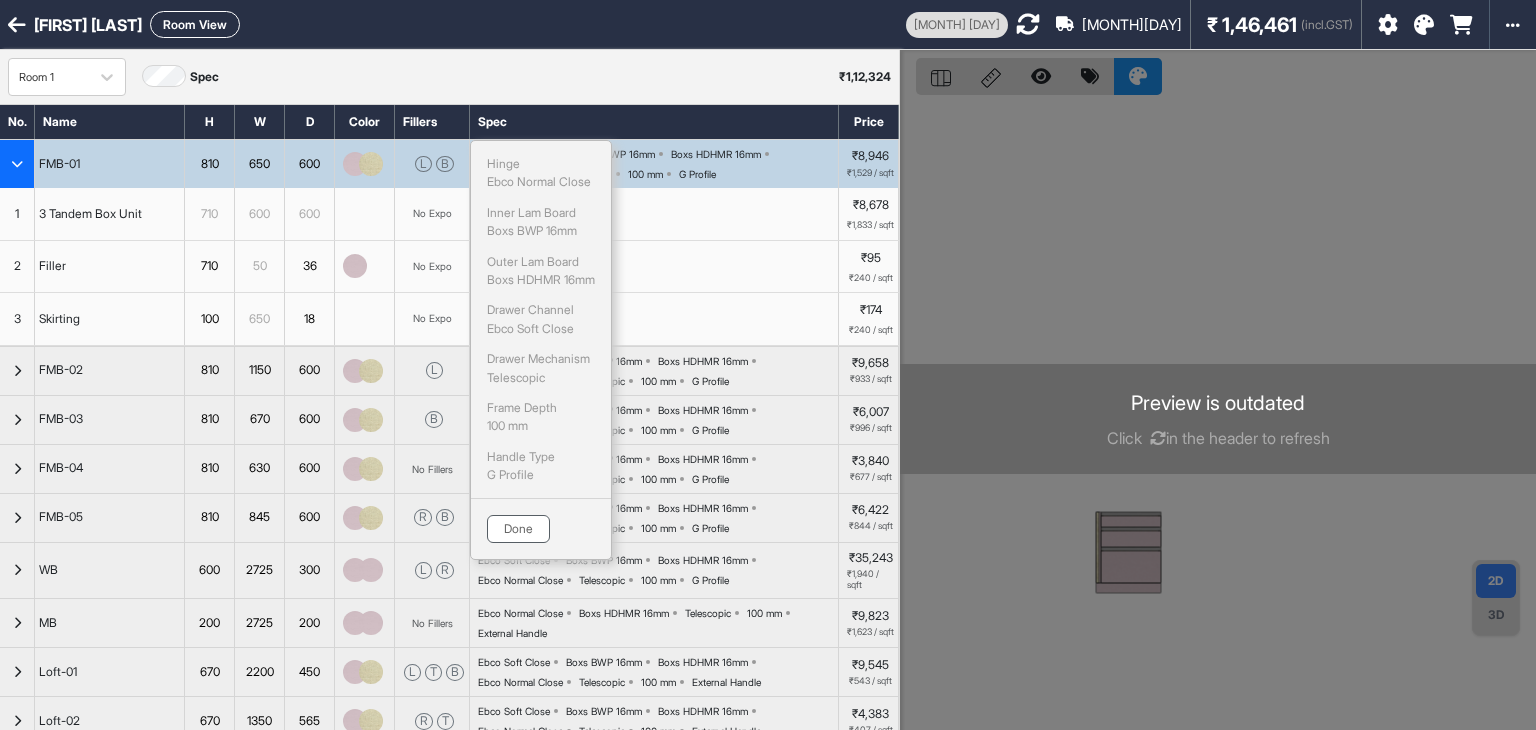 click on "Done" at bounding box center [518, 529] 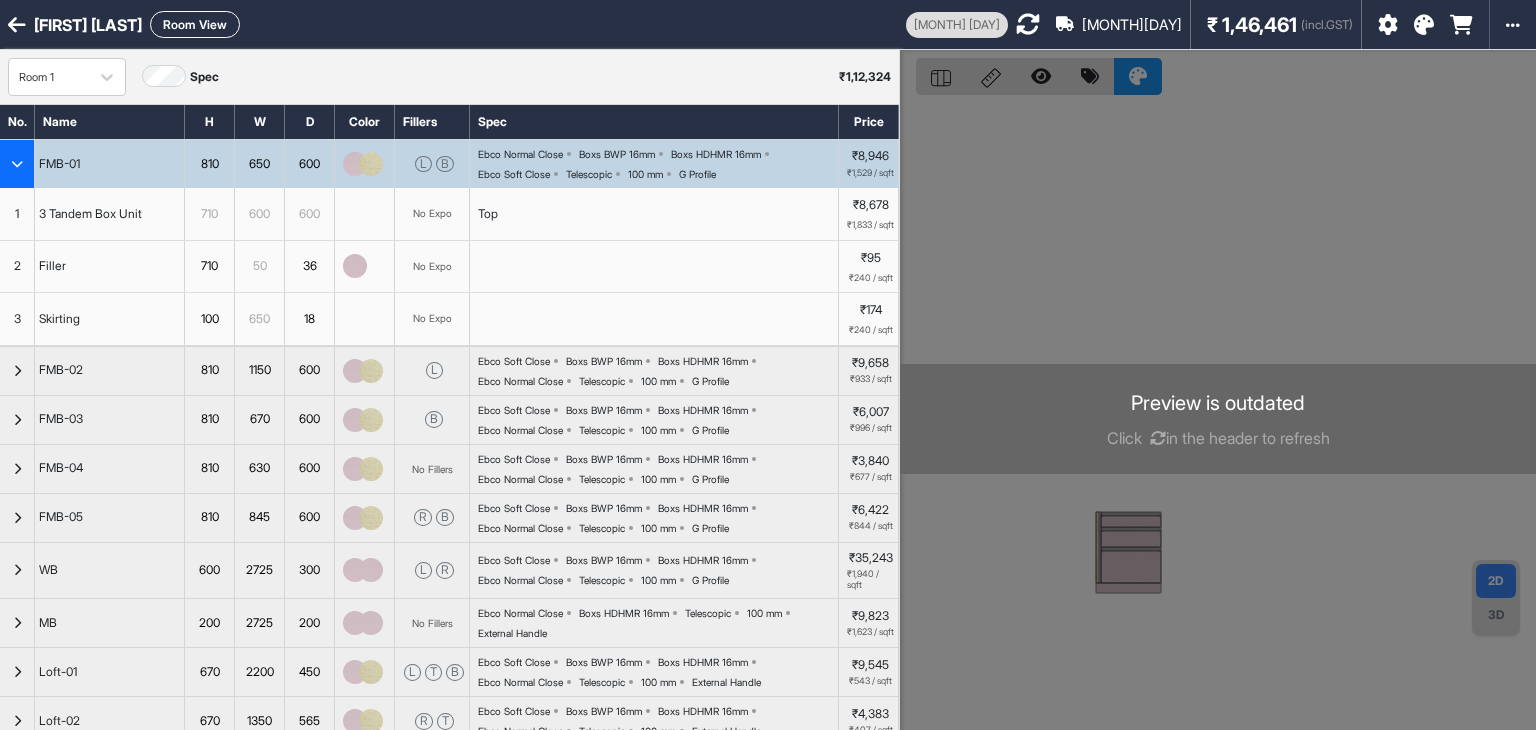 click at bounding box center [17, 164] 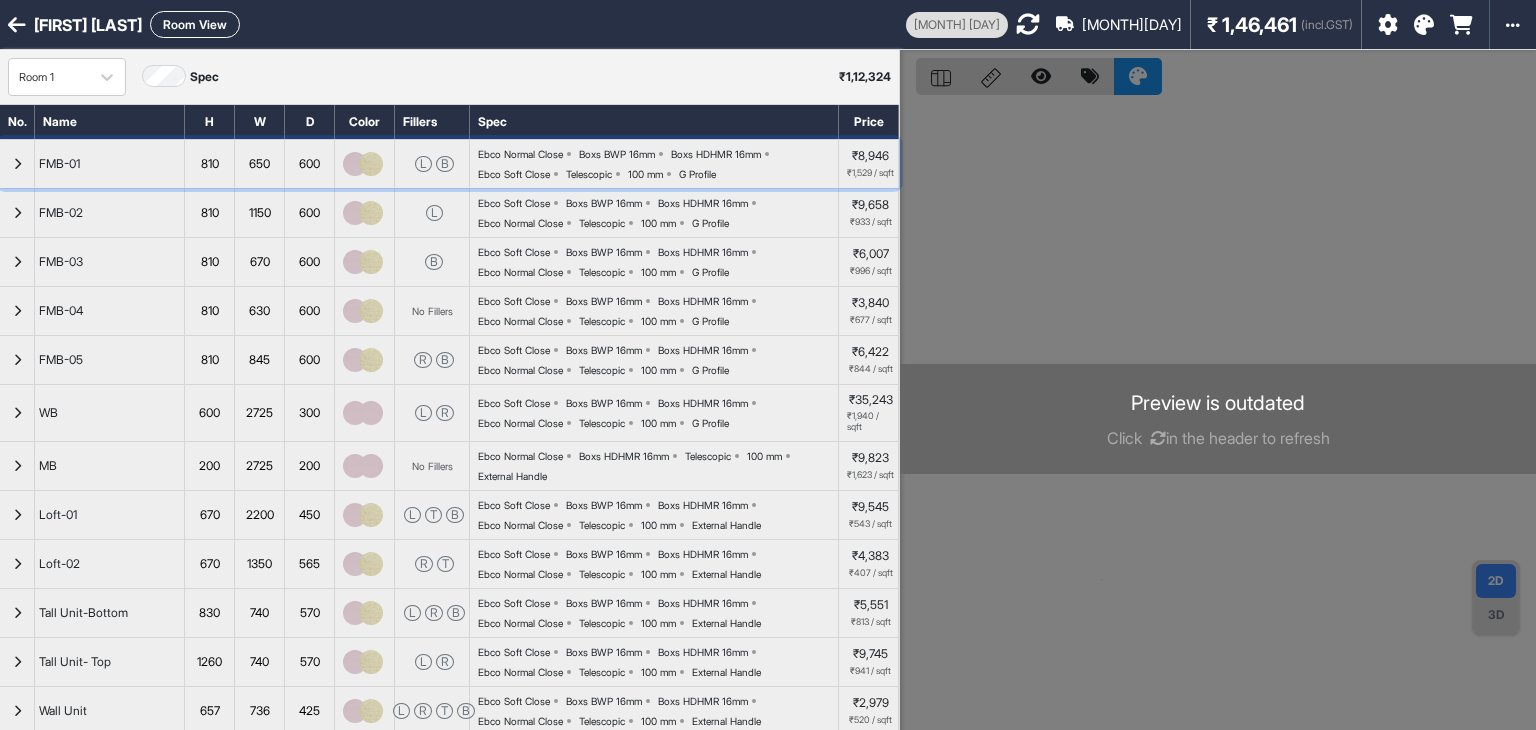 scroll, scrollTop: 0, scrollLeft: 0, axis: both 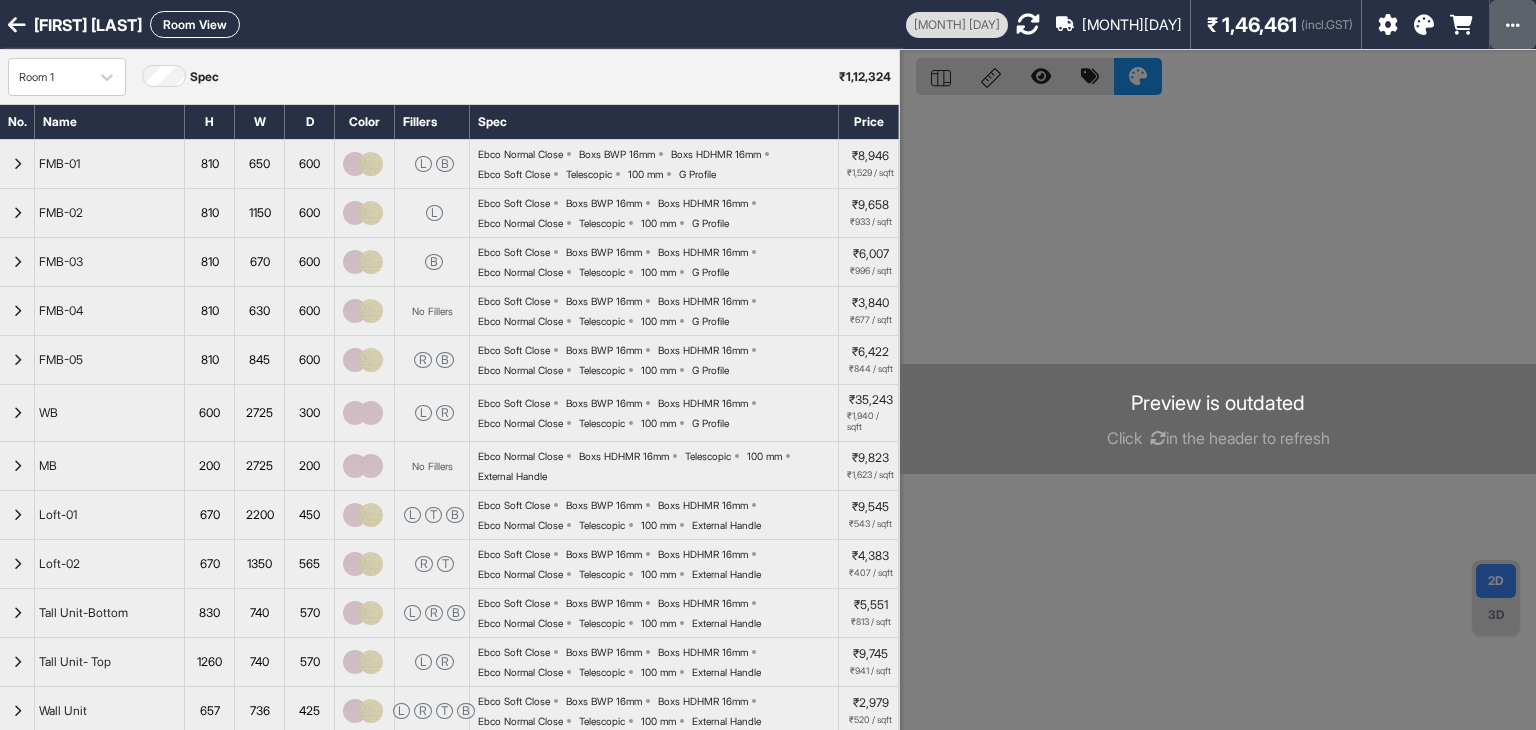 click at bounding box center [1513, 24] 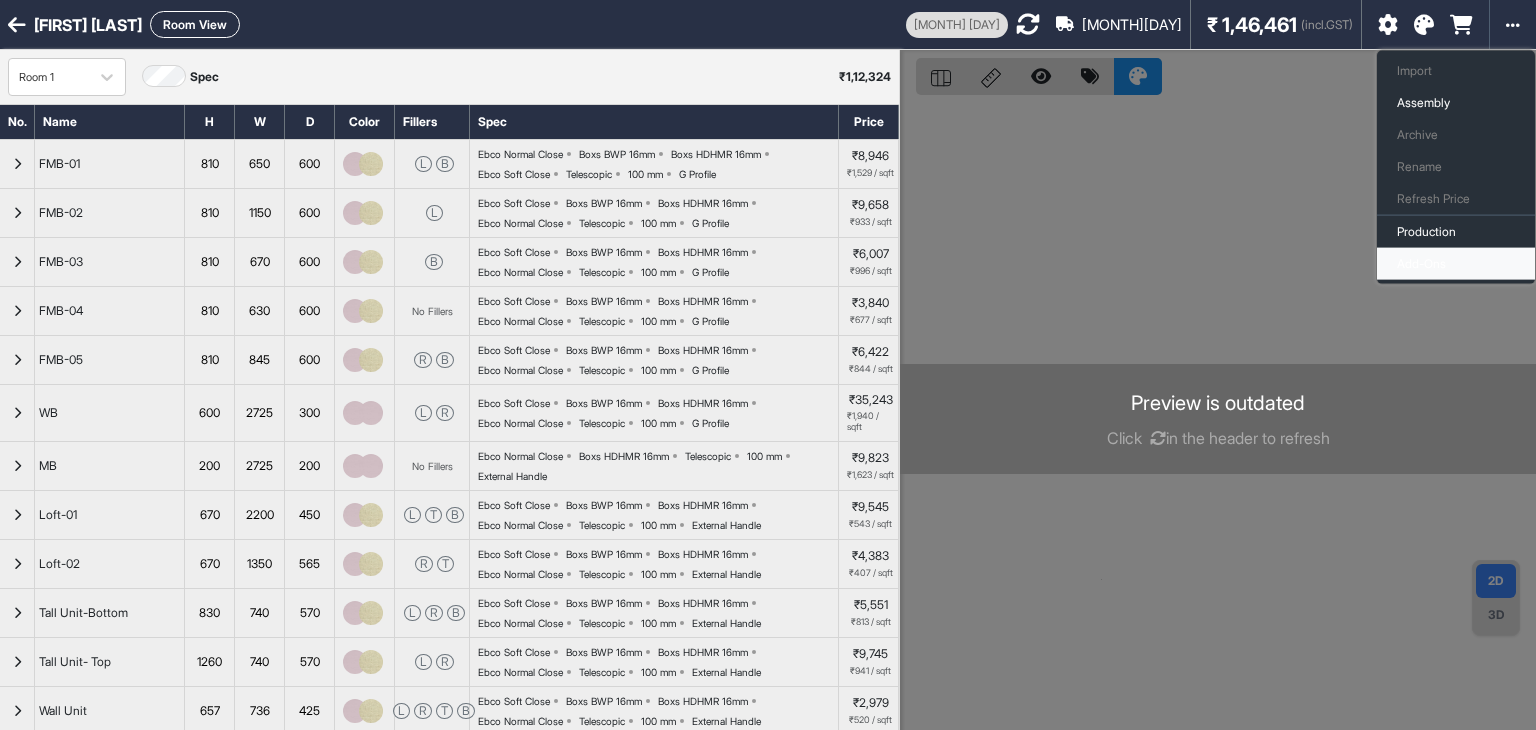 click on "Add-Ons" at bounding box center [1456, 264] 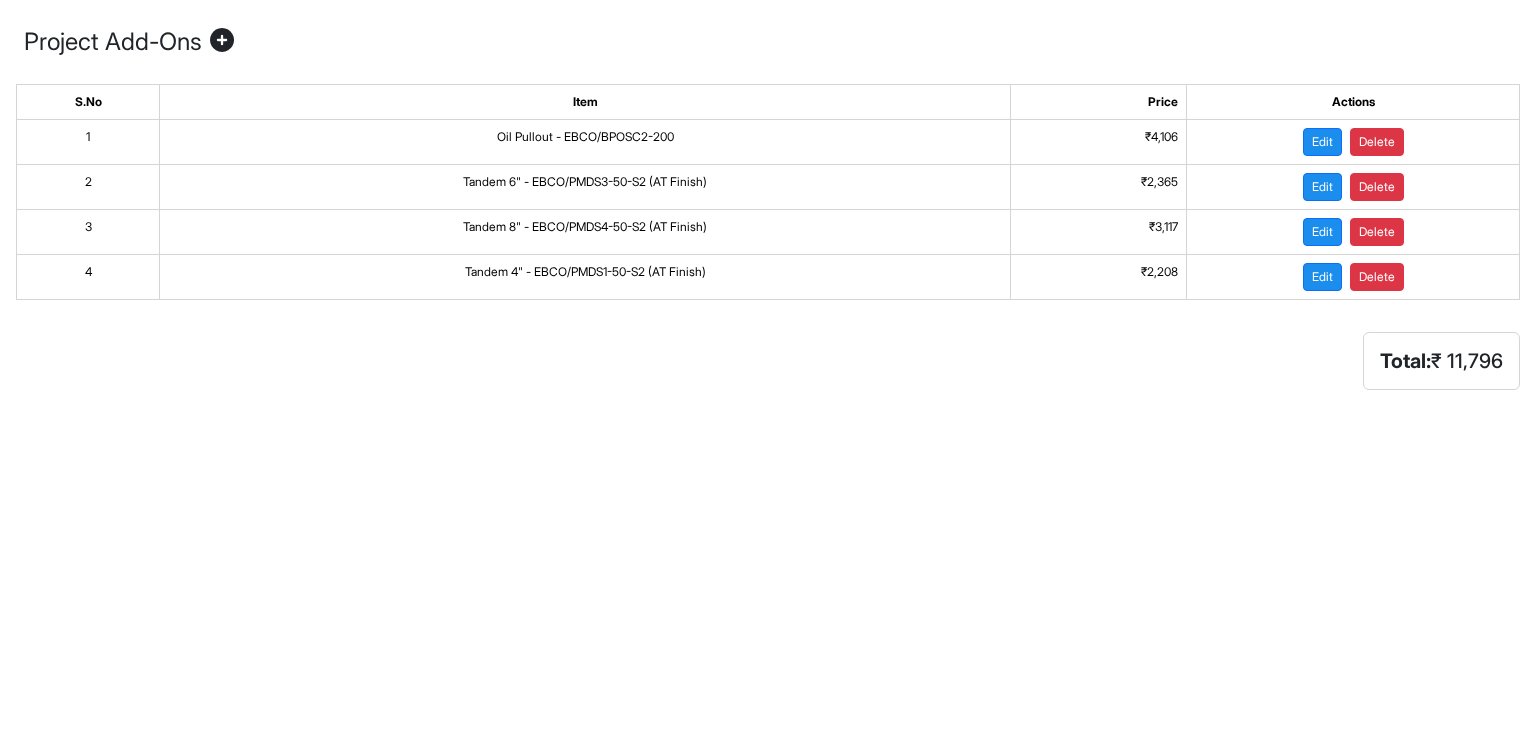 click on "Total:  ₹   11,796" at bounding box center (768, 361) 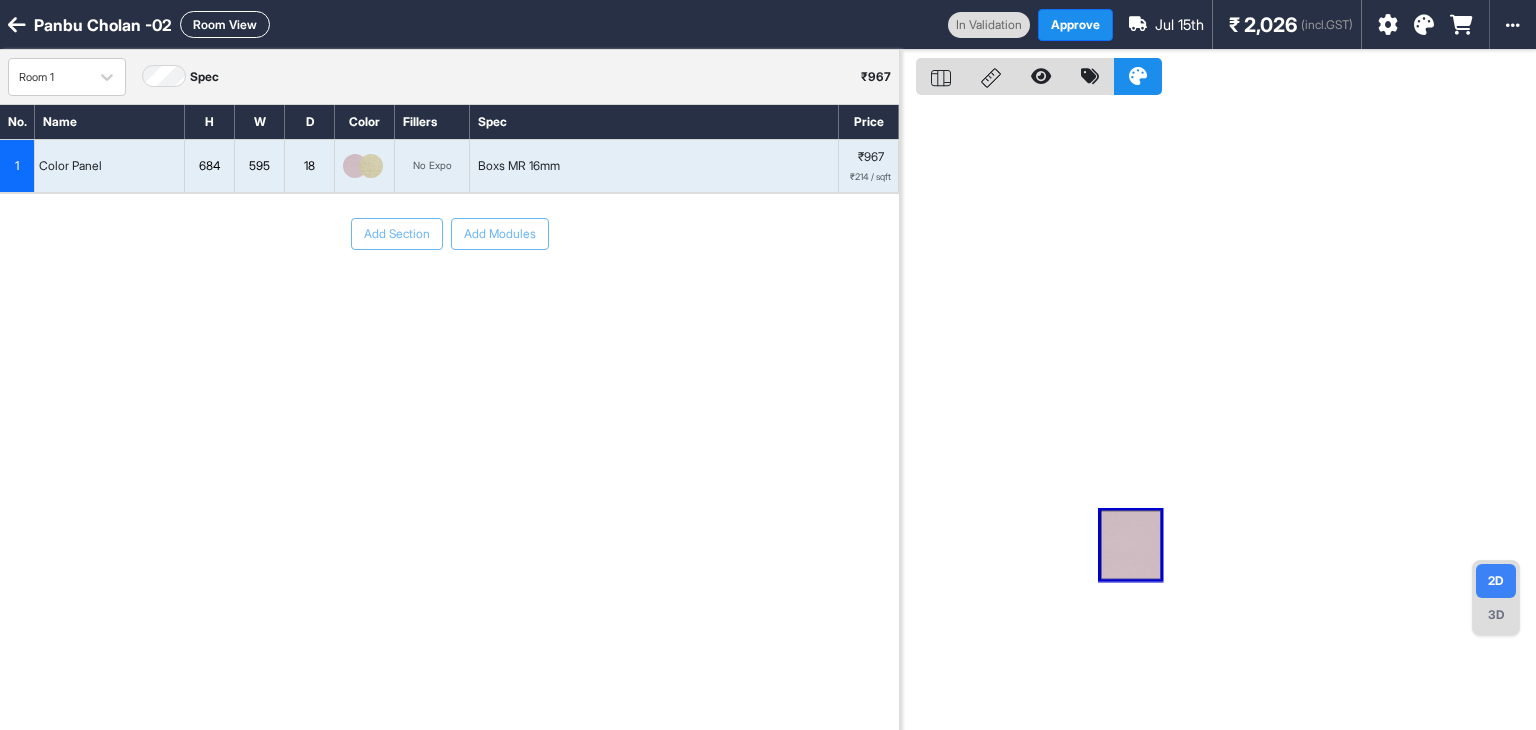 scroll, scrollTop: 0, scrollLeft: 0, axis: both 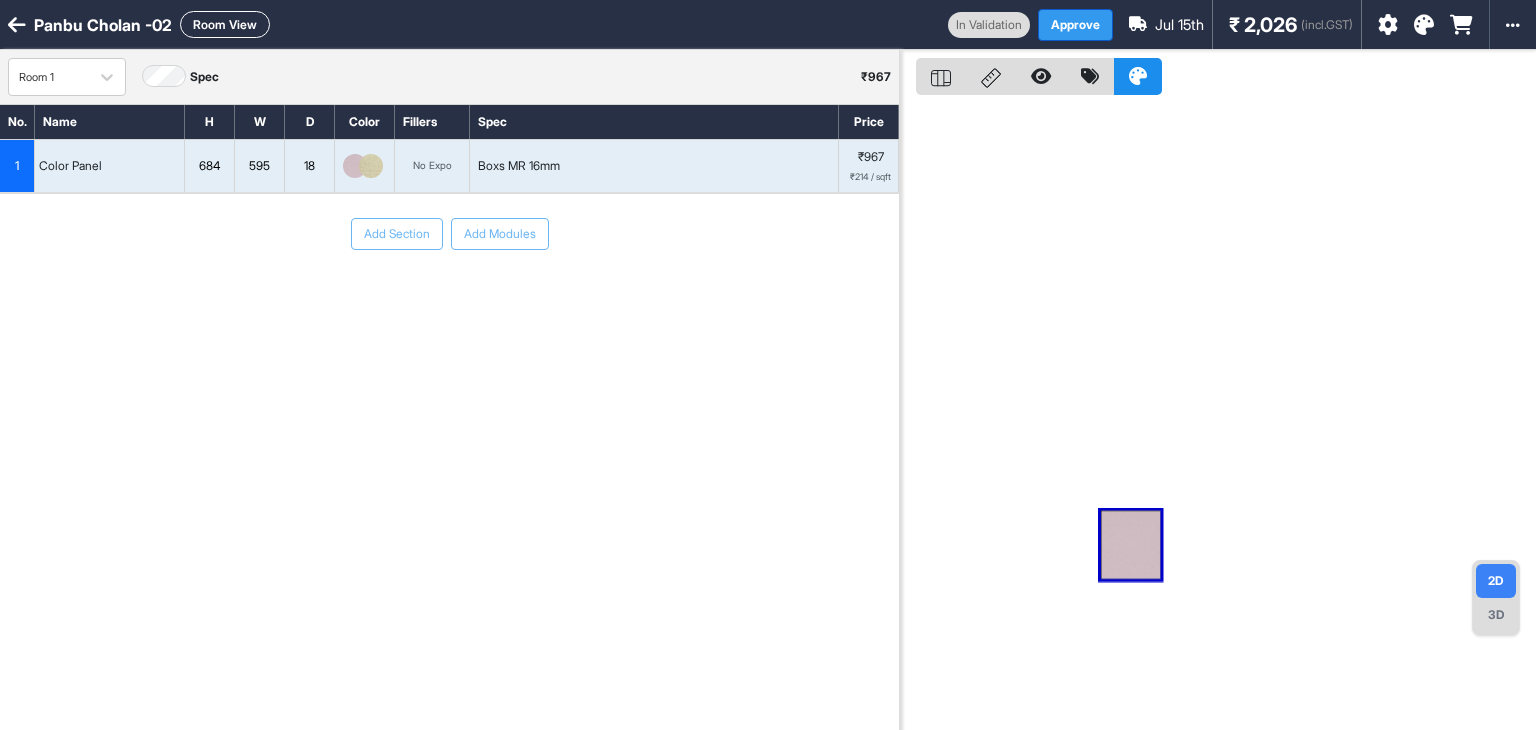 click on "Approve" at bounding box center (1075, 25) 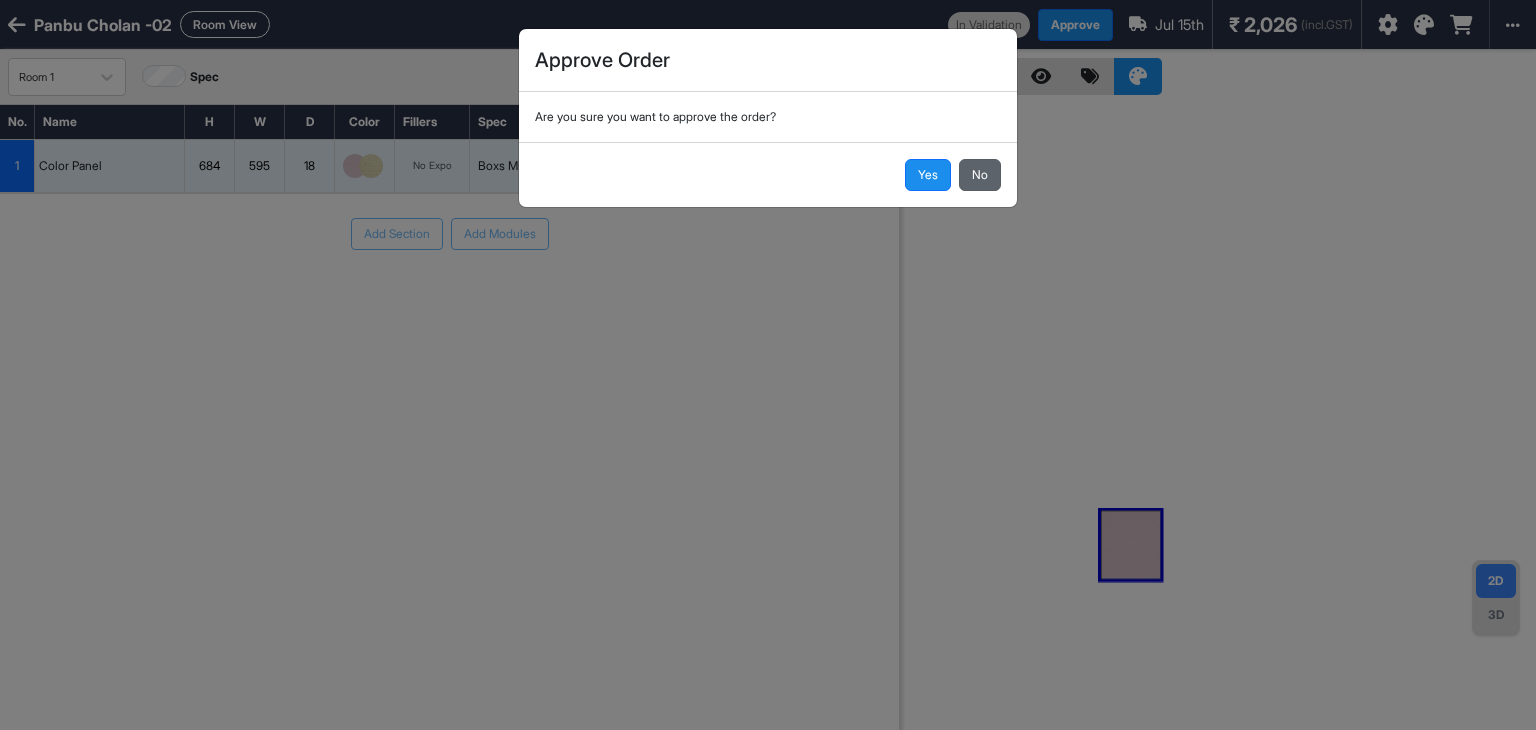 click on "No" at bounding box center (980, 175) 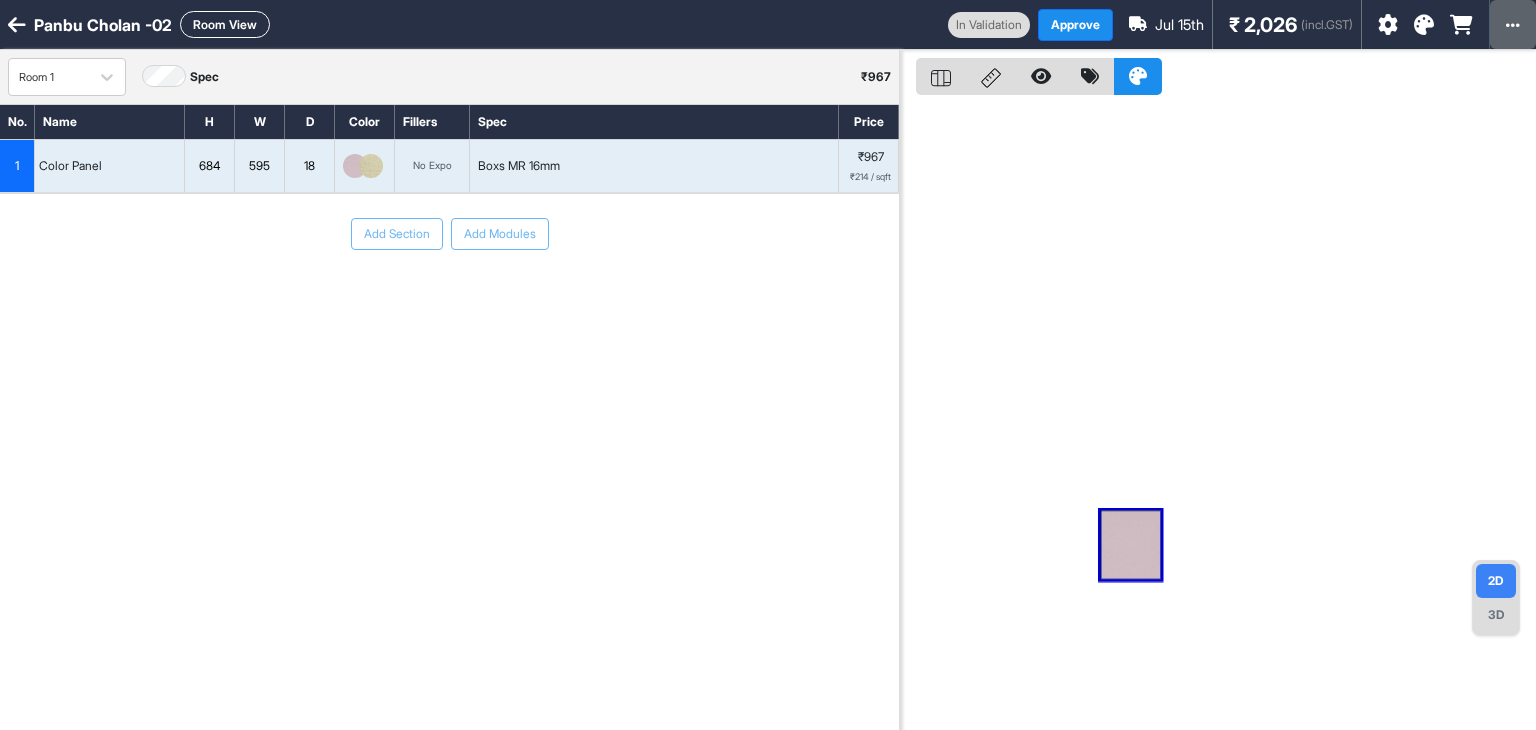 click at bounding box center (1513, 24) 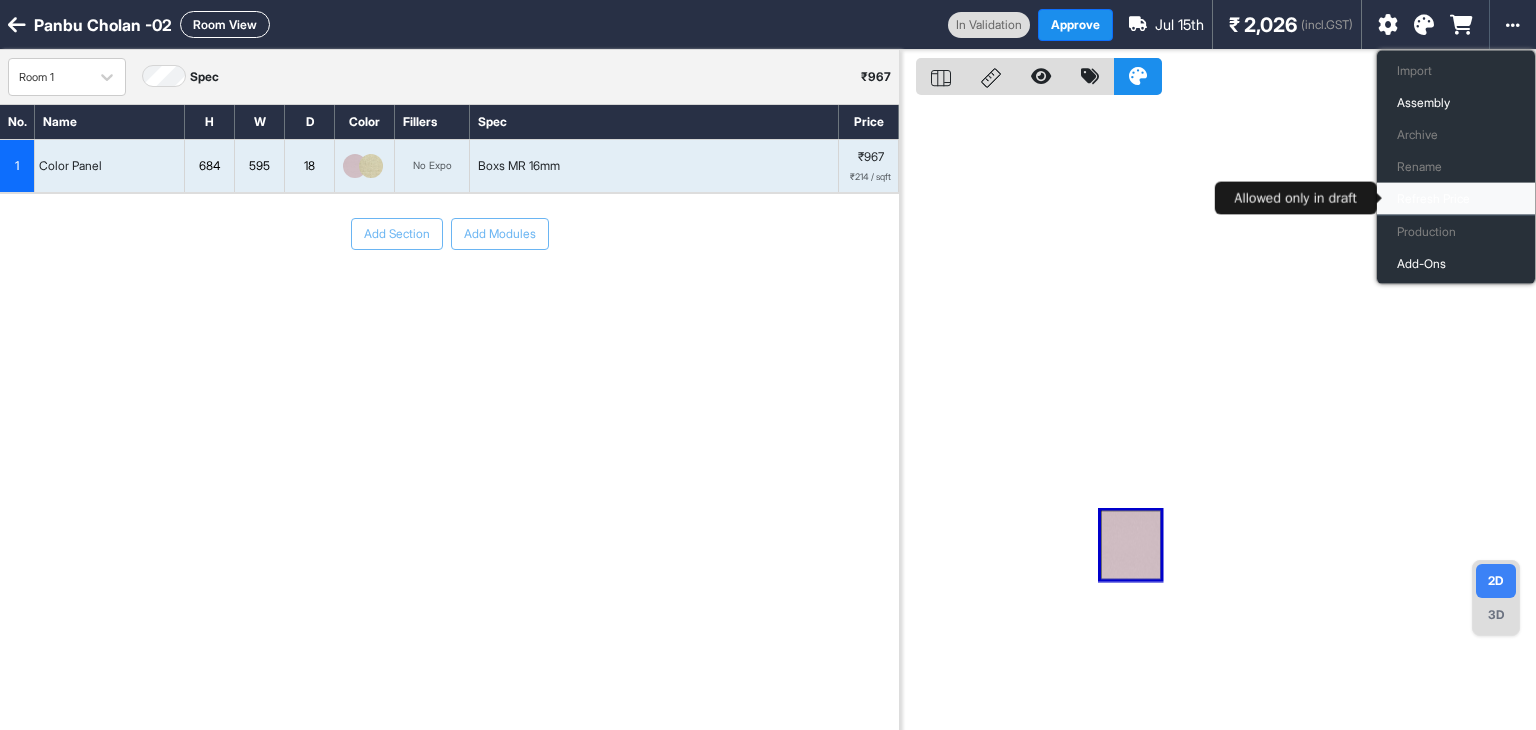 click on "Refresh Price" at bounding box center [1456, 199] 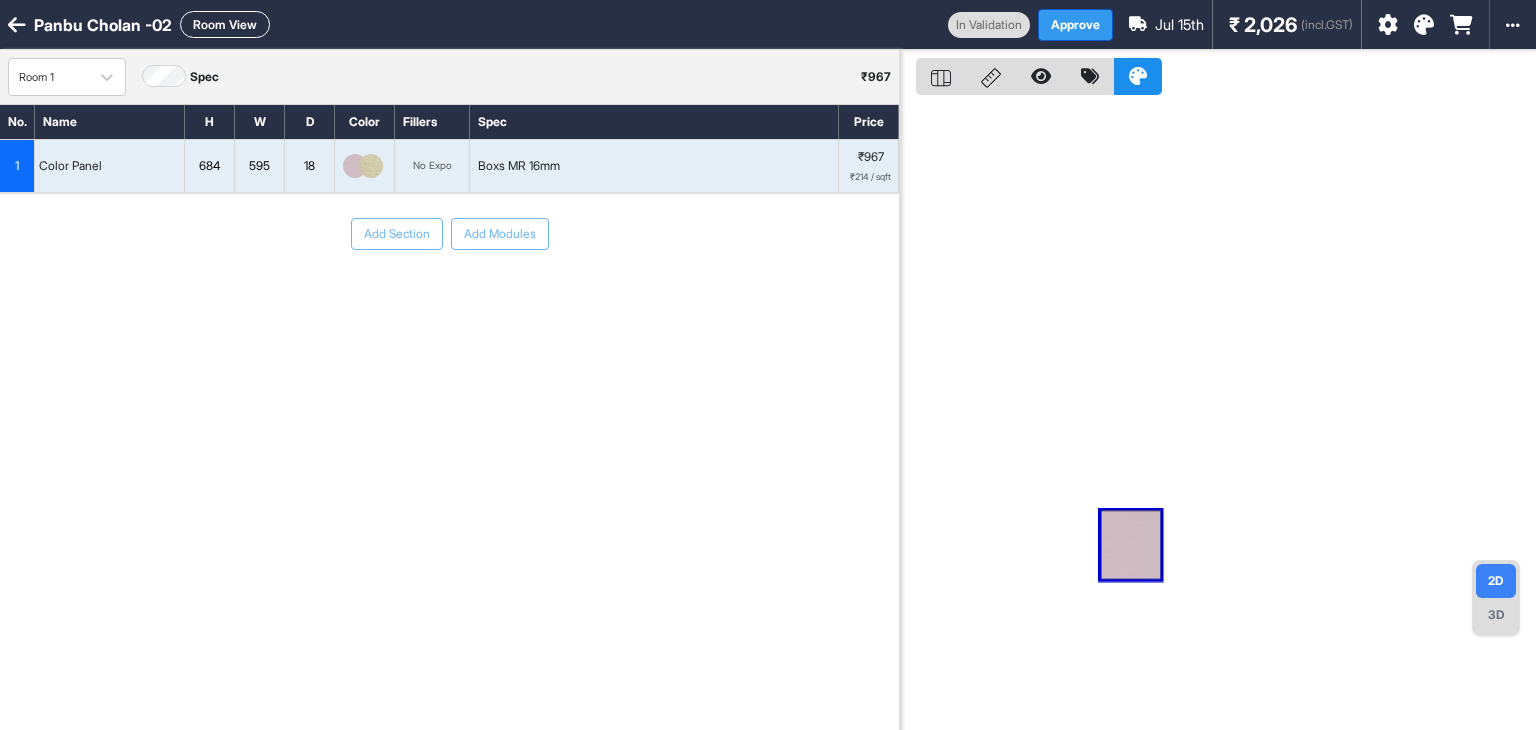 click on "Approve" at bounding box center [1075, 25] 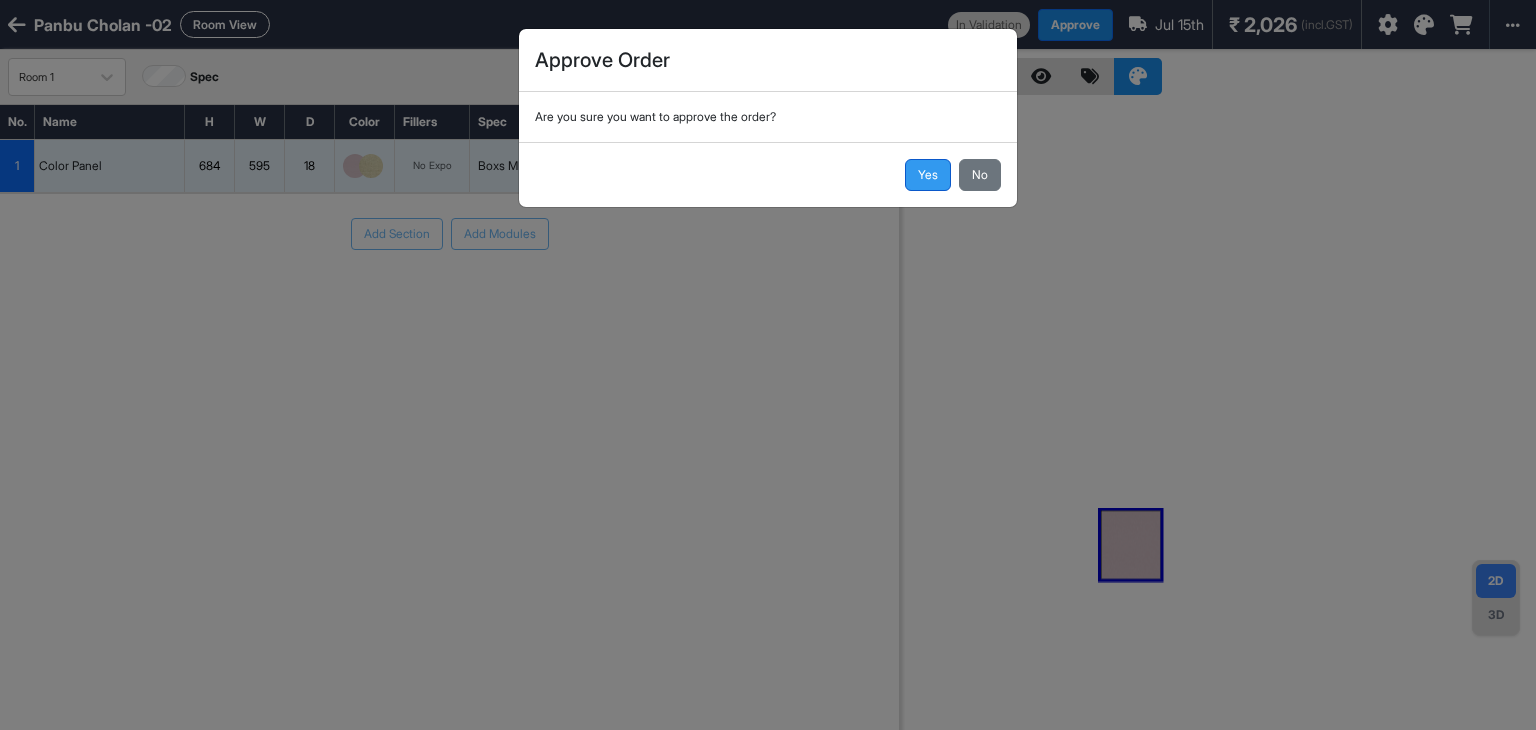 click on "Yes" at bounding box center [928, 175] 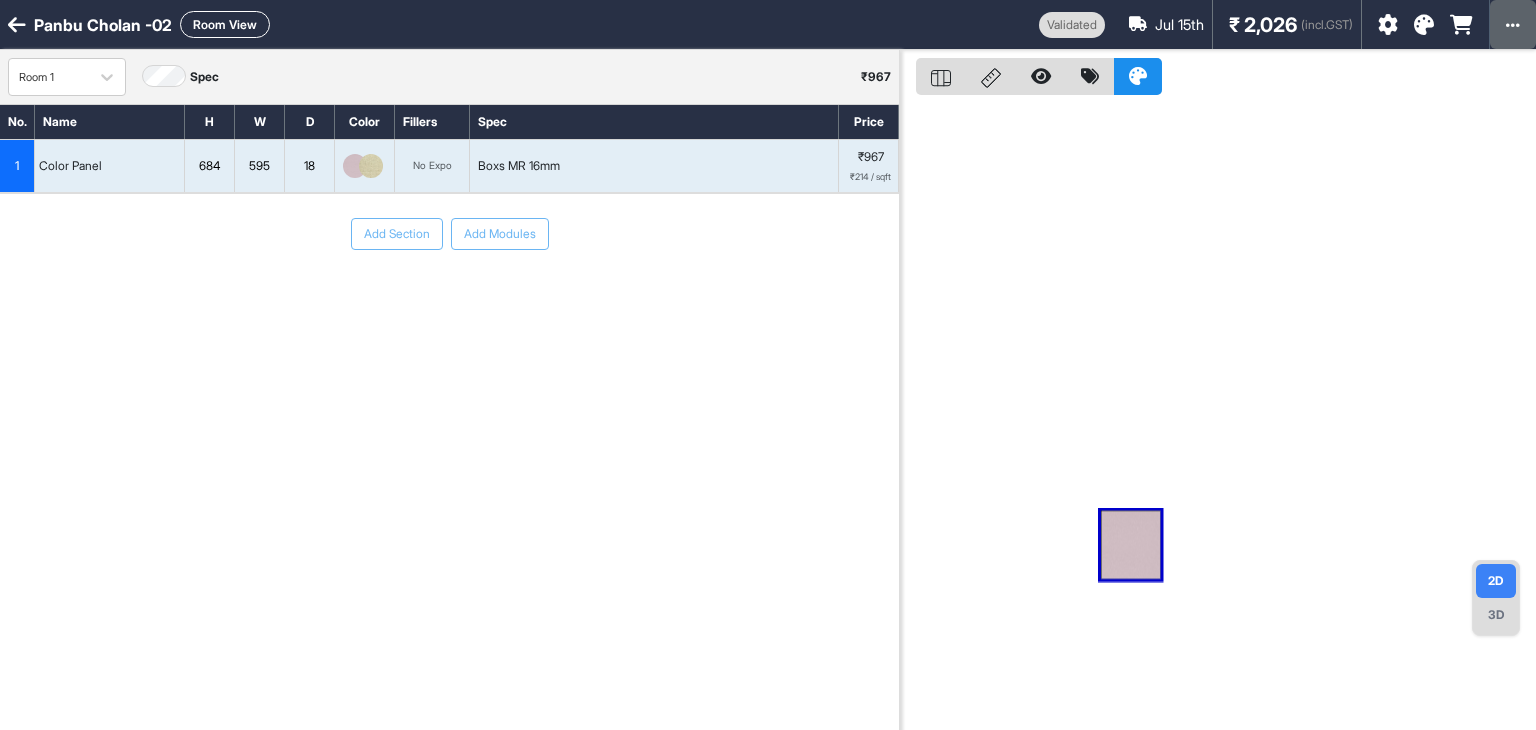 click at bounding box center (1513, 24) 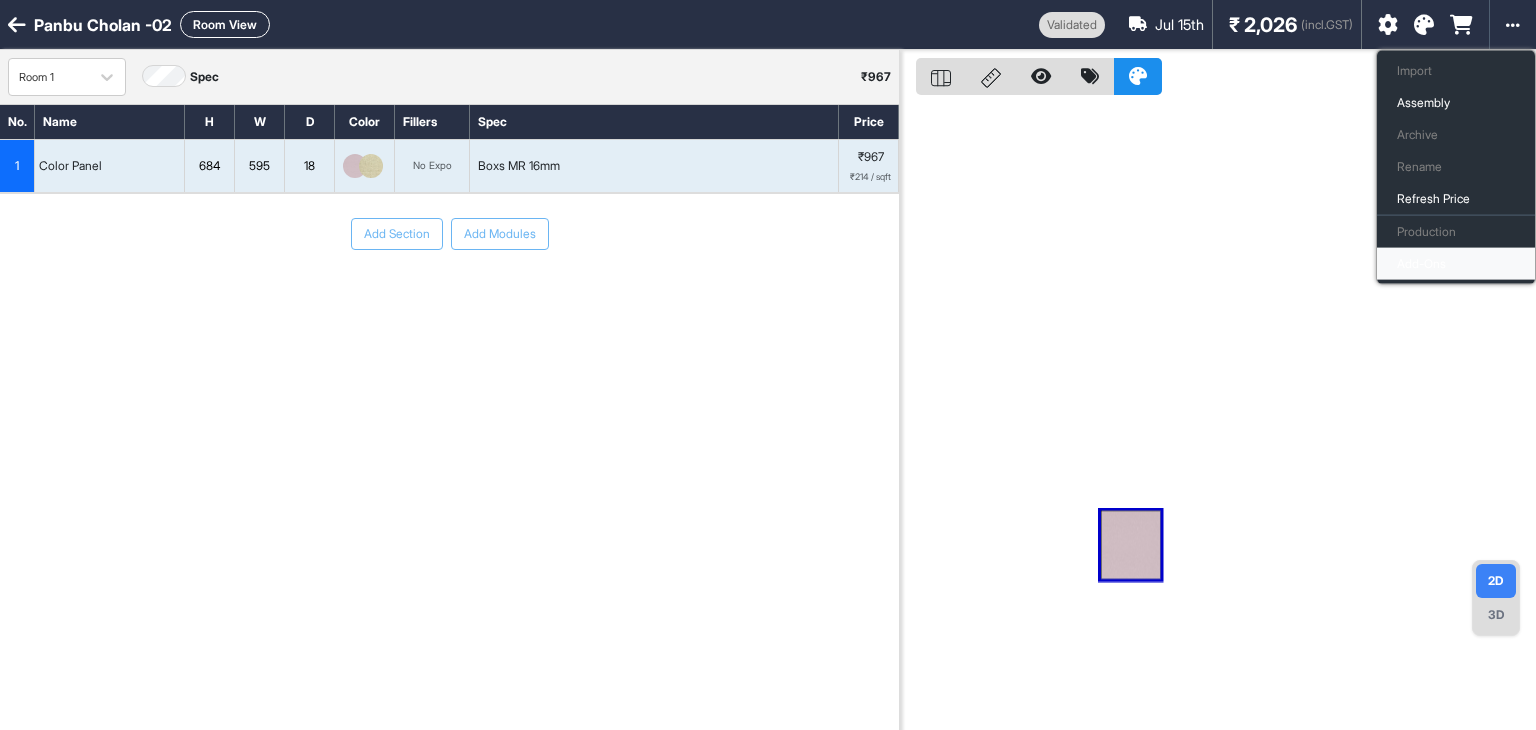 click on "Add-Ons" at bounding box center [1456, 264] 